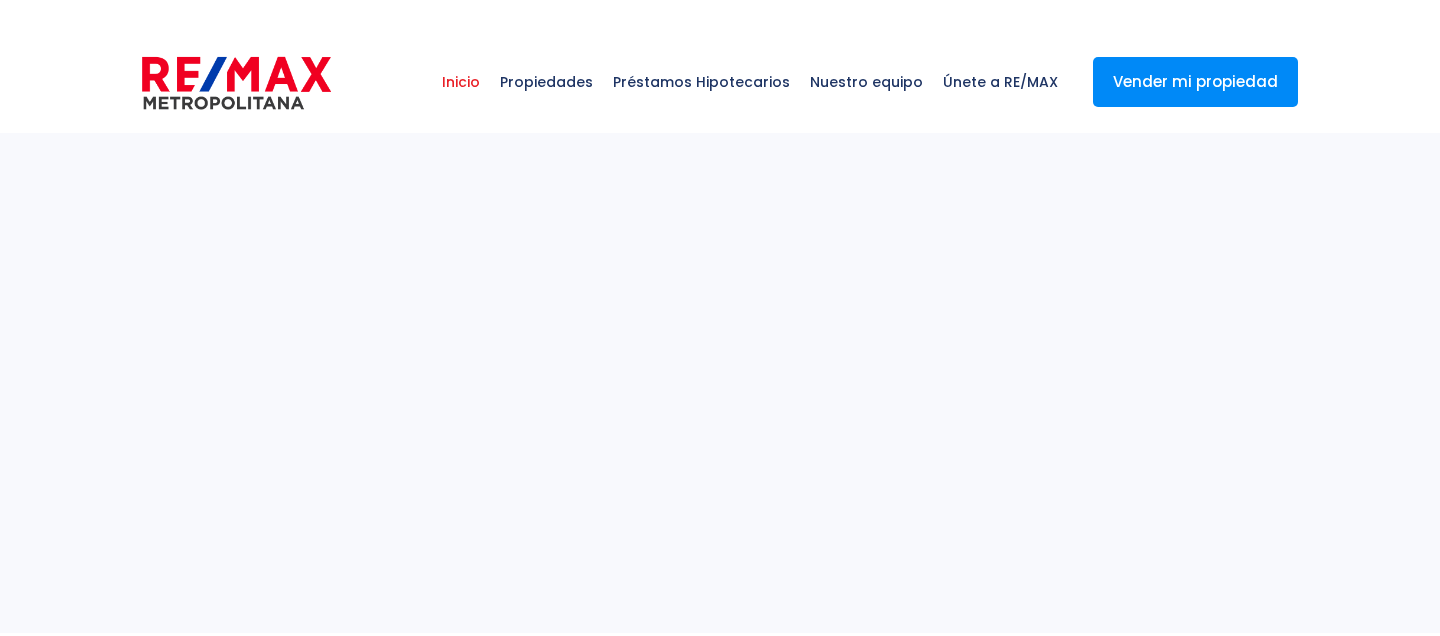select 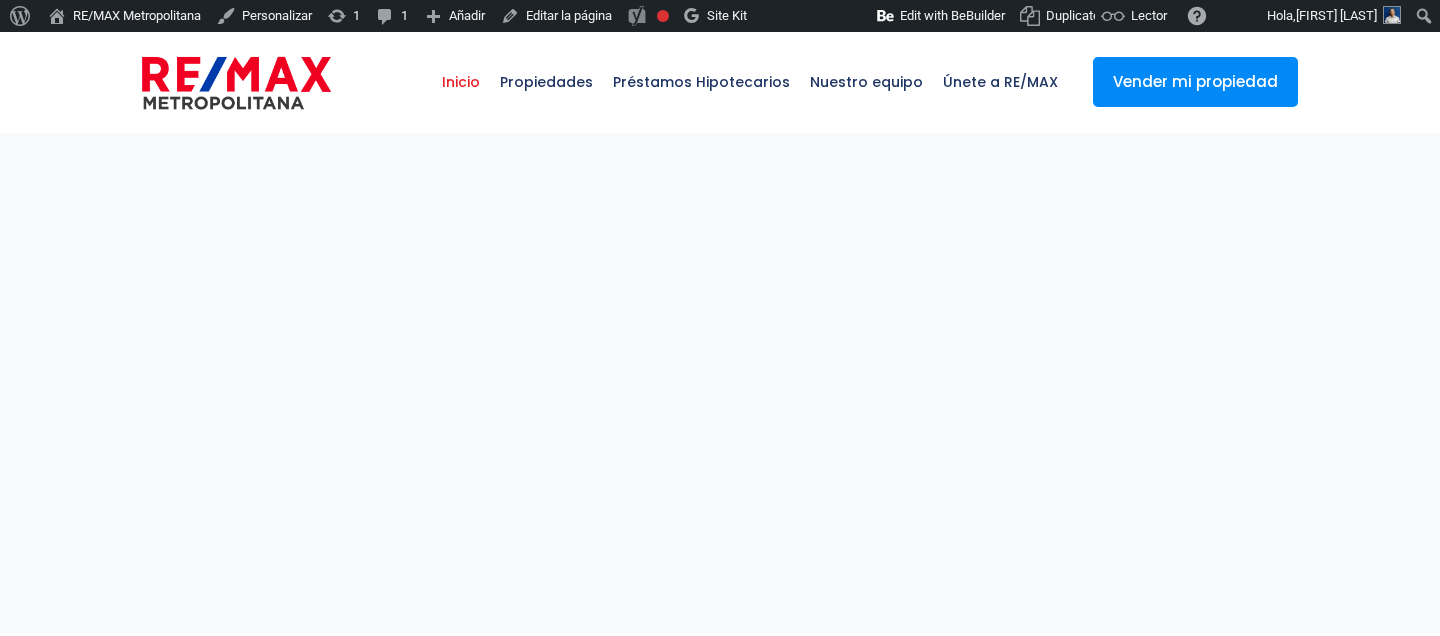scroll, scrollTop: 0, scrollLeft: 0, axis: both 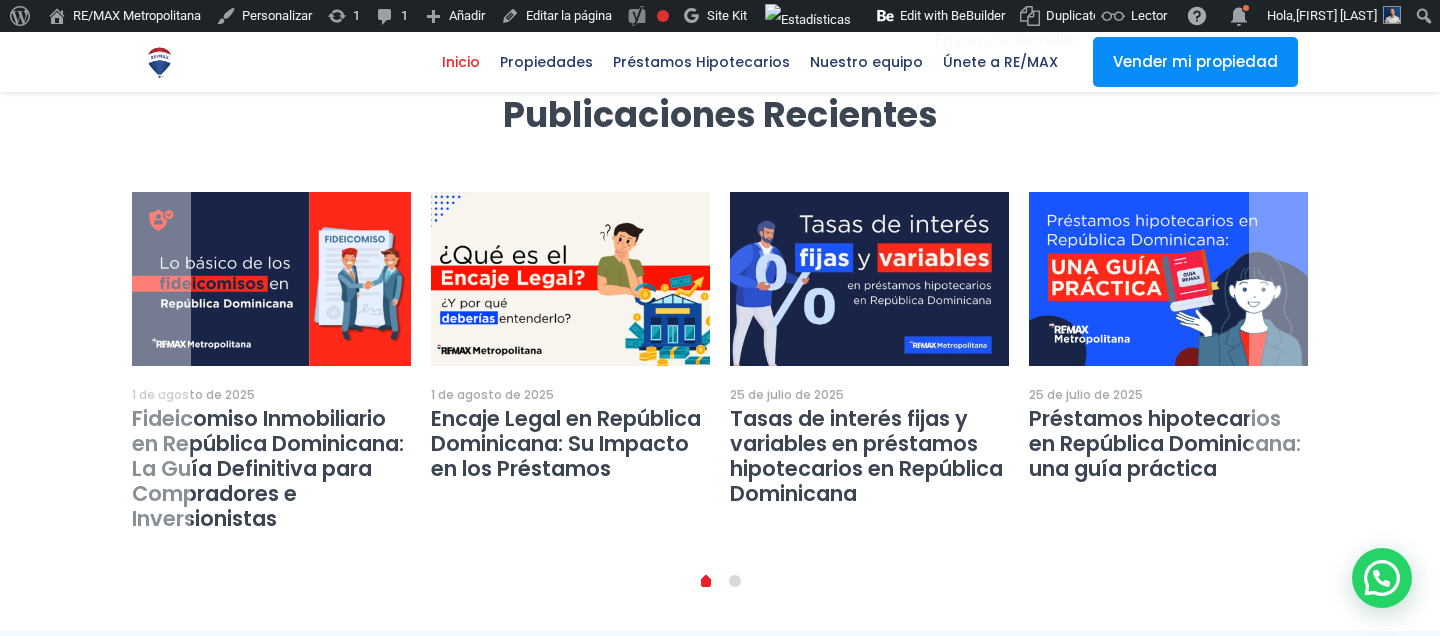 click at bounding box center (570, 279) 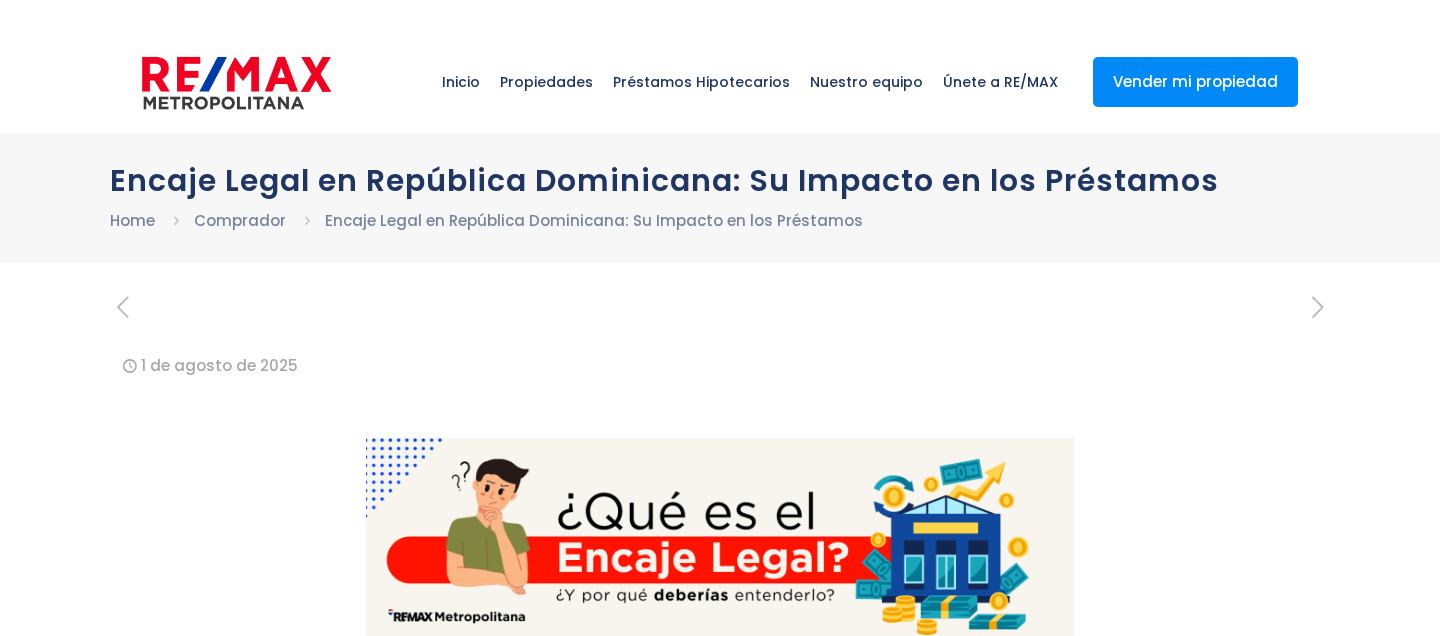 scroll, scrollTop: 0, scrollLeft: 0, axis: both 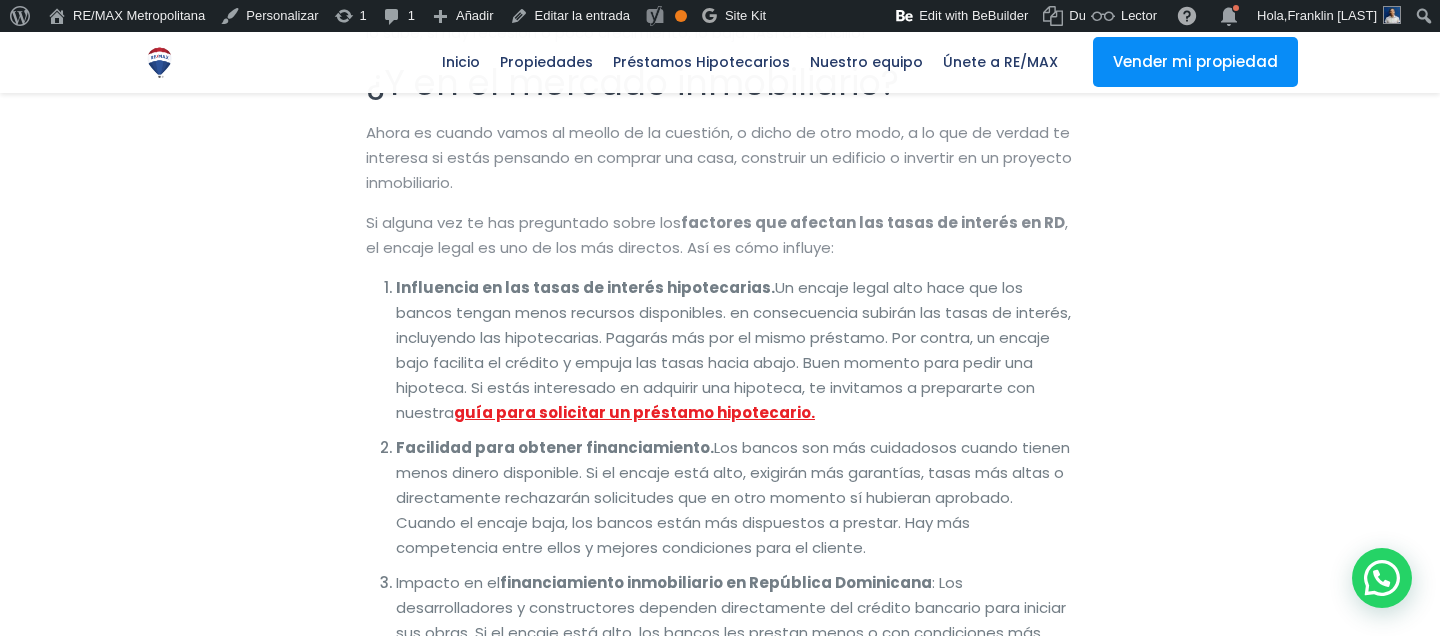 click on "guía para solicitar un préstamo hipotecario." at bounding box center (634, 412) 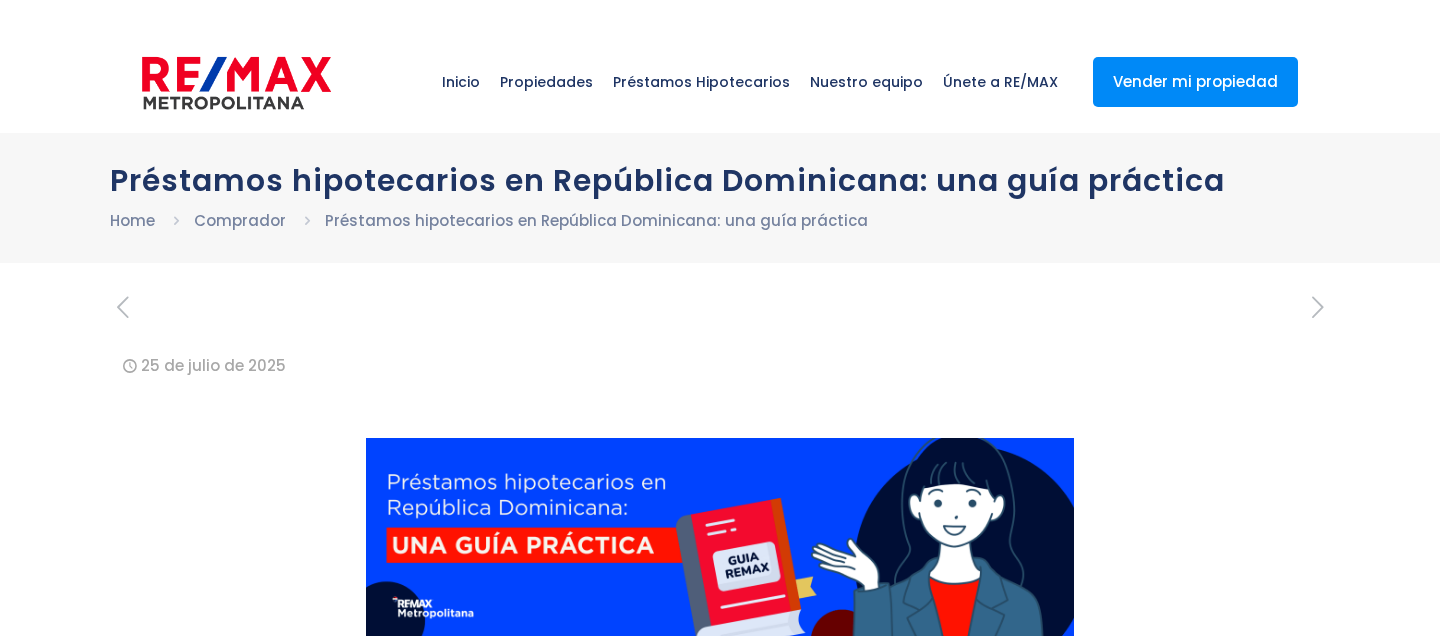scroll, scrollTop: 0, scrollLeft: 0, axis: both 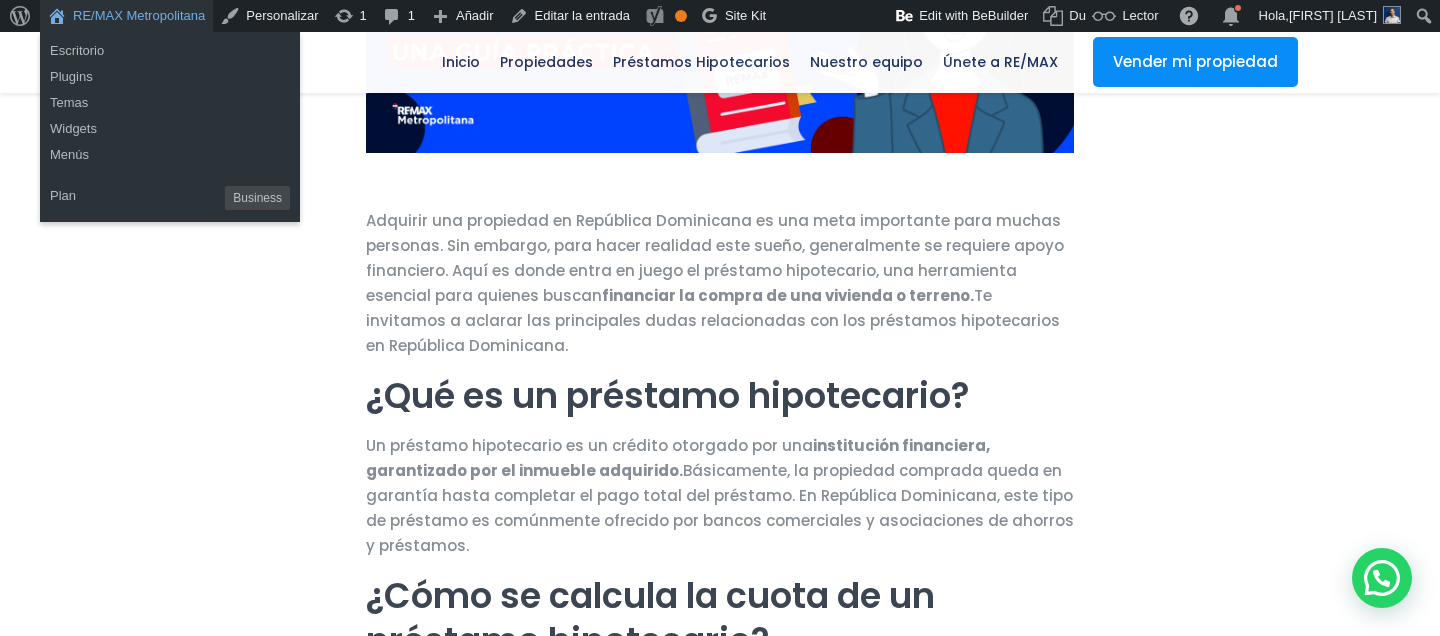 click on "RE/MAX Metropolitana" at bounding box center (126, 16) 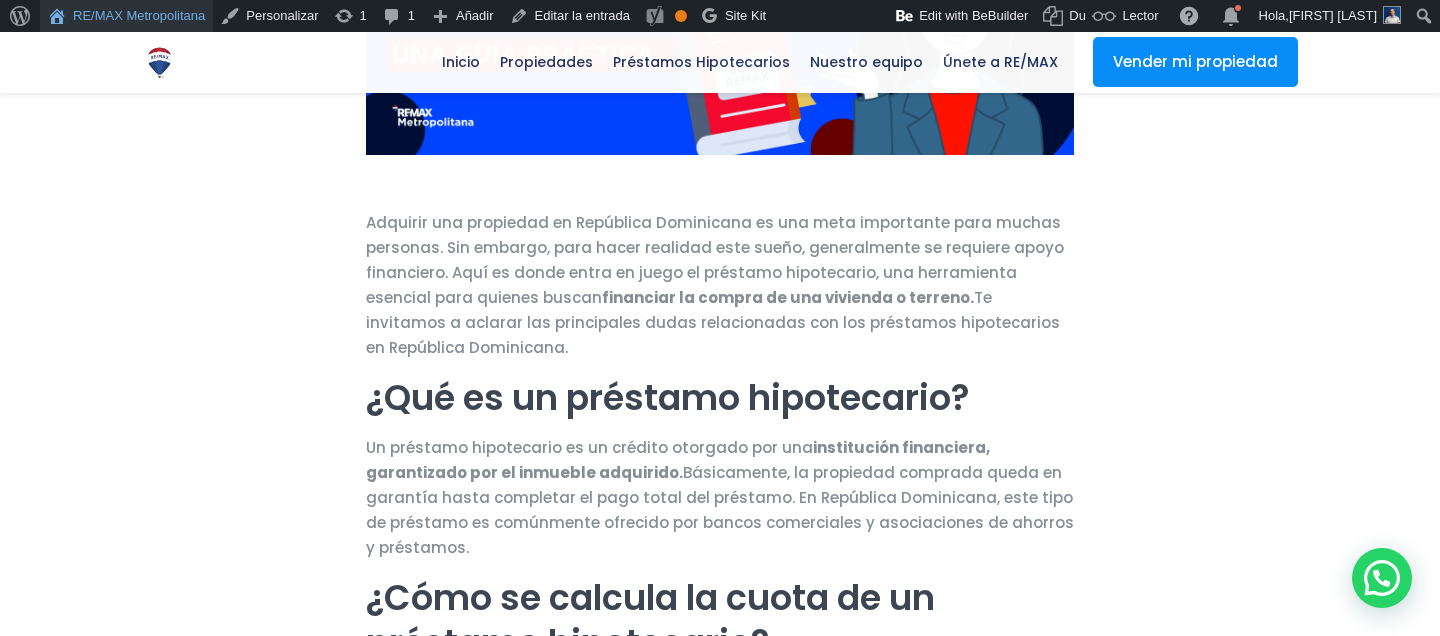 scroll, scrollTop: 0, scrollLeft: 0, axis: both 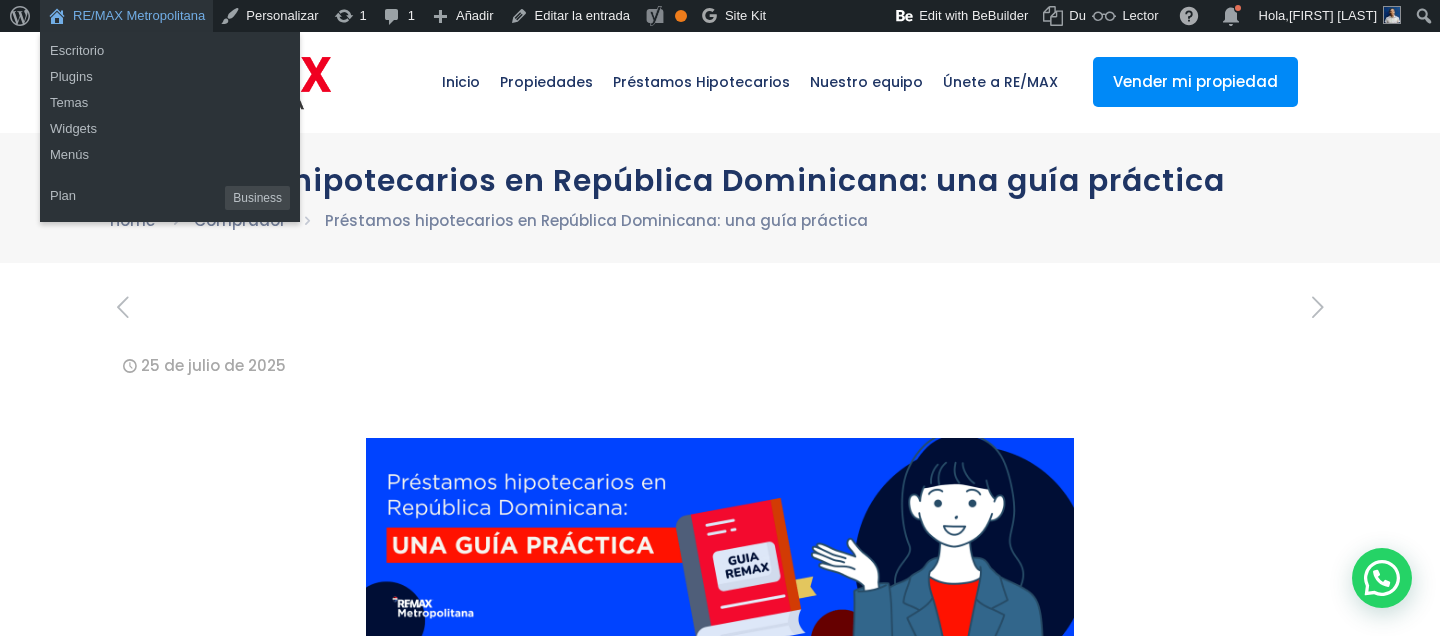 click on "RE/MAX Metropolitana" at bounding box center [126, 16] 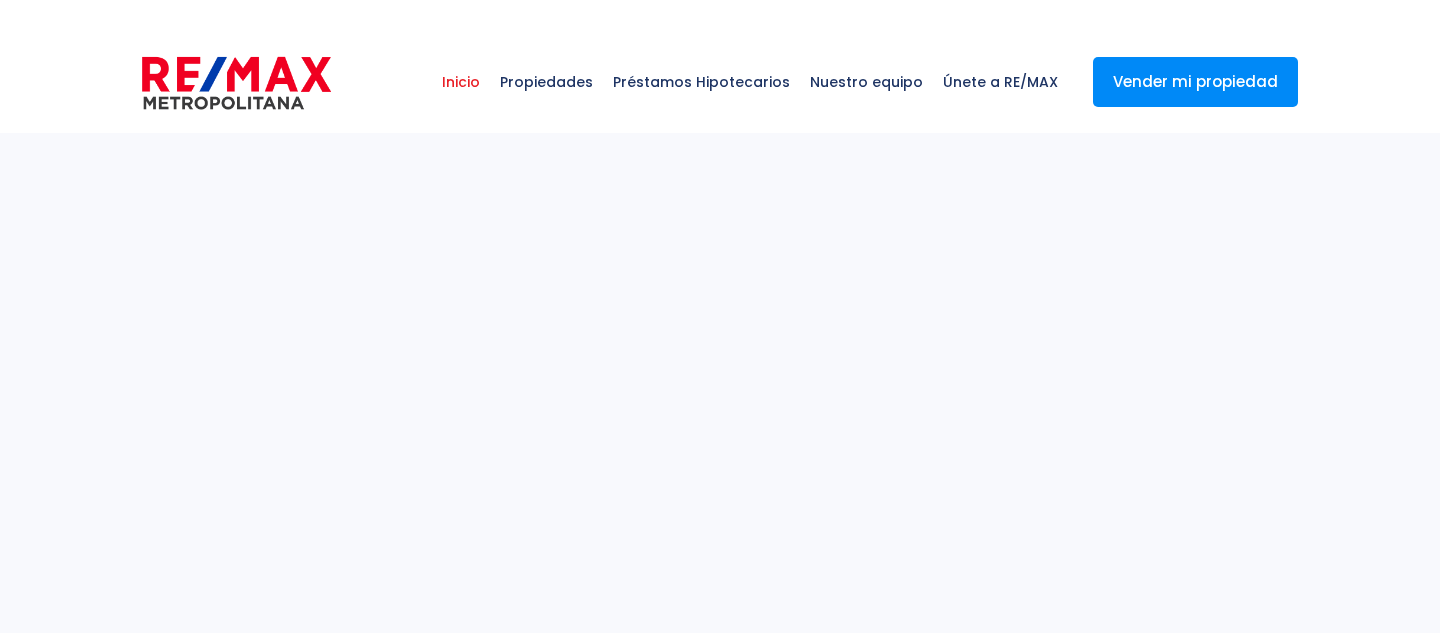 select 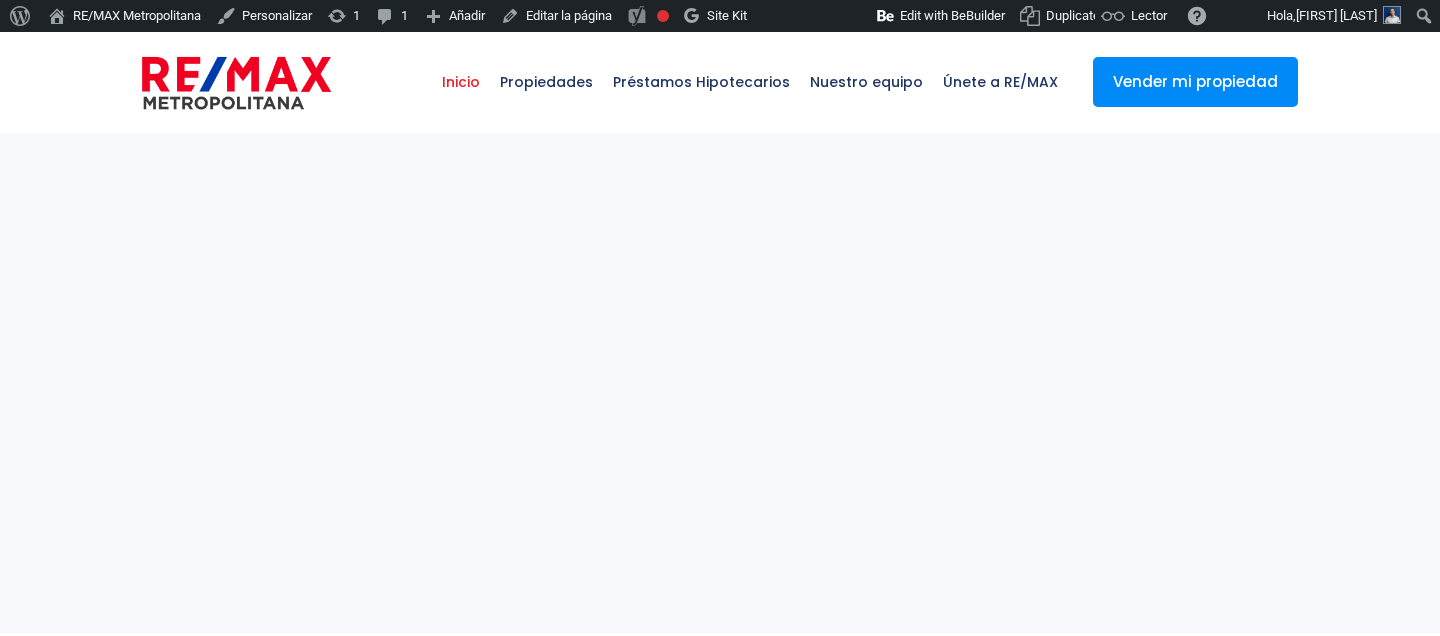 scroll, scrollTop: 0, scrollLeft: 0, axis: both 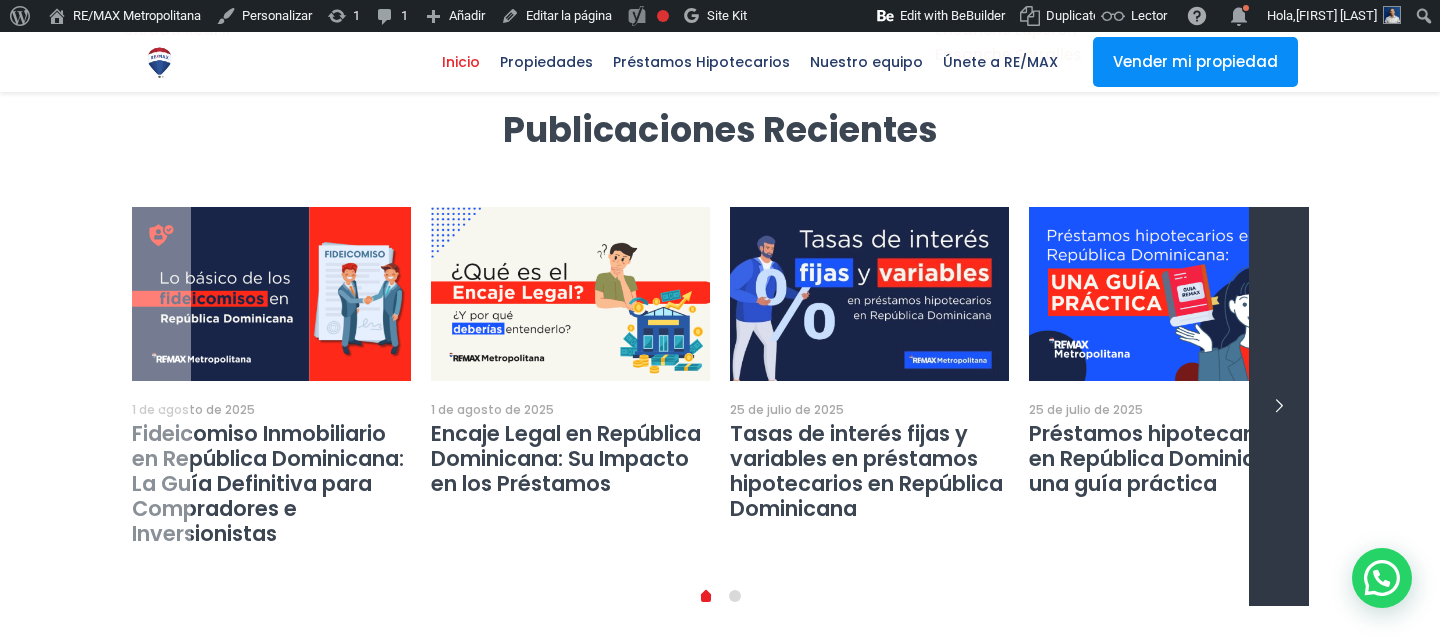 click at bounding box center [1279, 406] 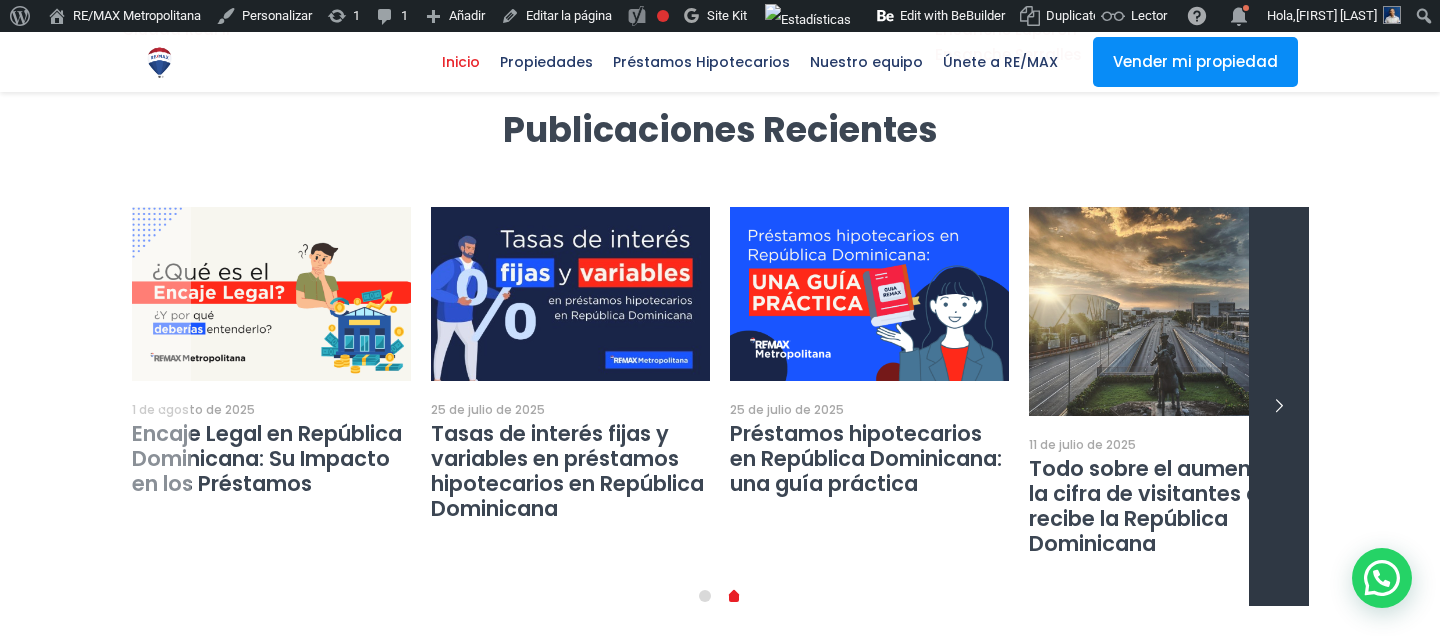 click at bounding box center [1279, 406] 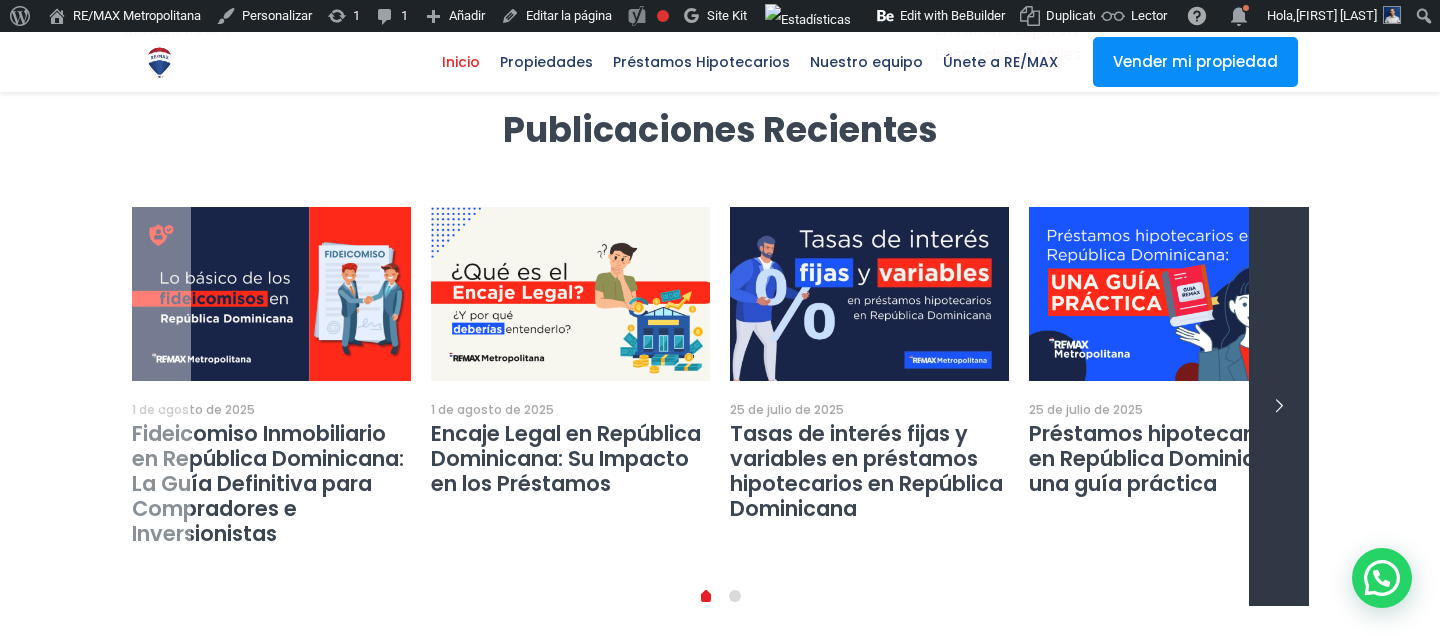 click at bounding box center [1279, 406] 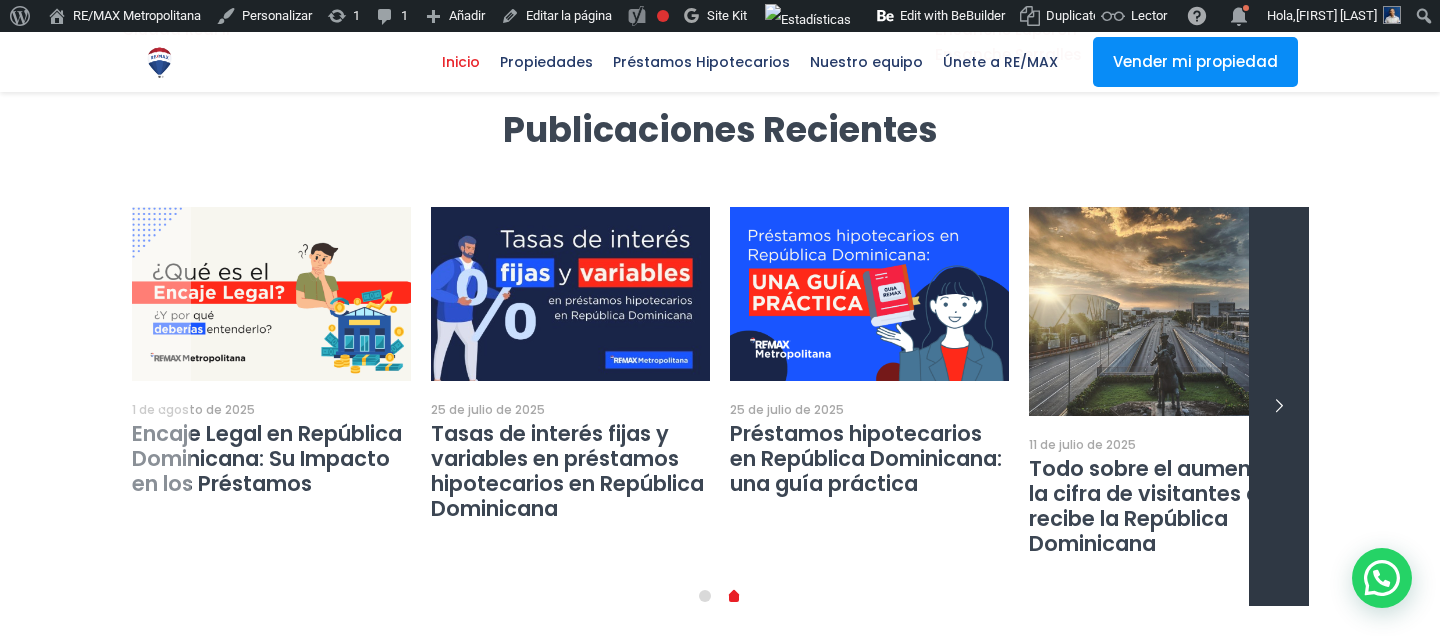 click at bounding box center [1279, 406] 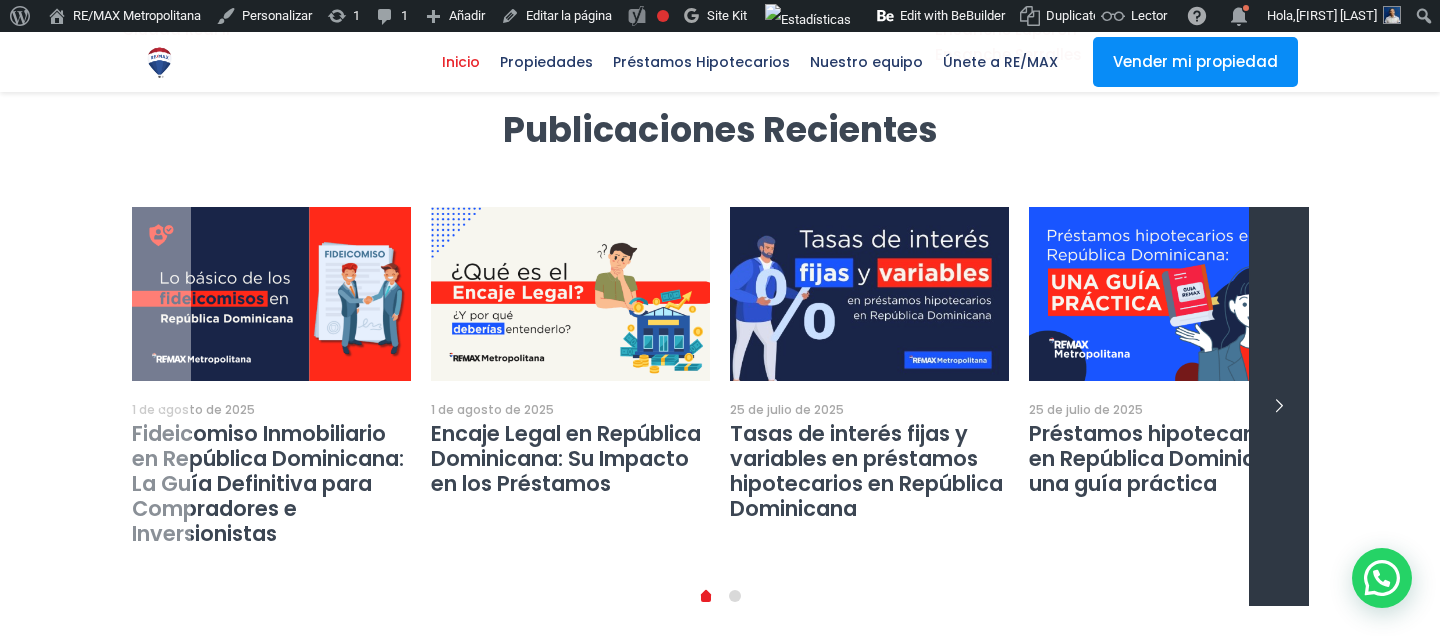 click at bounding box center (1279, 406) 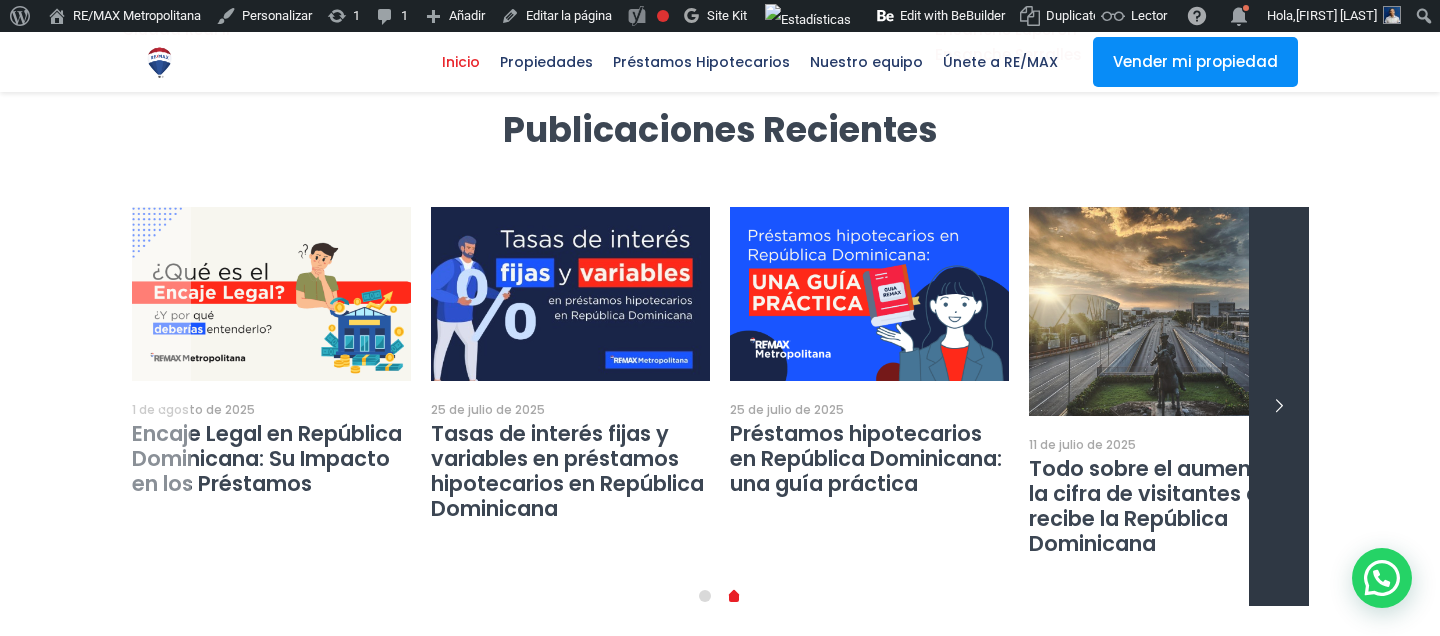 click at bounding box center [1279, 406] 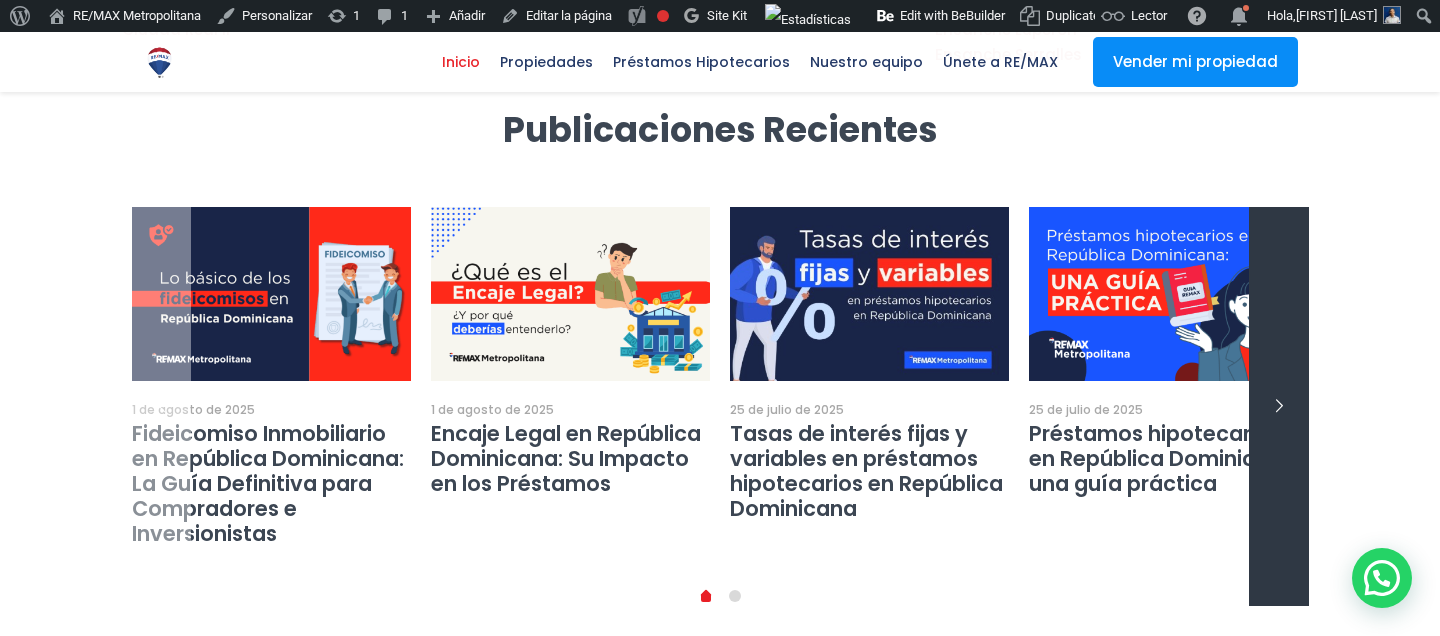 click at bounding box center [1279, 406] 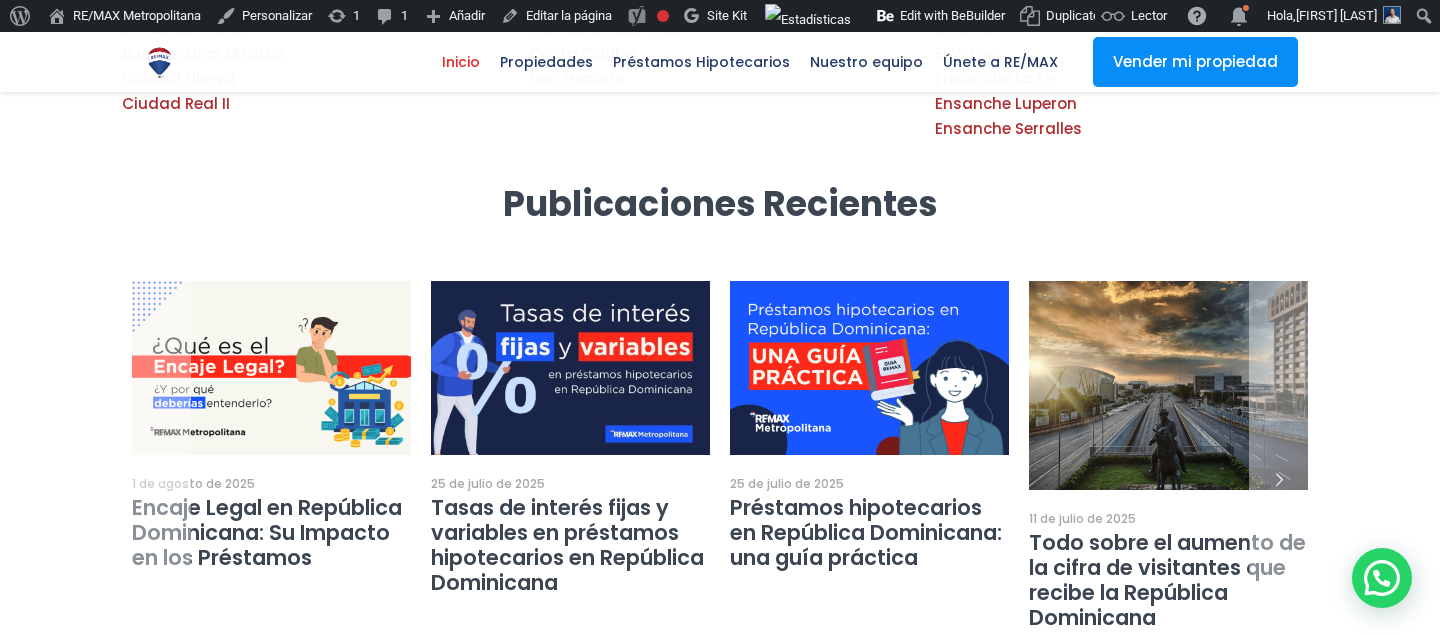scroll, scrollTop: 3547, scrollLeft: 0, axis: vertical 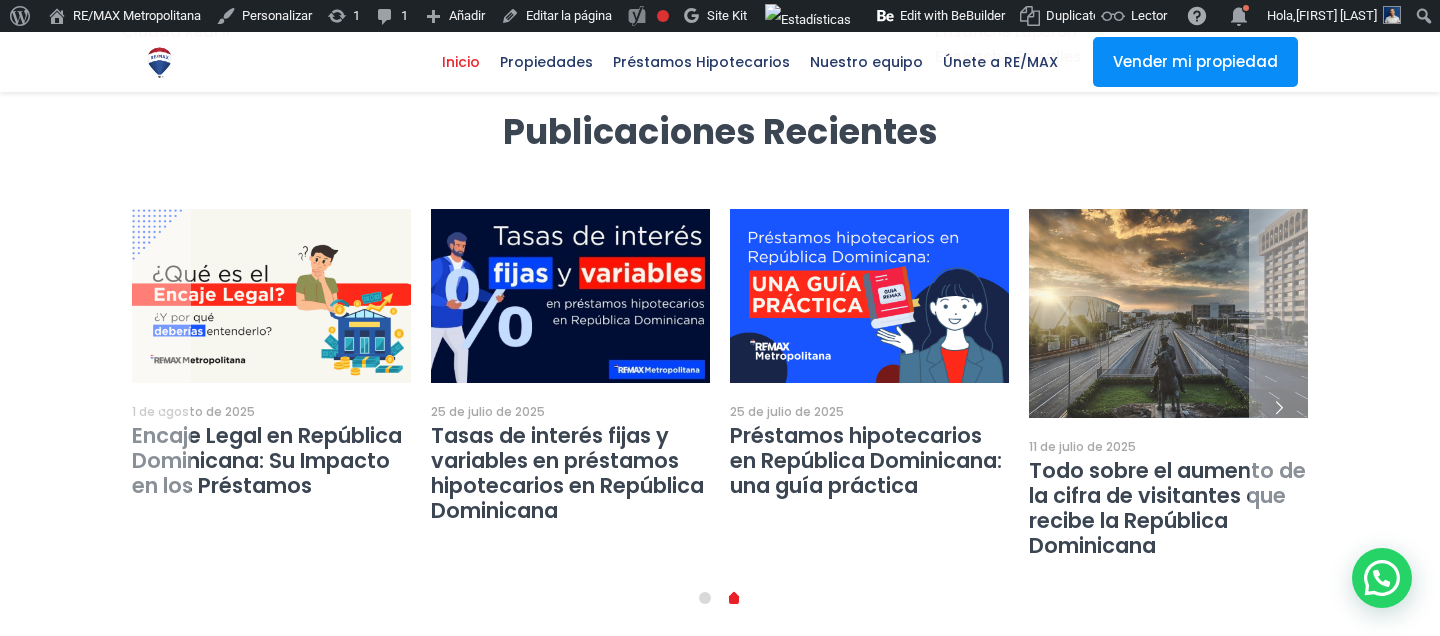 click at bounding box center [570, 296] 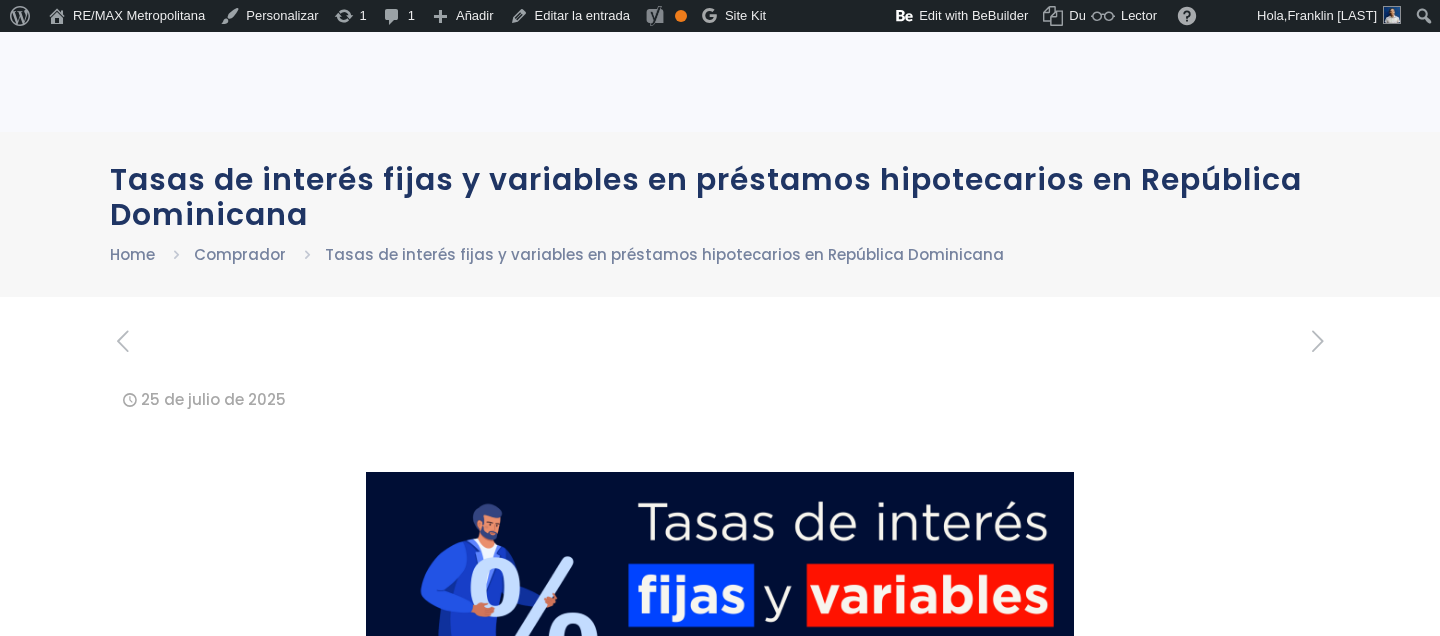 scroll, scrollTop: 285, scrollLeft: 0, axis: vertical 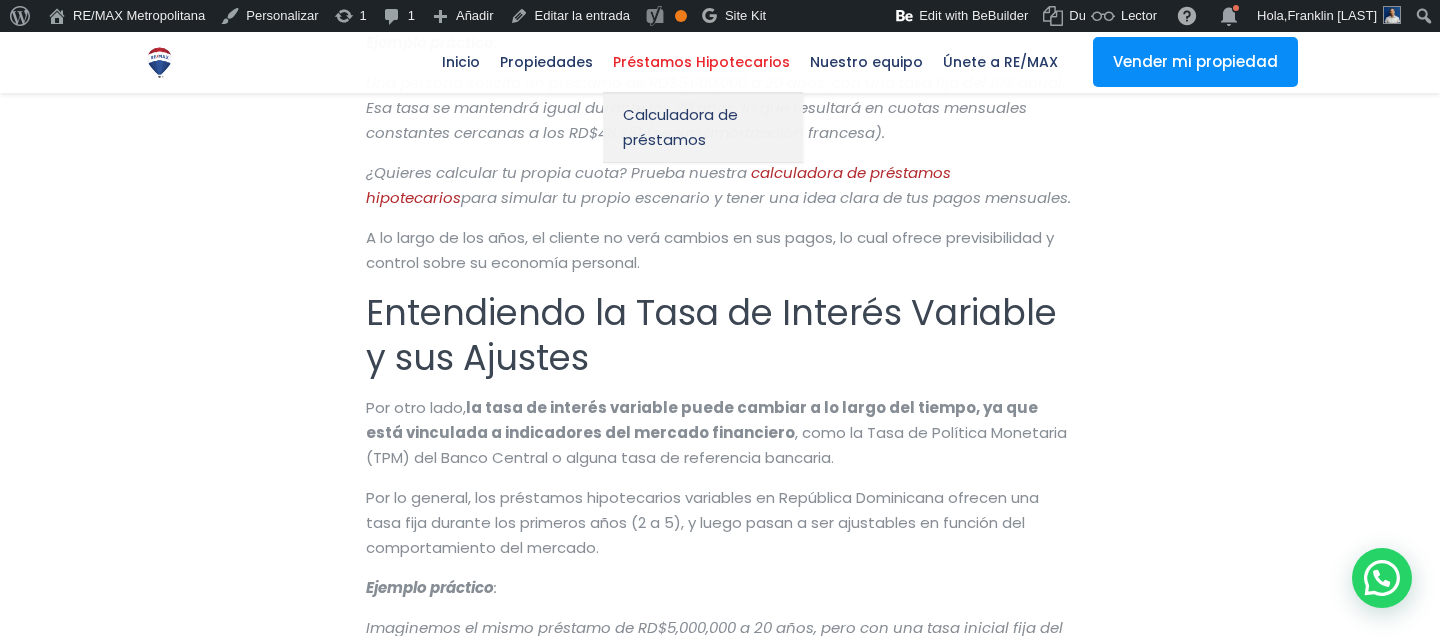 click on "Préstamos Hipotecarios" at bounding box center (701, 62) 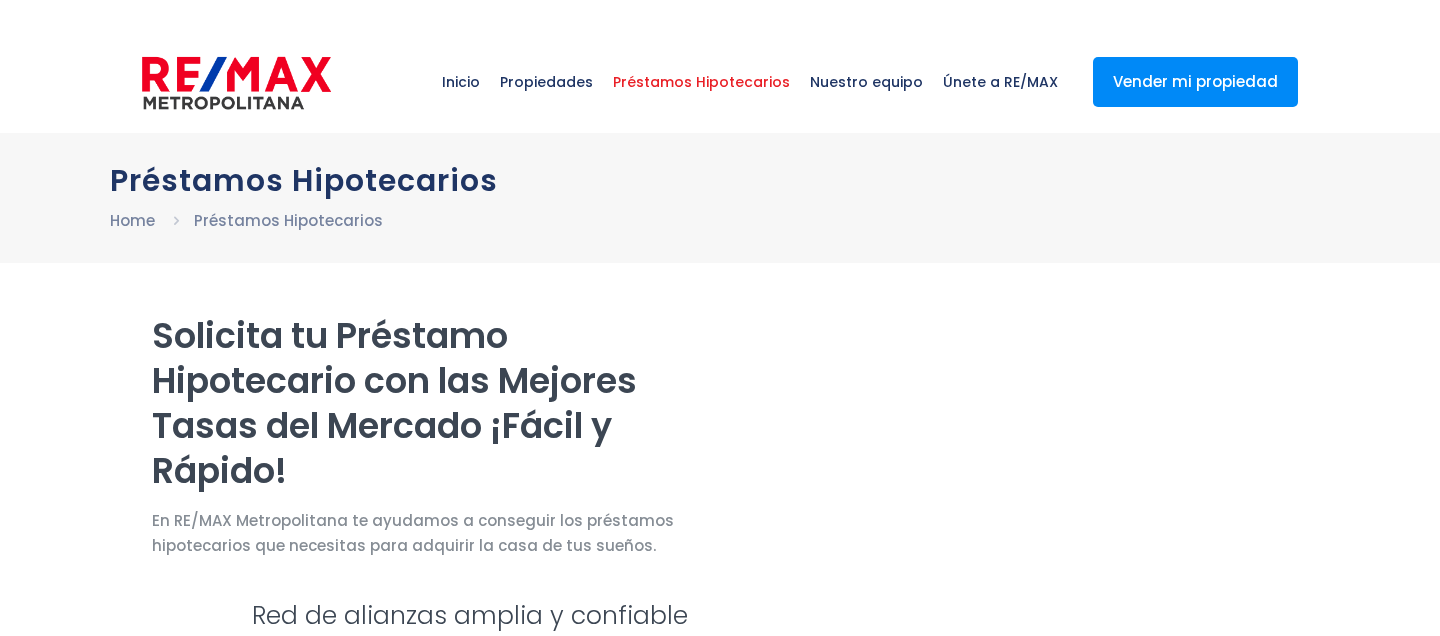 scroll, scrollTop: 0, scrollLeft: 0, axis: both 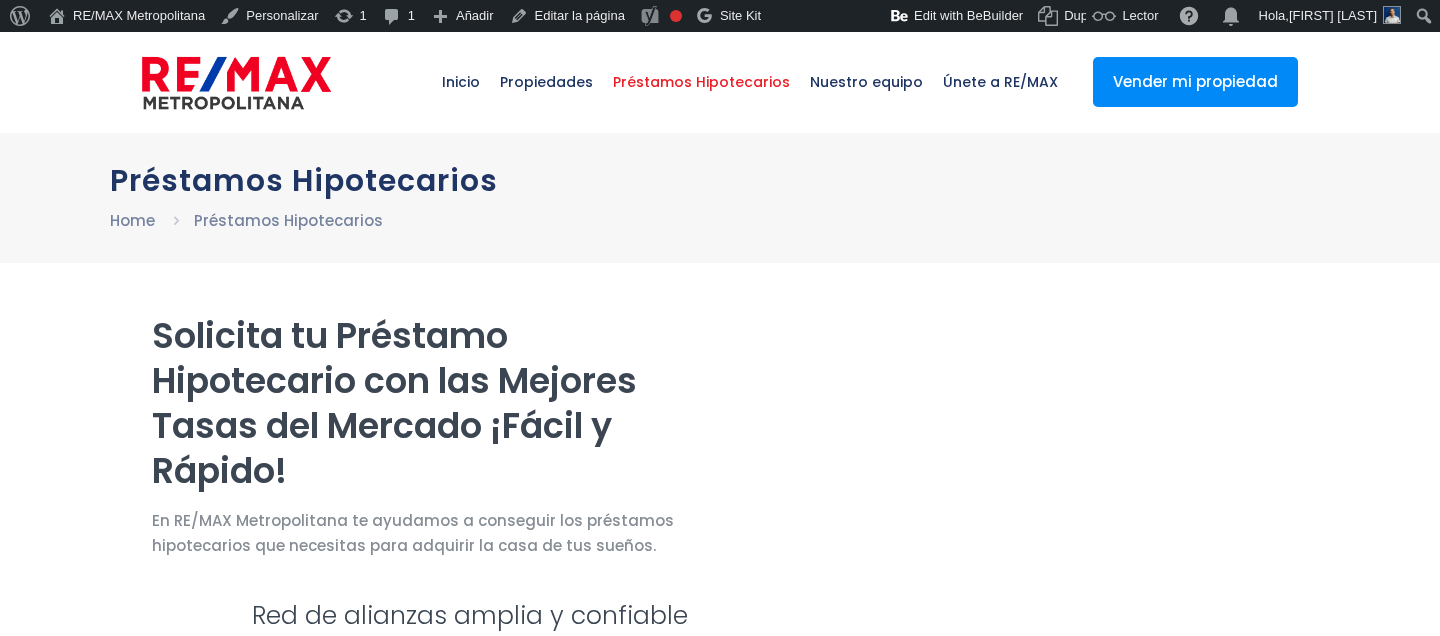 select on "DO" 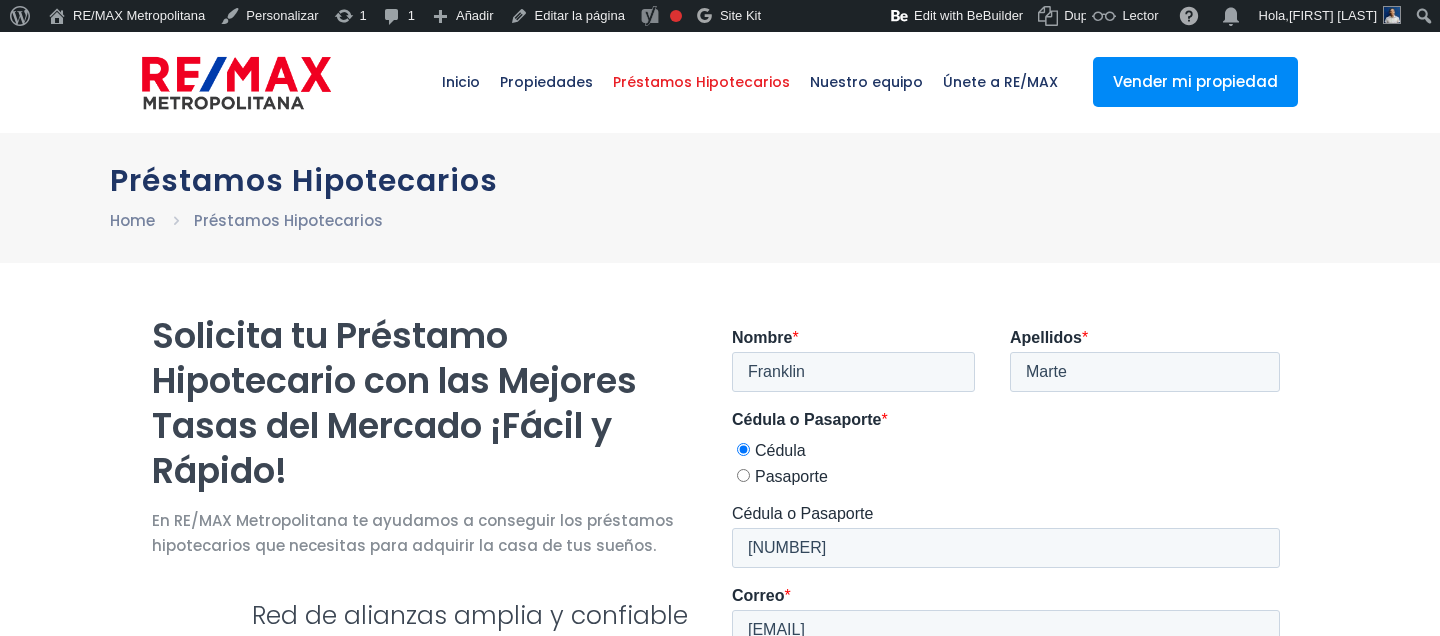 scroll, scrollTop: 0, scrollLeft: 0, axis: both 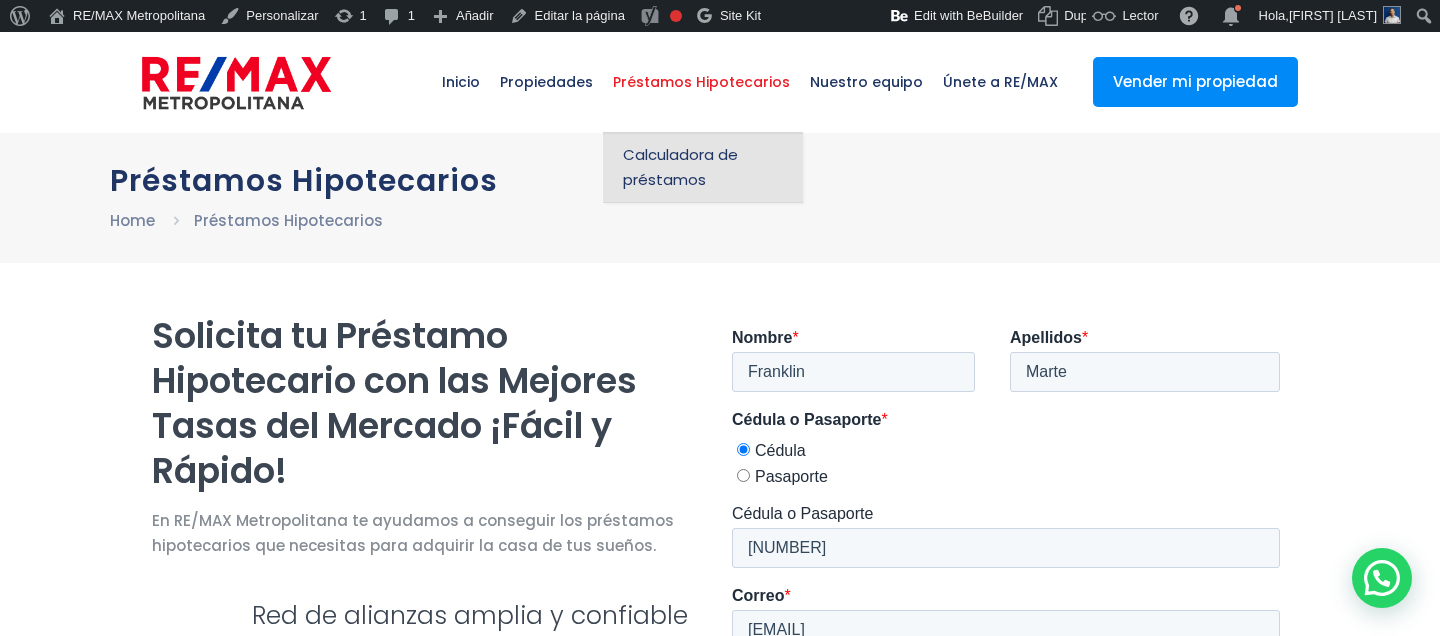click on "Calculadora de préstamos" at bounding box center [703, 167] 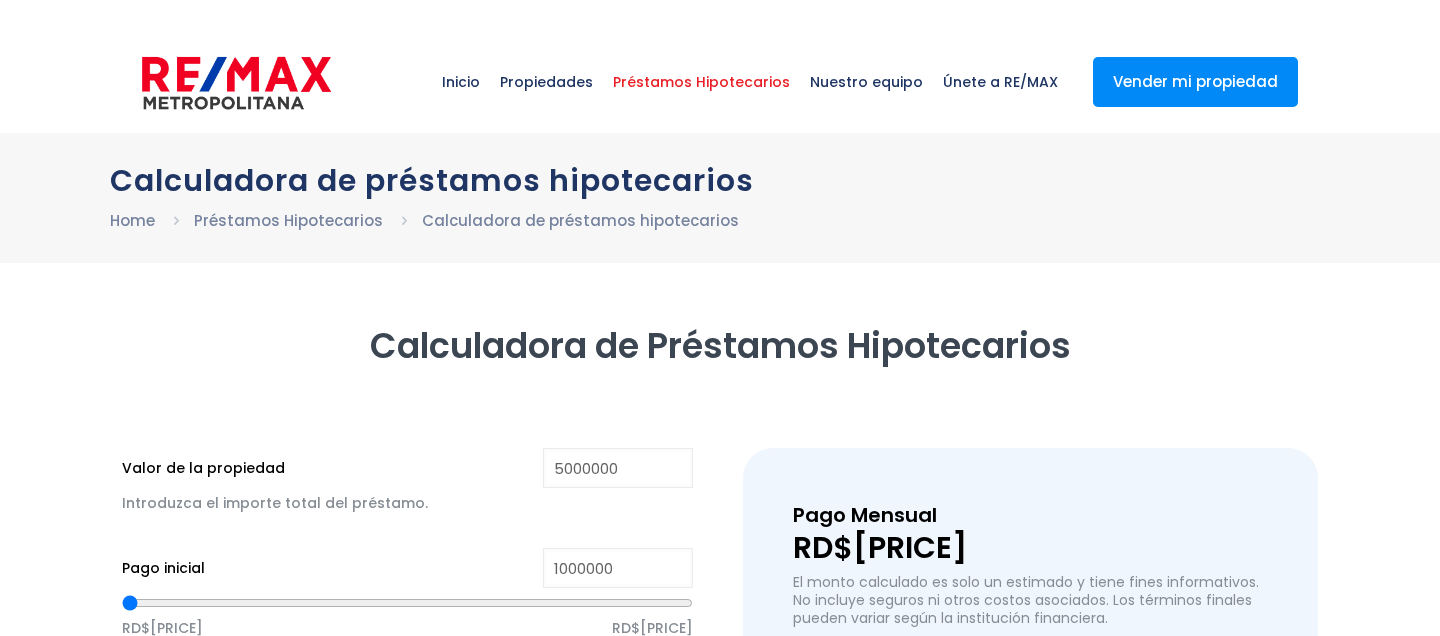 scroll, scrollTop: 0, scrollLeft: 0, axis: both 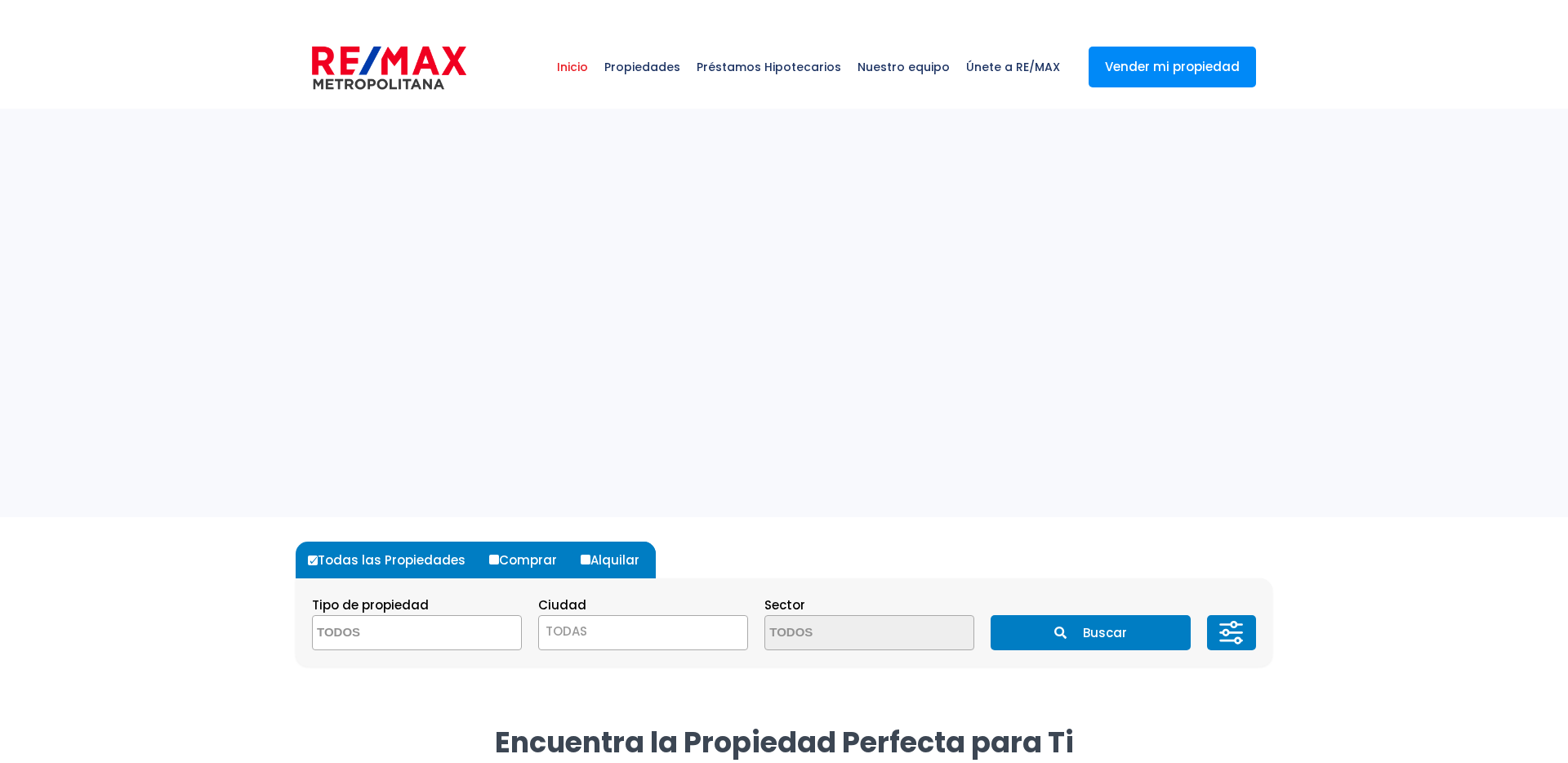 select 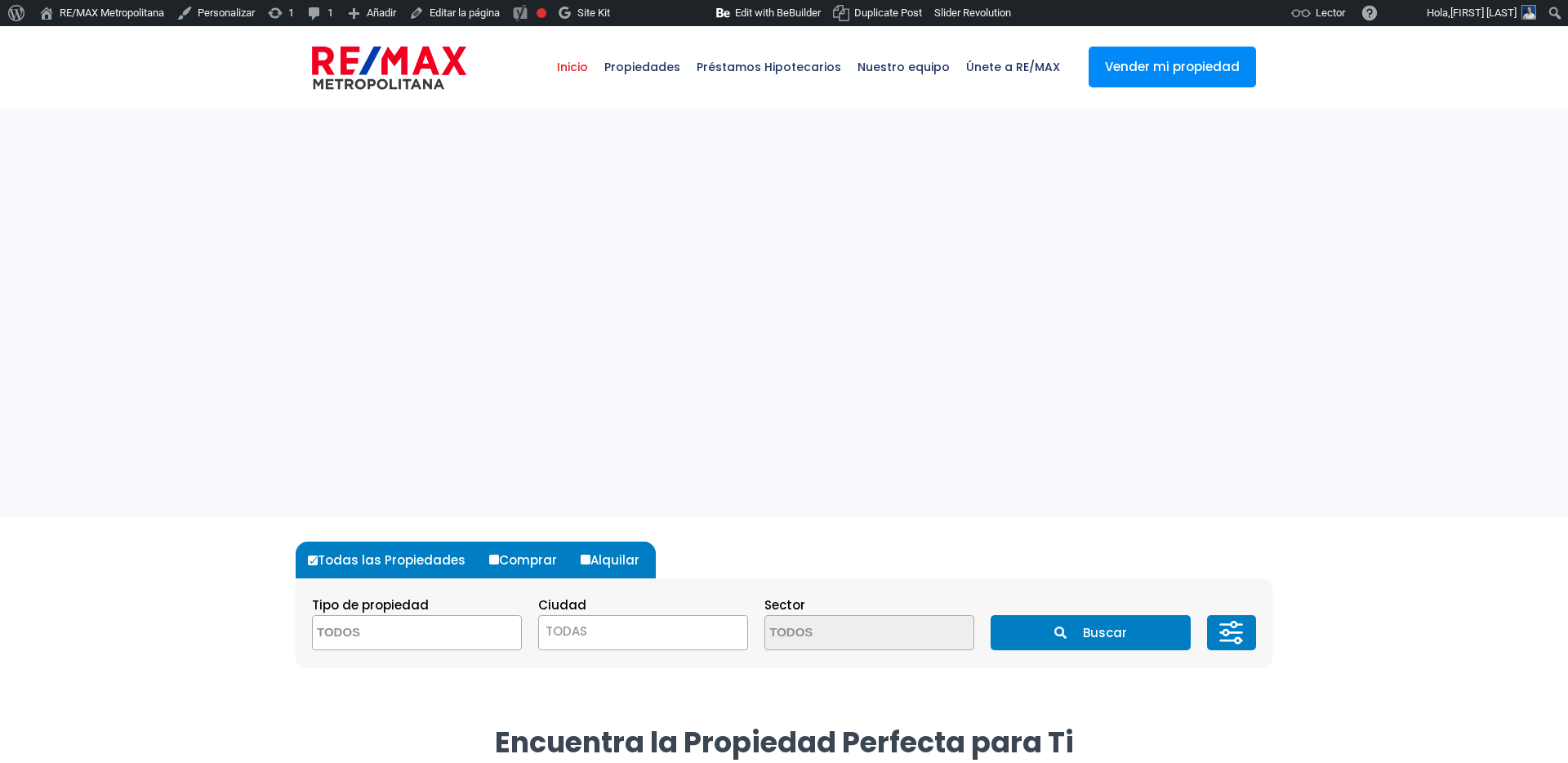 scroll, scrollTop: 0, scrollLeft: 0, axis: both 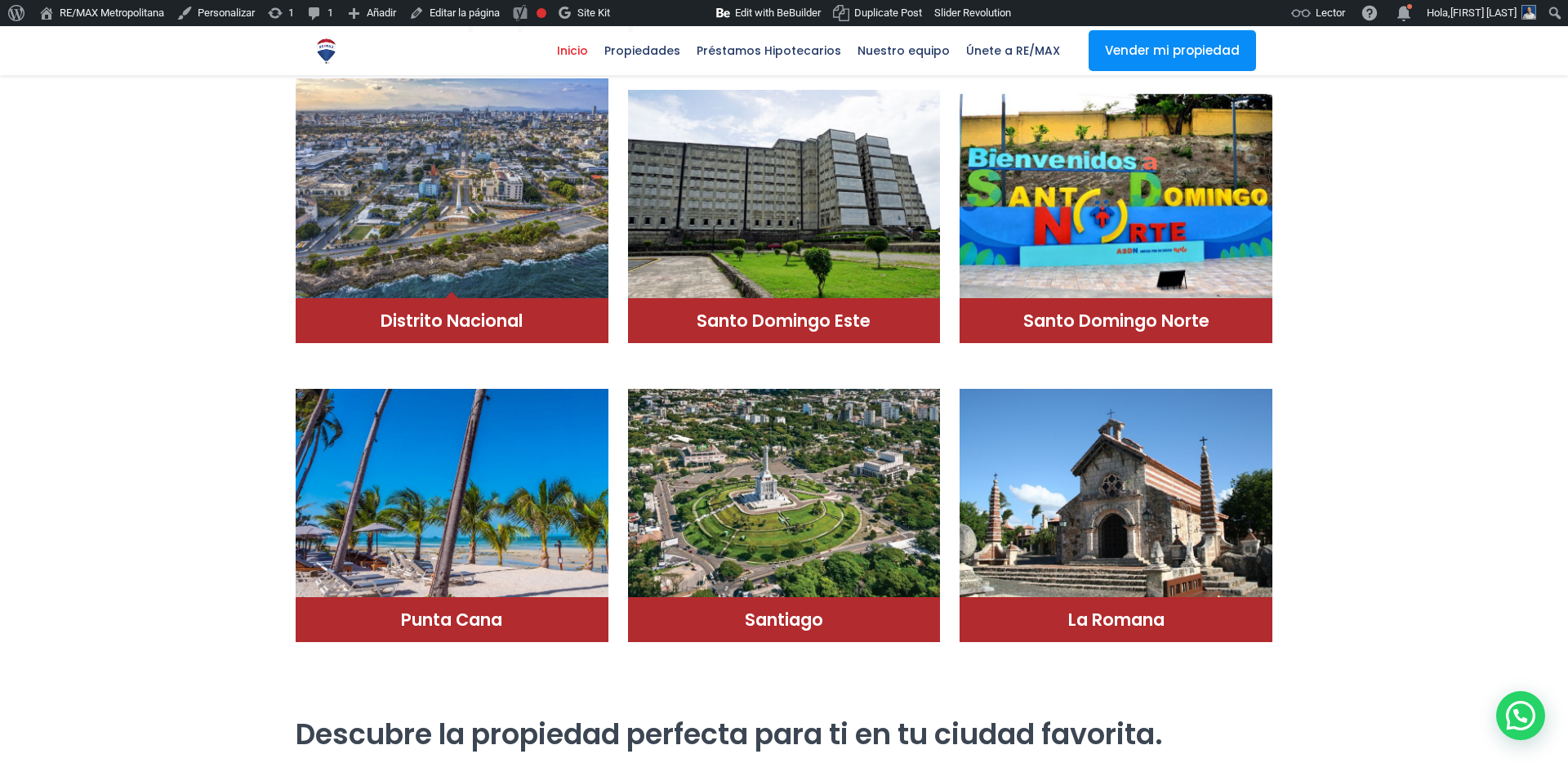 click at bounding box center [452, 189] 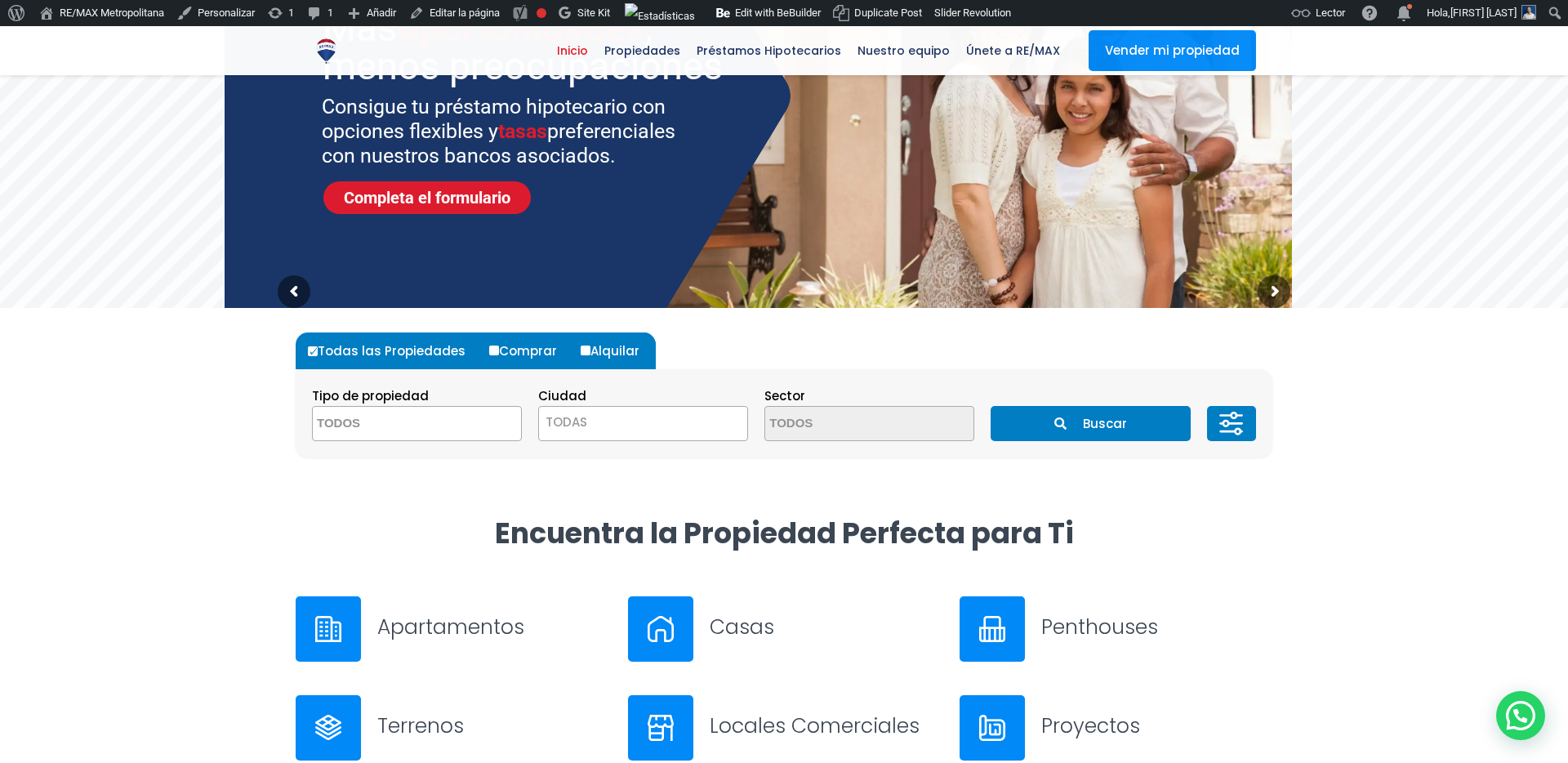 scroll, scrollTop: 0, scrollLeft: 0, axis: both 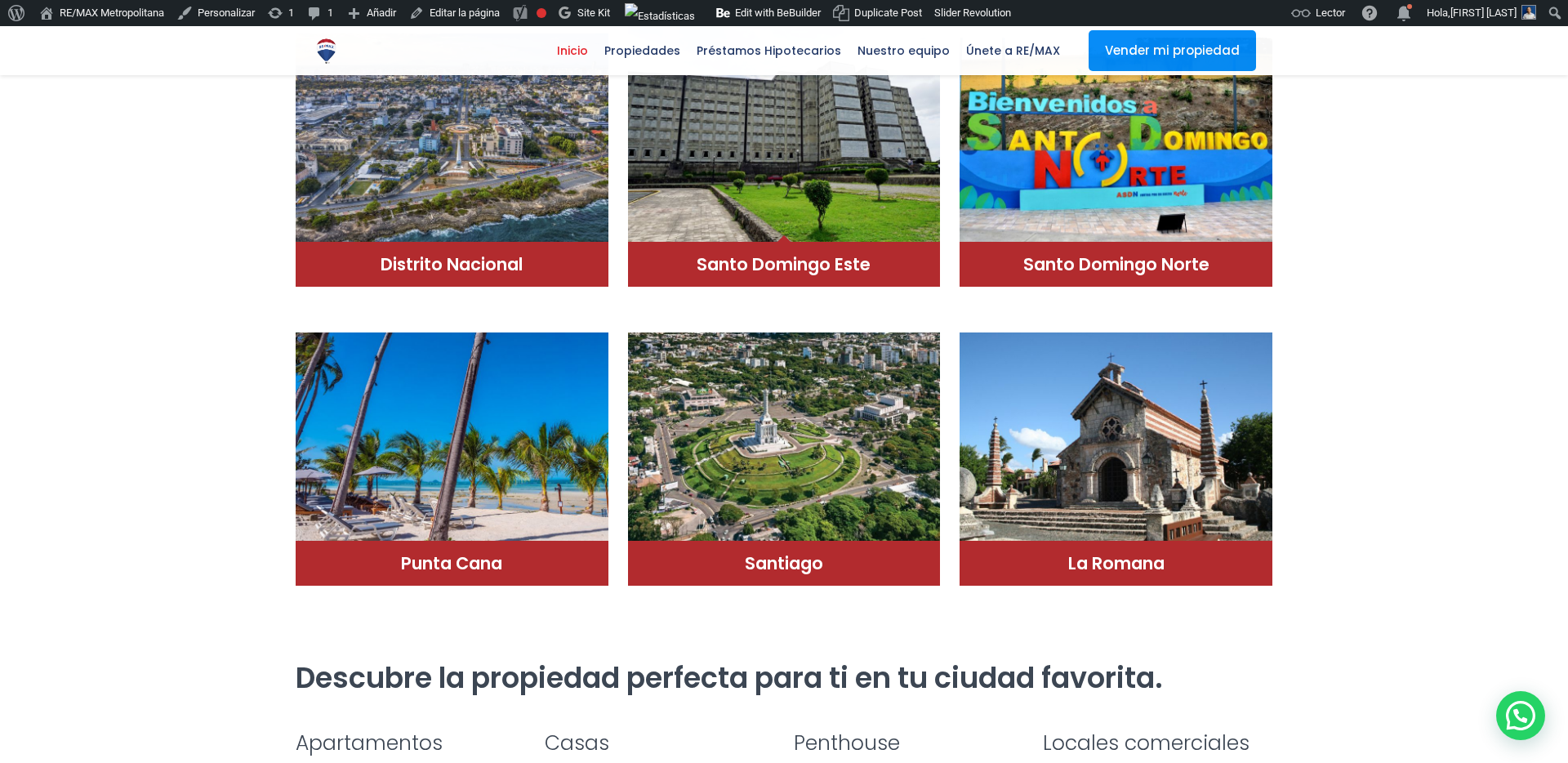 click at bounding box center (784, 132) 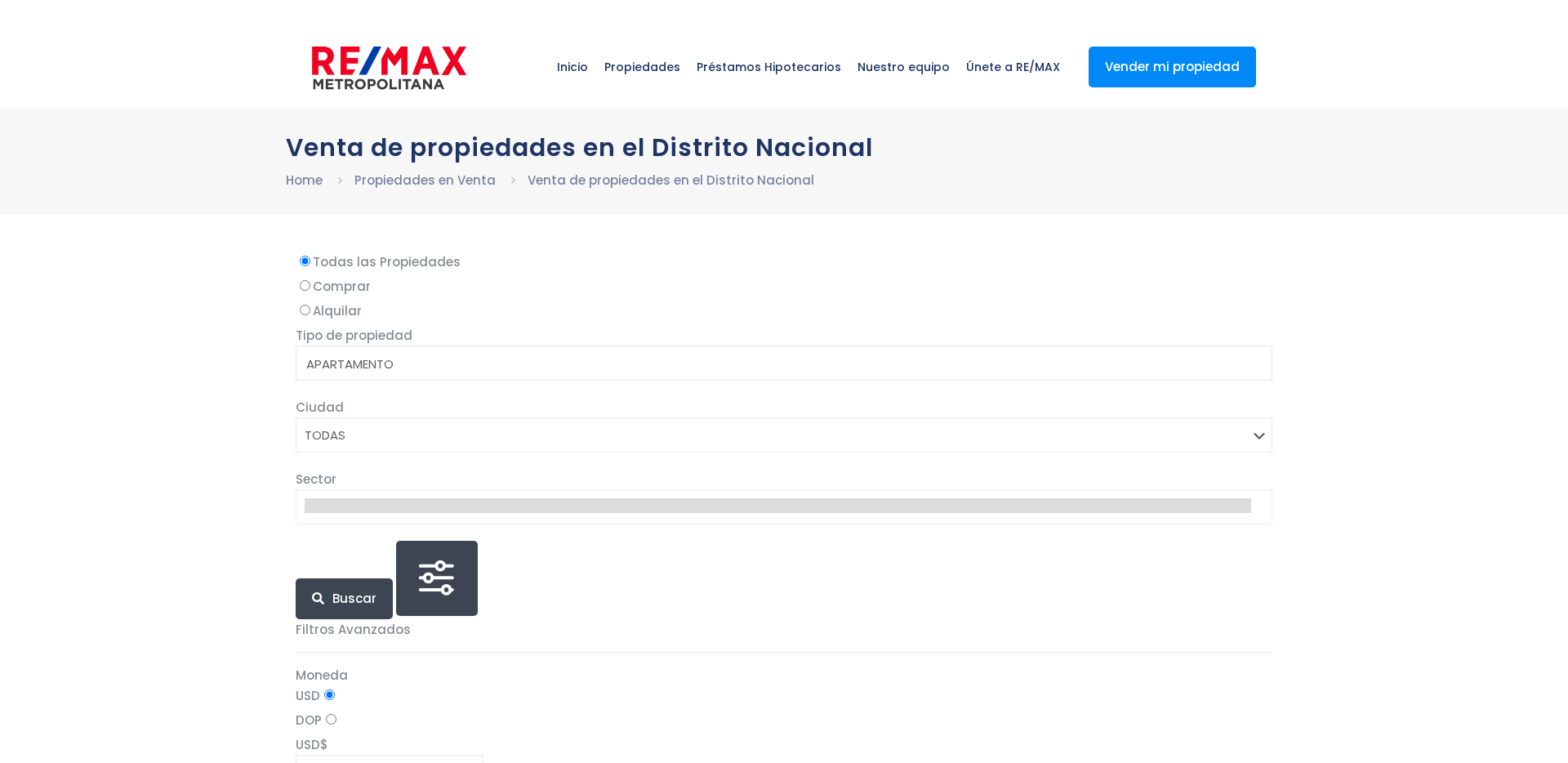 select 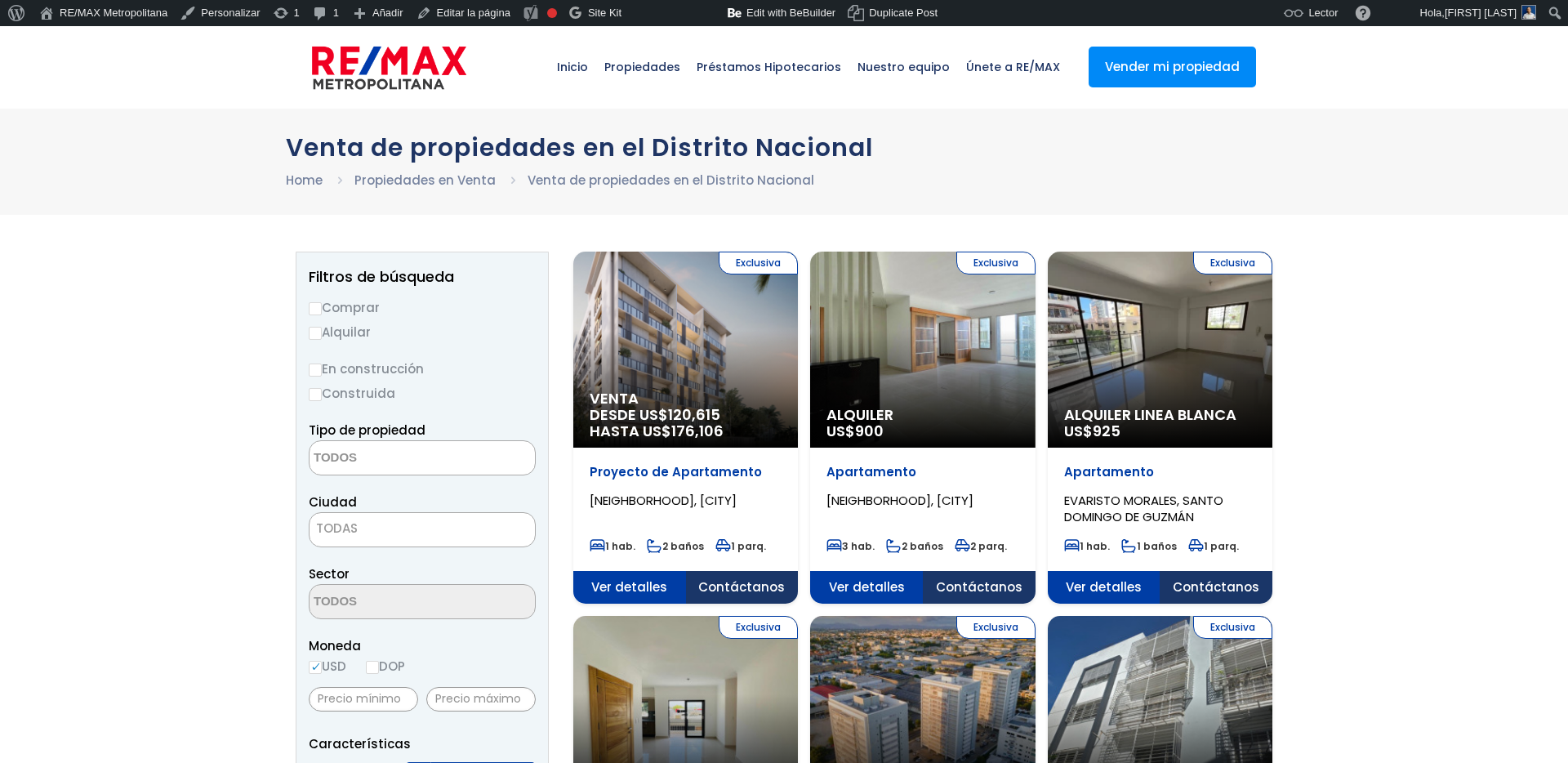 scroll, scrollTop: 0, scrollLeft: 0, axis: both 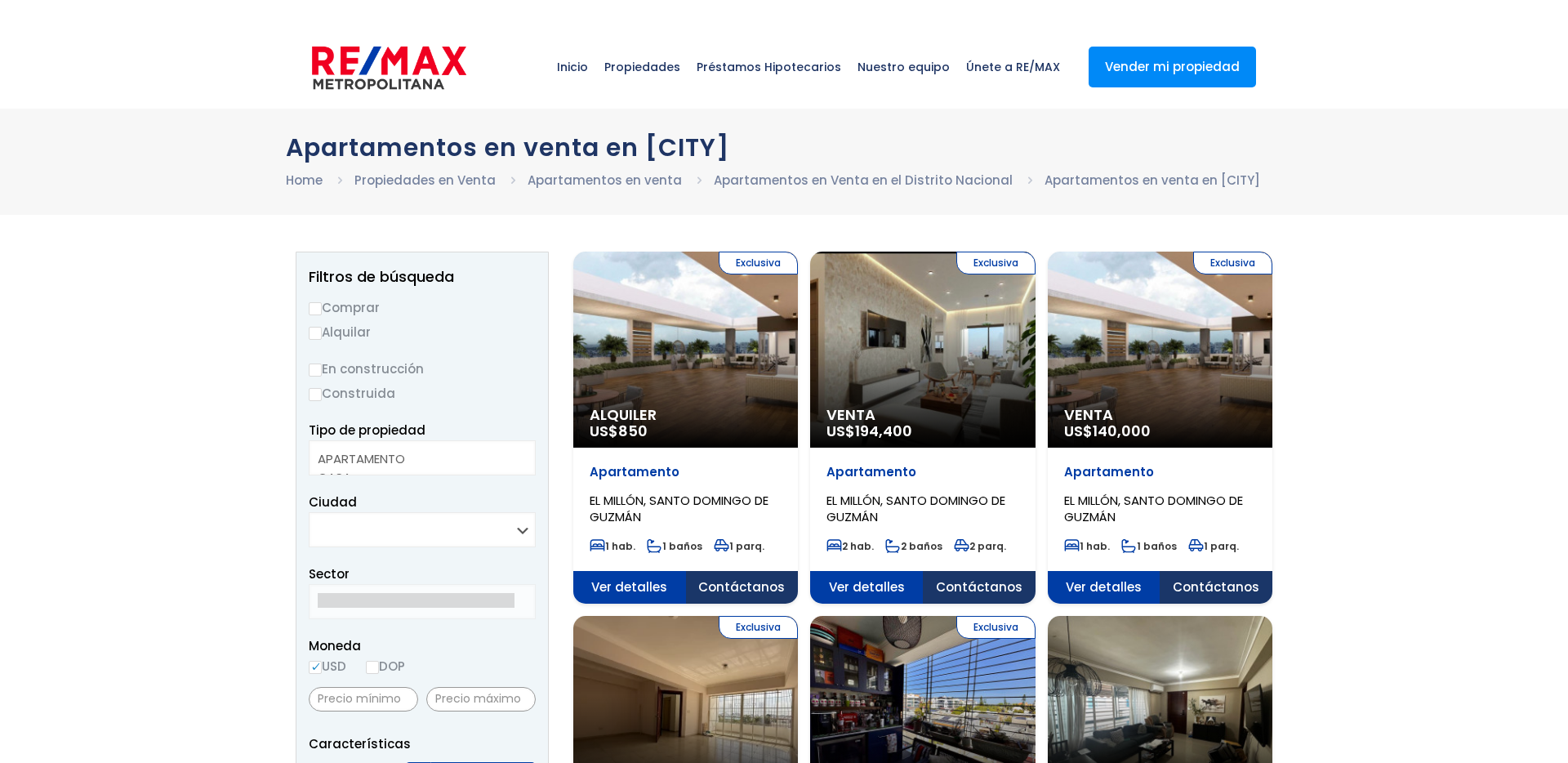select 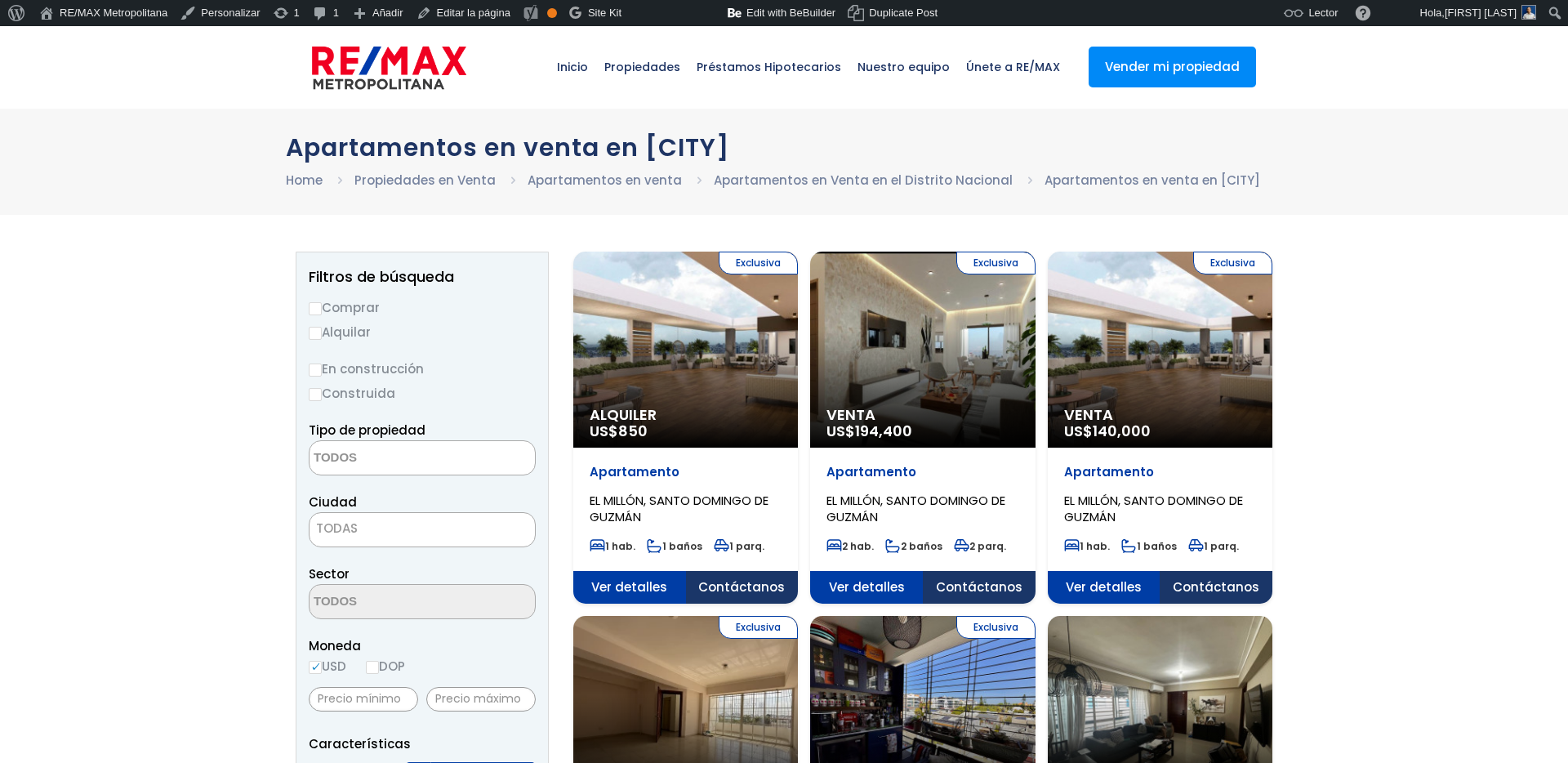 scroll, scrollTop: 0, scrollLeft: 0, axis: both 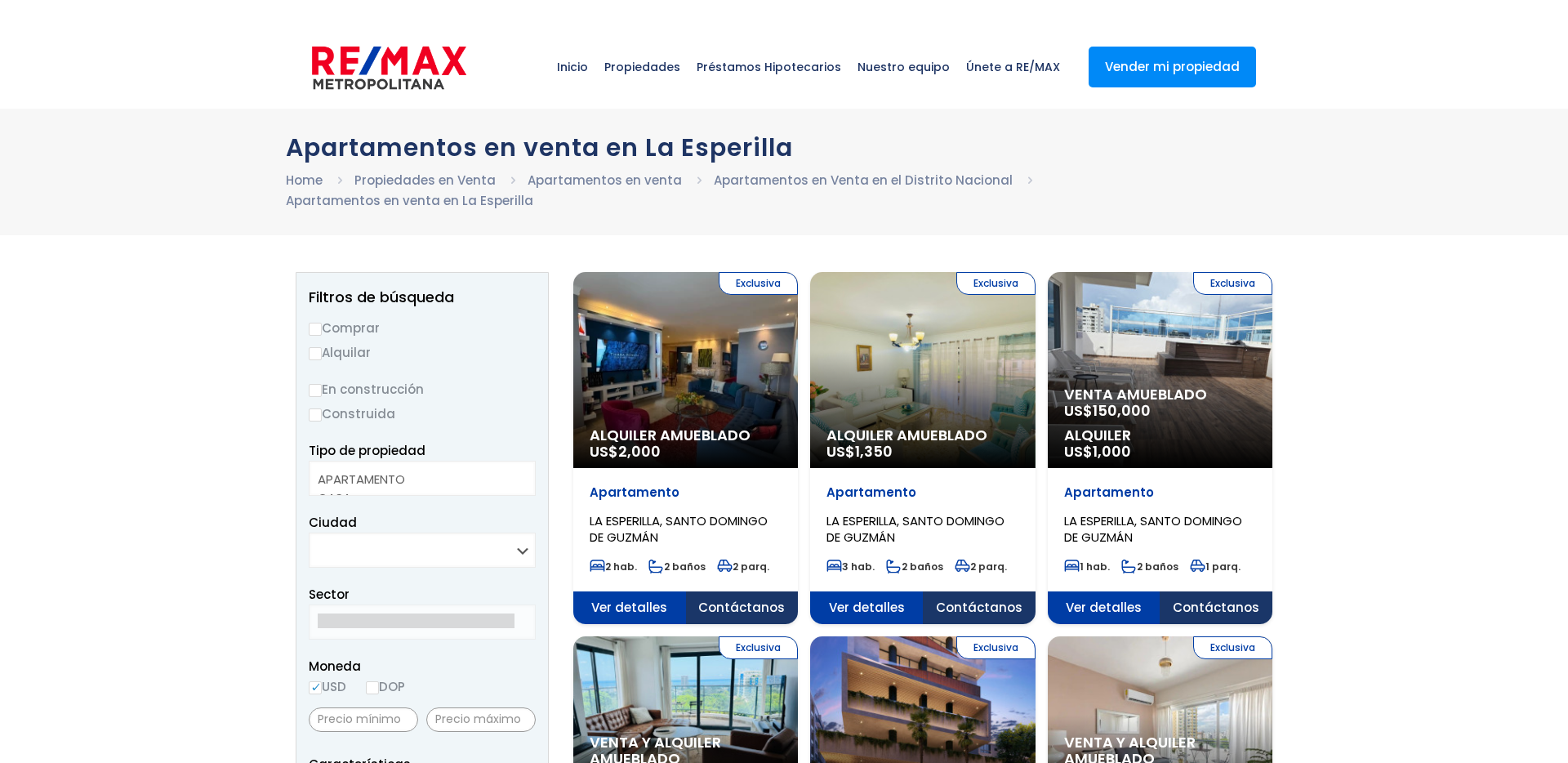 select 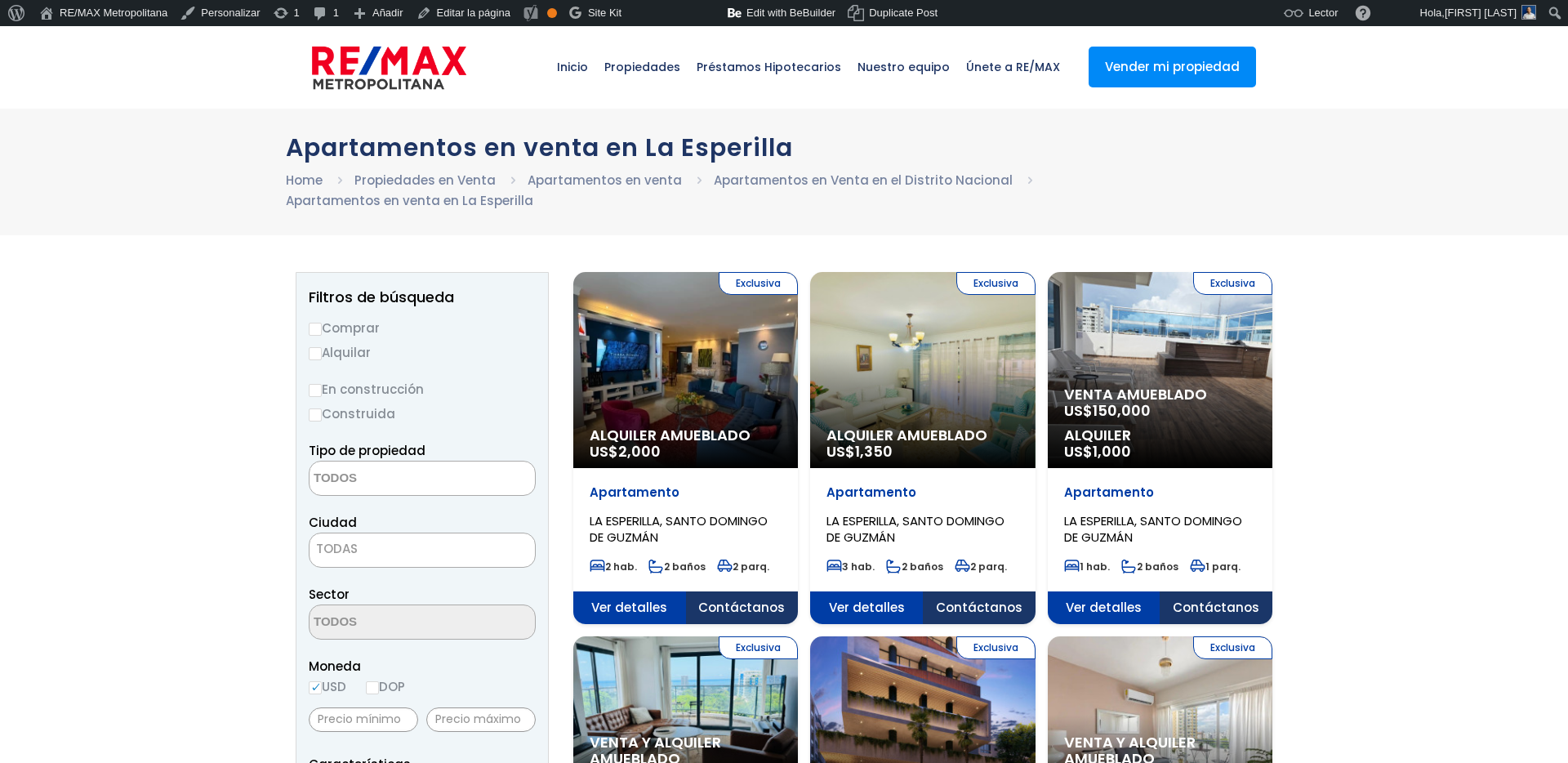 scroll, scrollTop: 0, scrollLeft: 0, axis: both 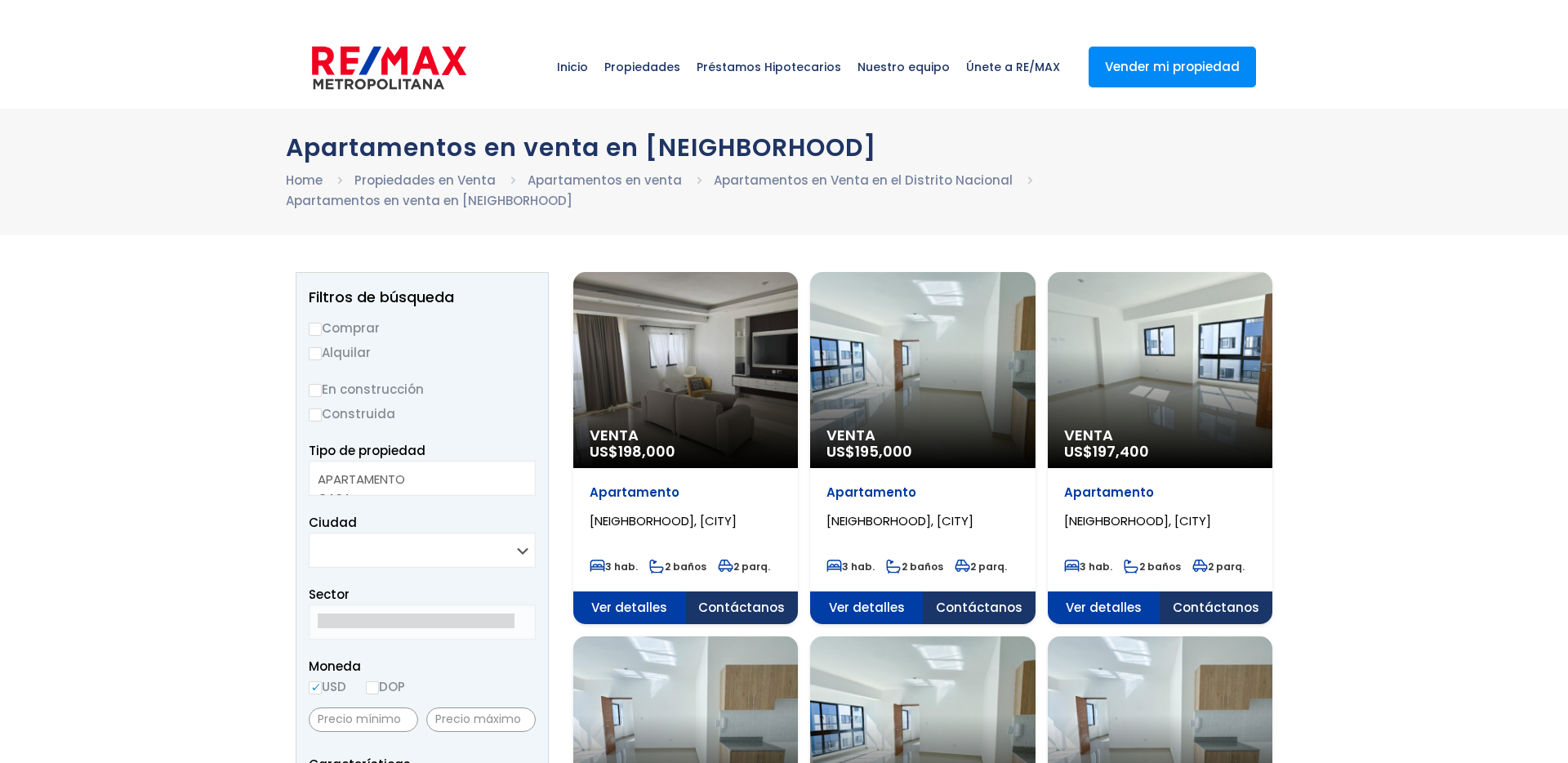 select 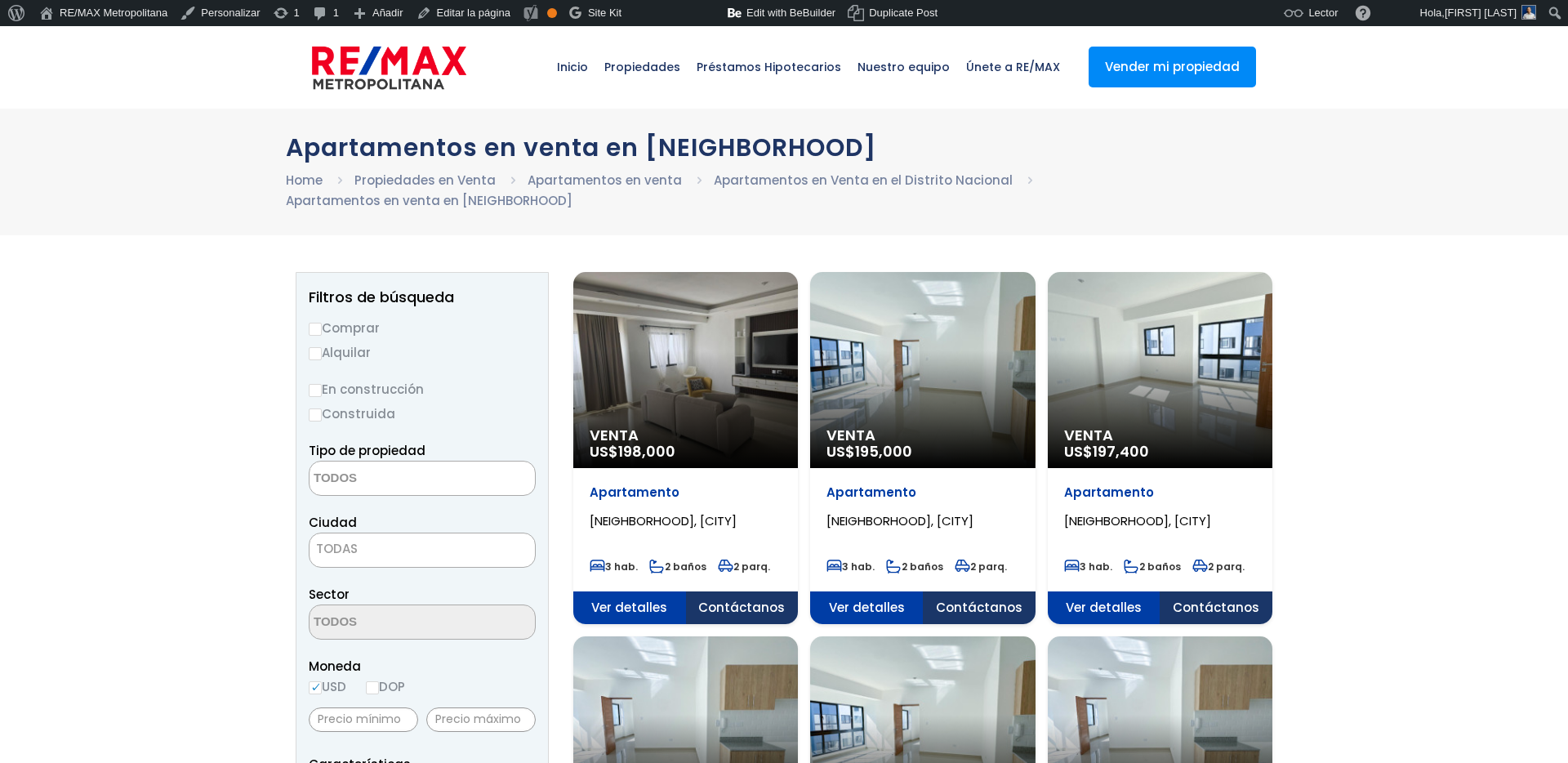 scroll, scrollTop: 0, scrollLeft: 0, axis: both 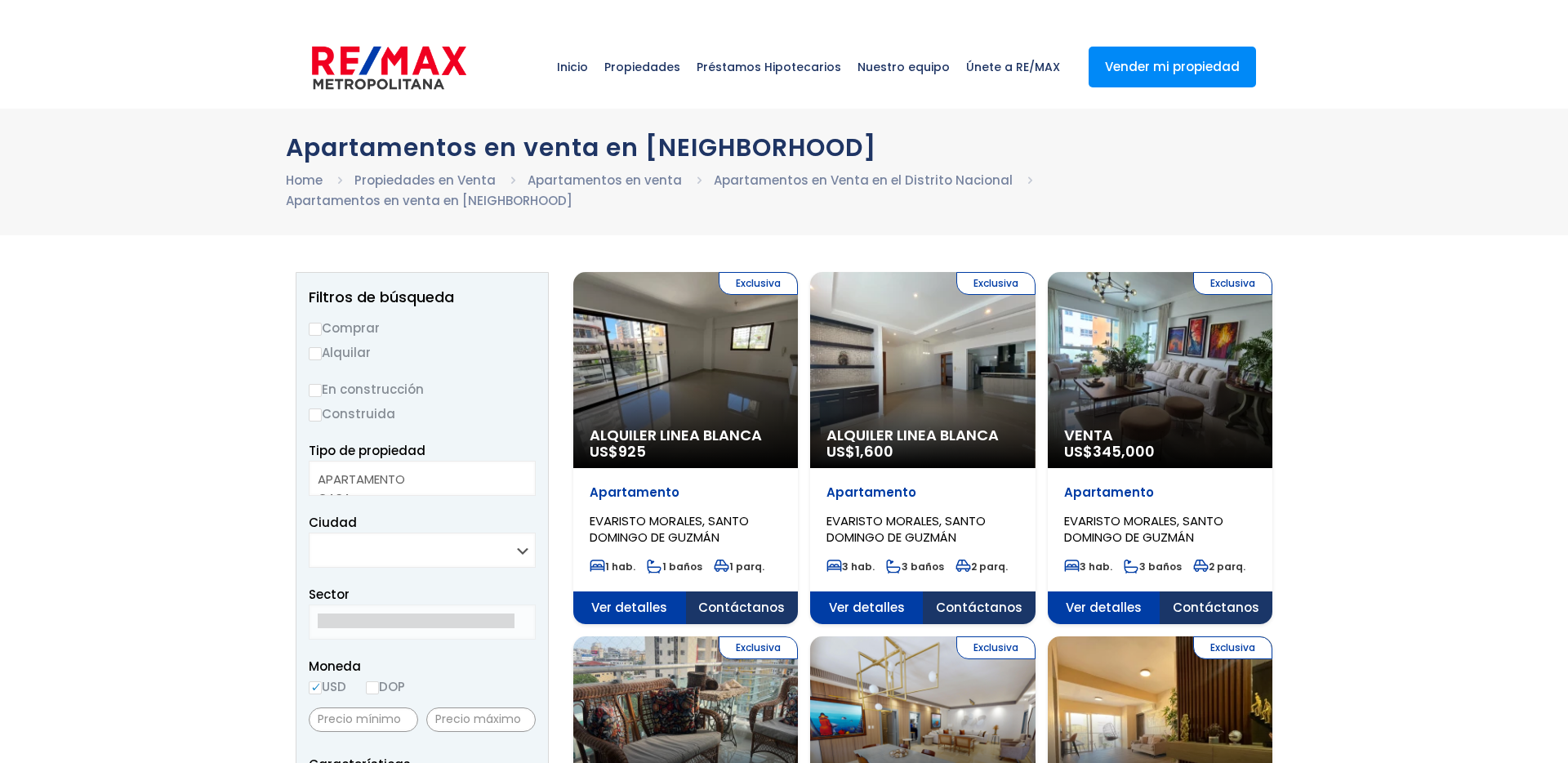 select 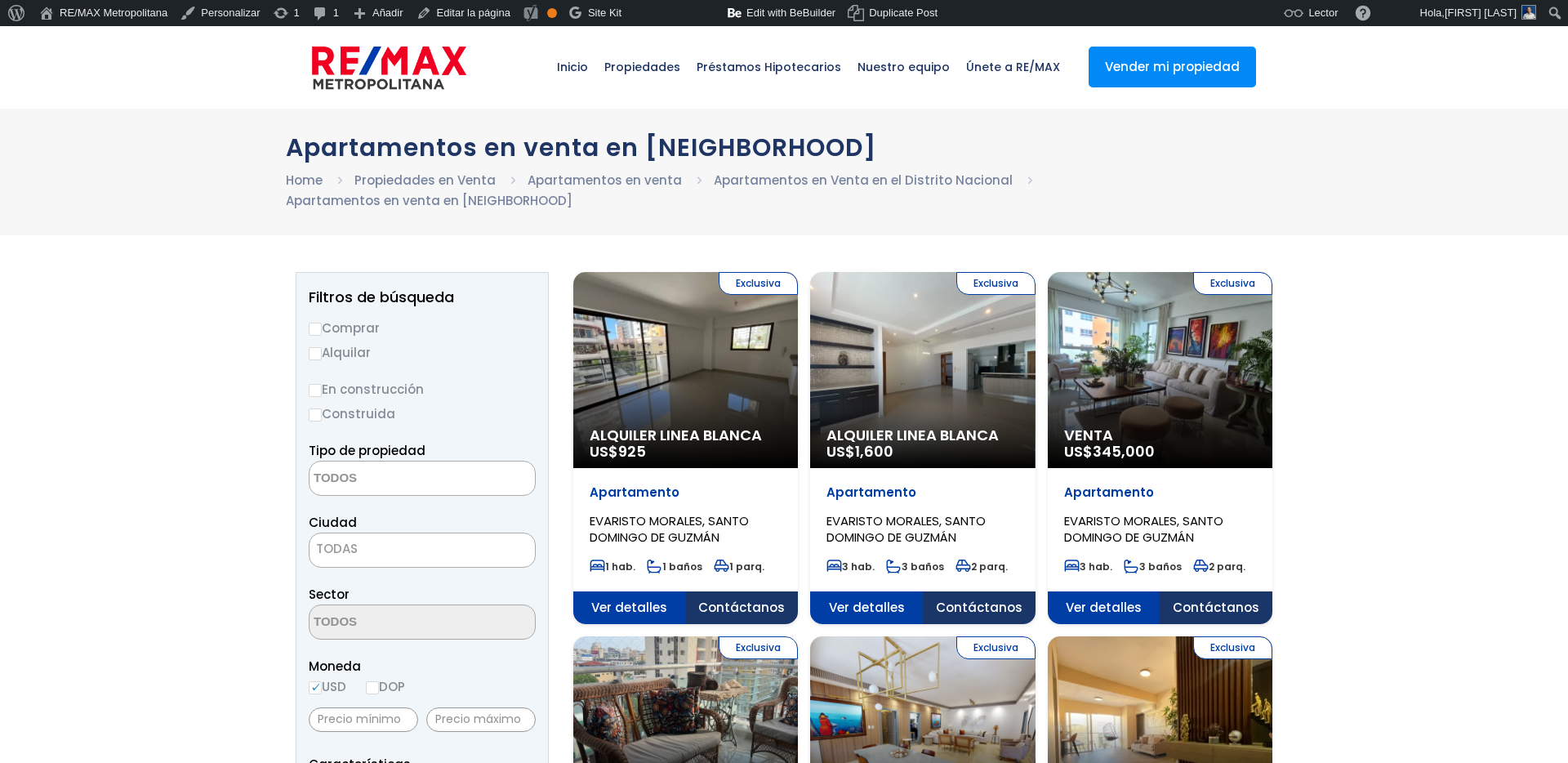 scroll, scrollTop: 0, scrollLeft: 0, axis: both 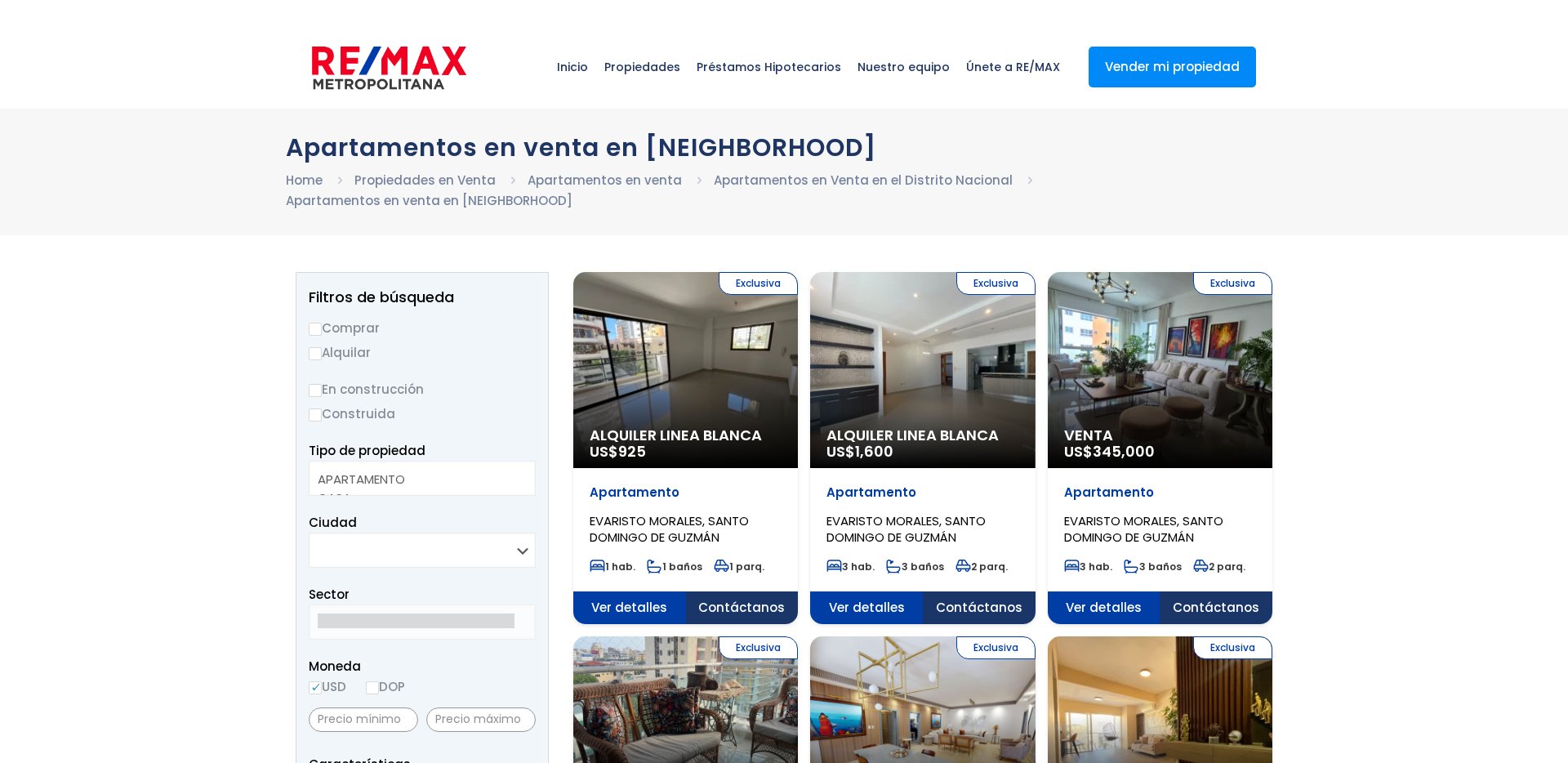 select 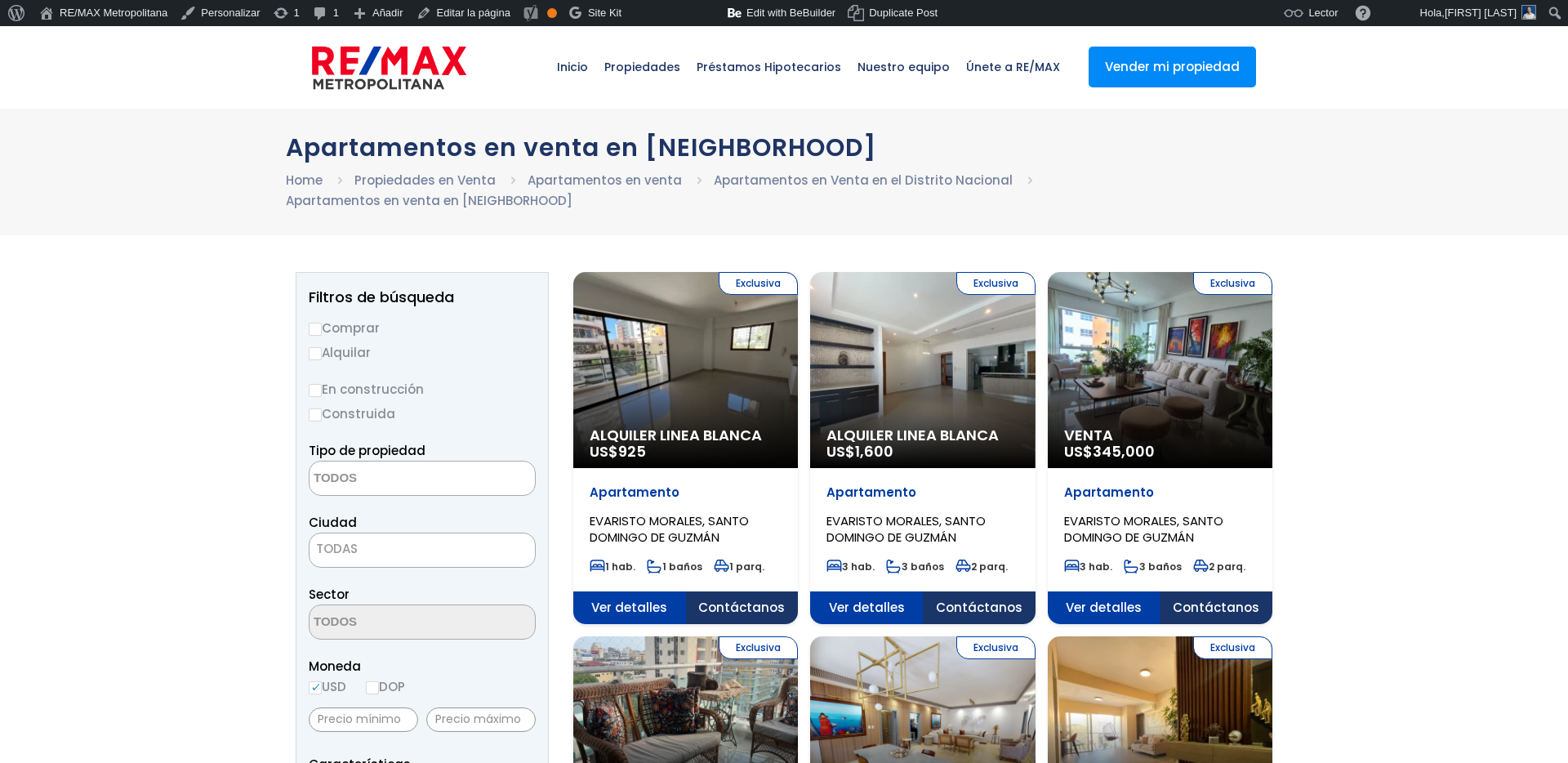 scroll, scrollTop: 0, scrollLeft: 0, axis: both 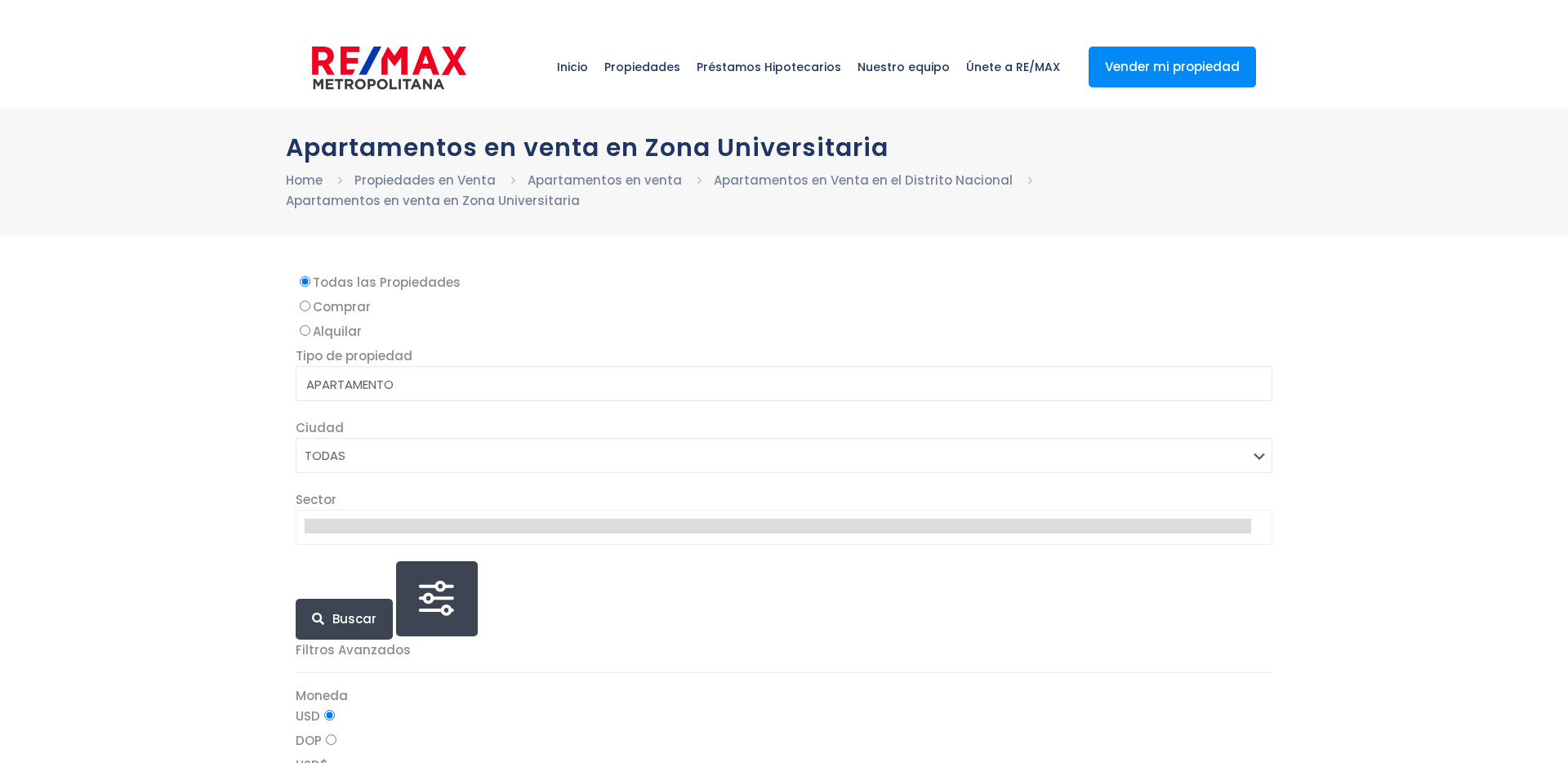 select 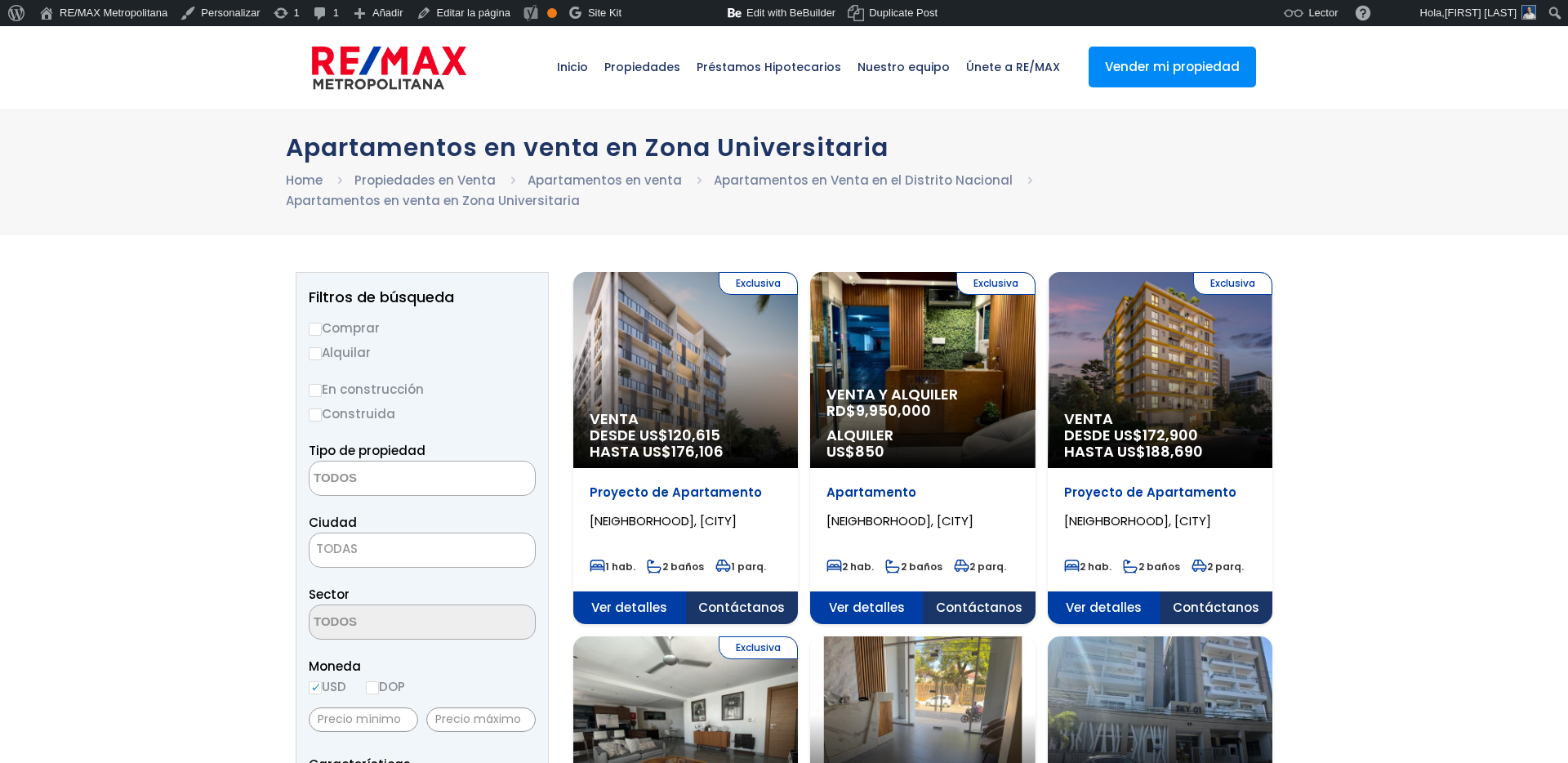 scroll, scrollTop: 0, scrollLeft: 0, axis: both 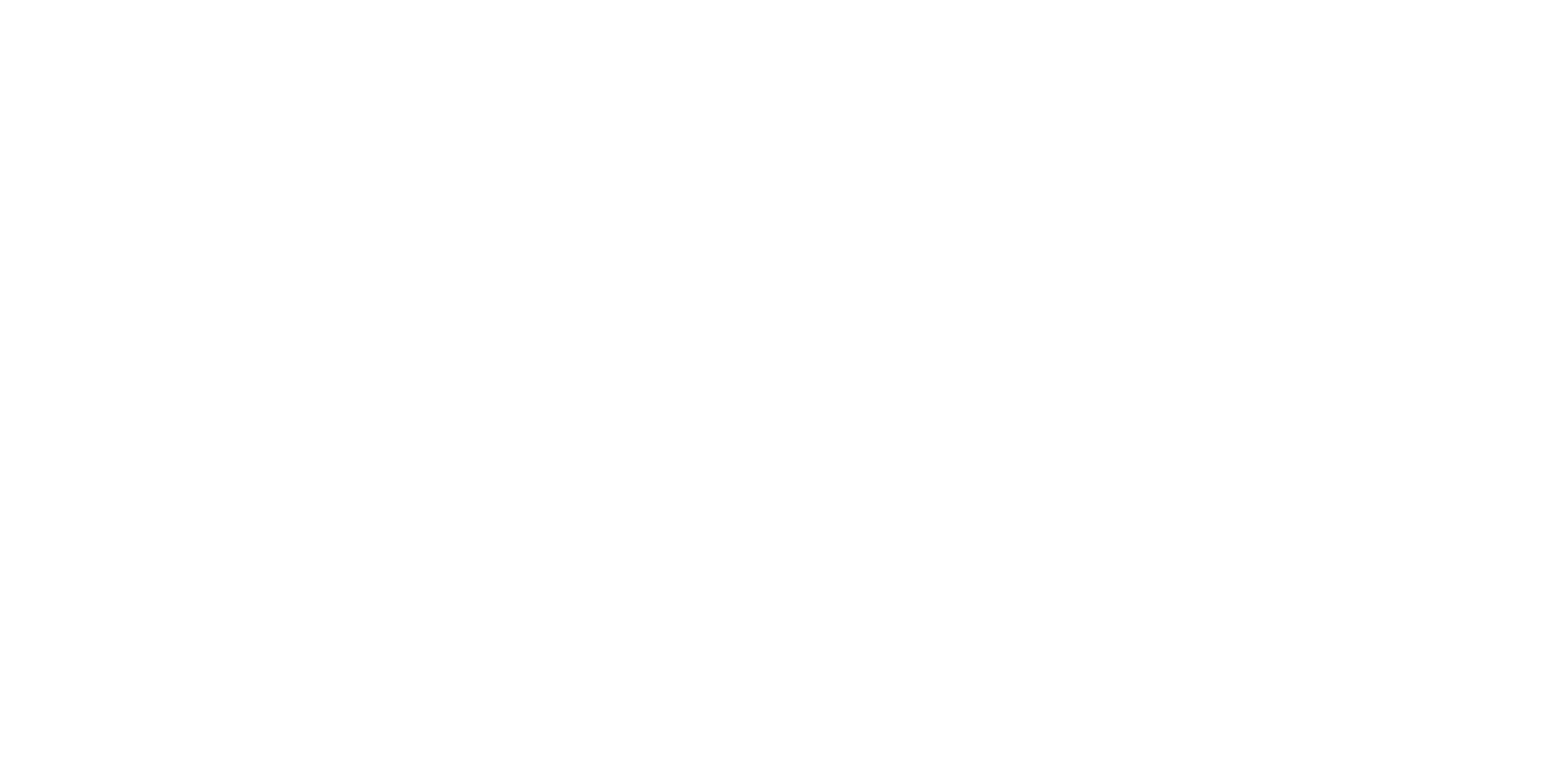 select 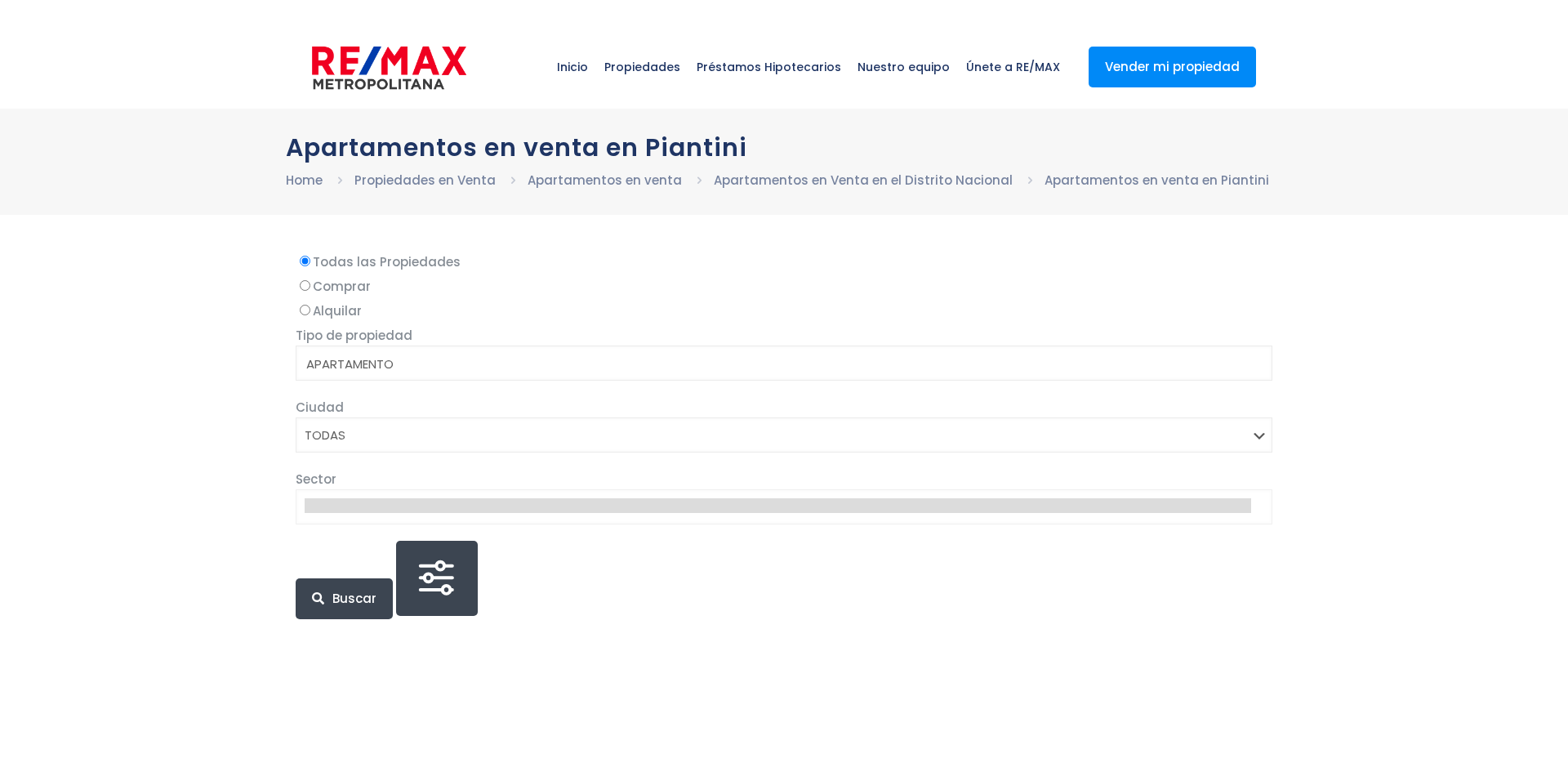 scroll, scrollTop: 0, scrollLeft: 0, axis: both 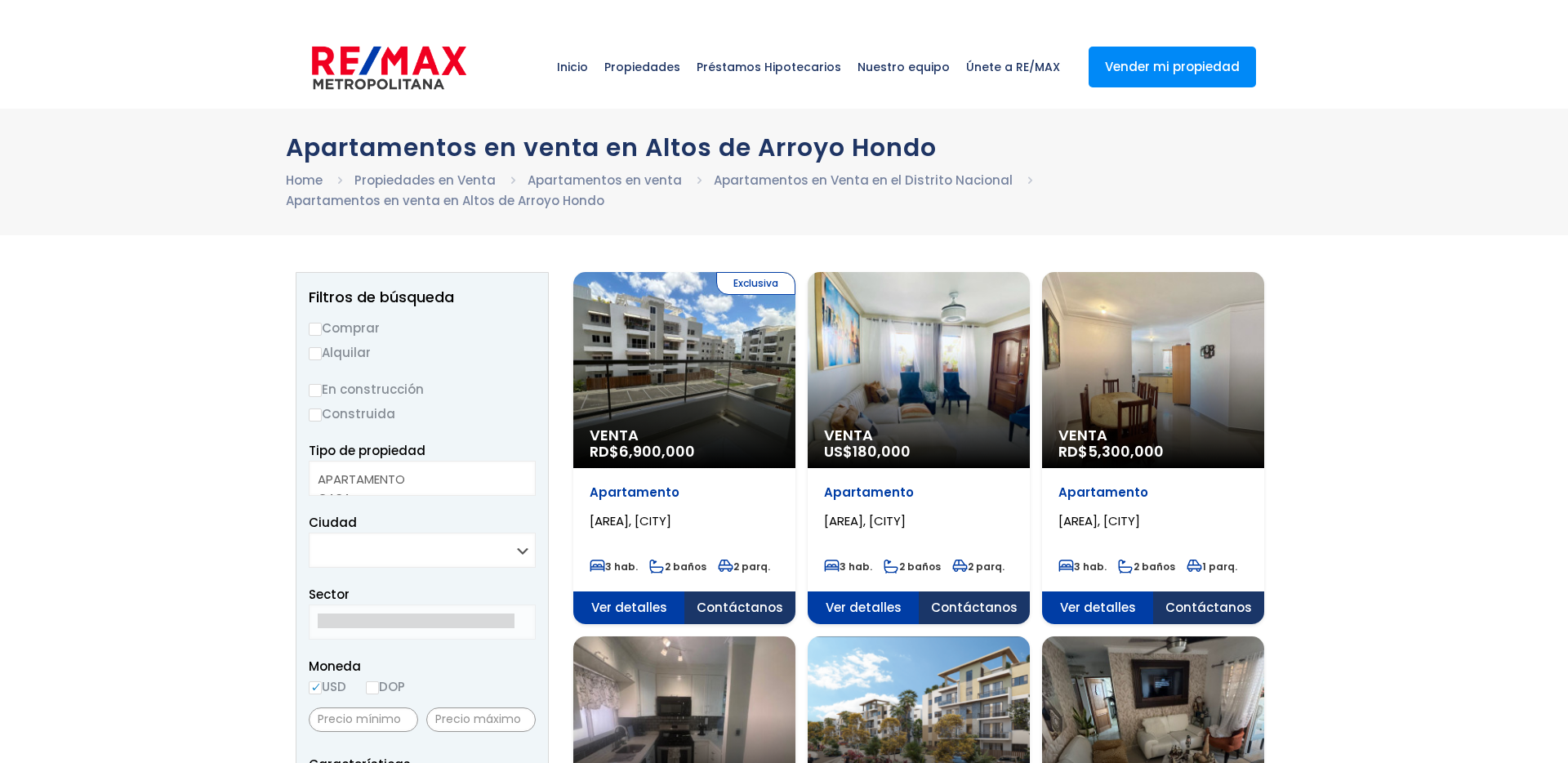 select 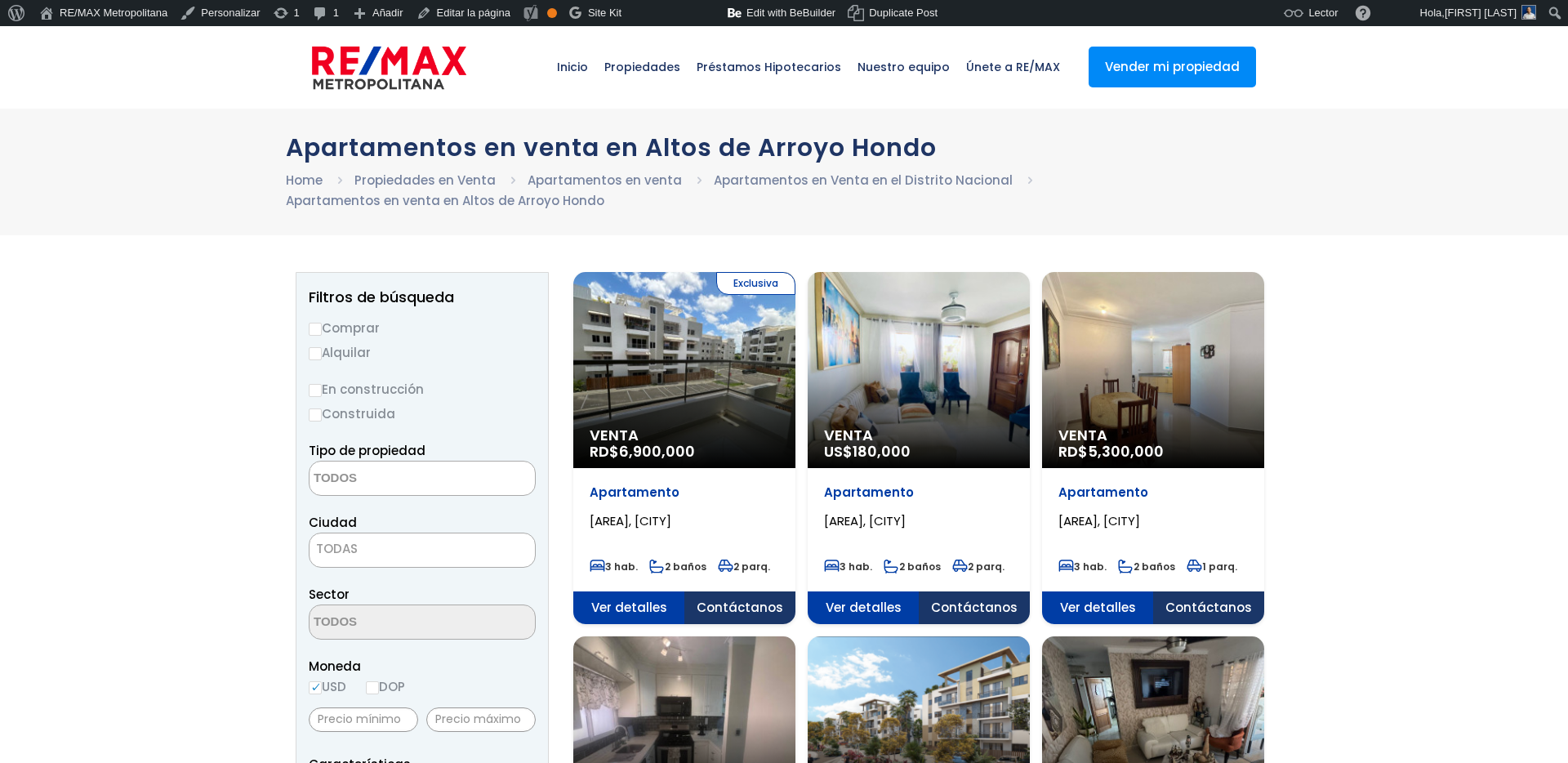 scroll, scrollTop: 0, scrollLeft: 0, axis: both 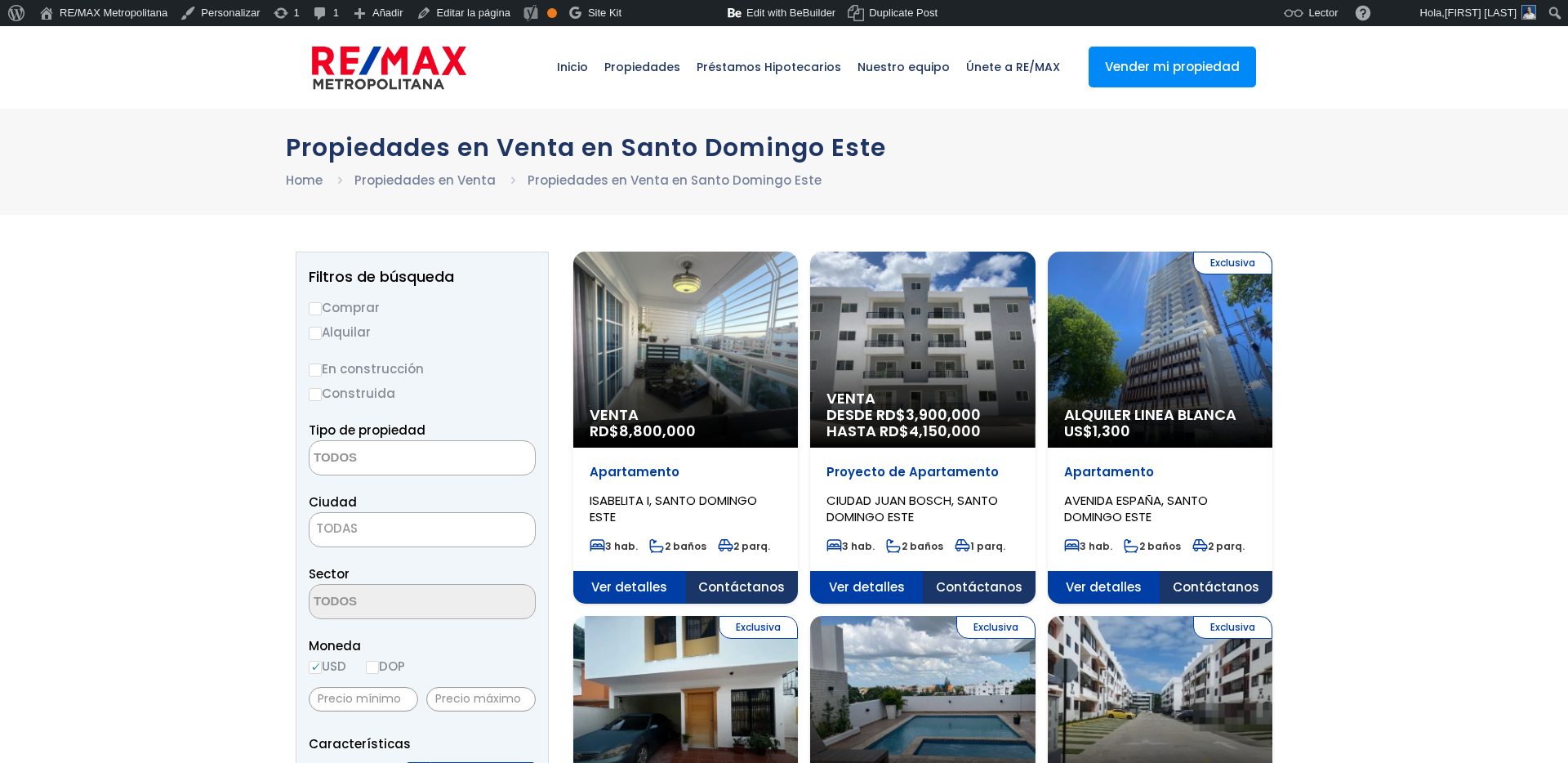 select 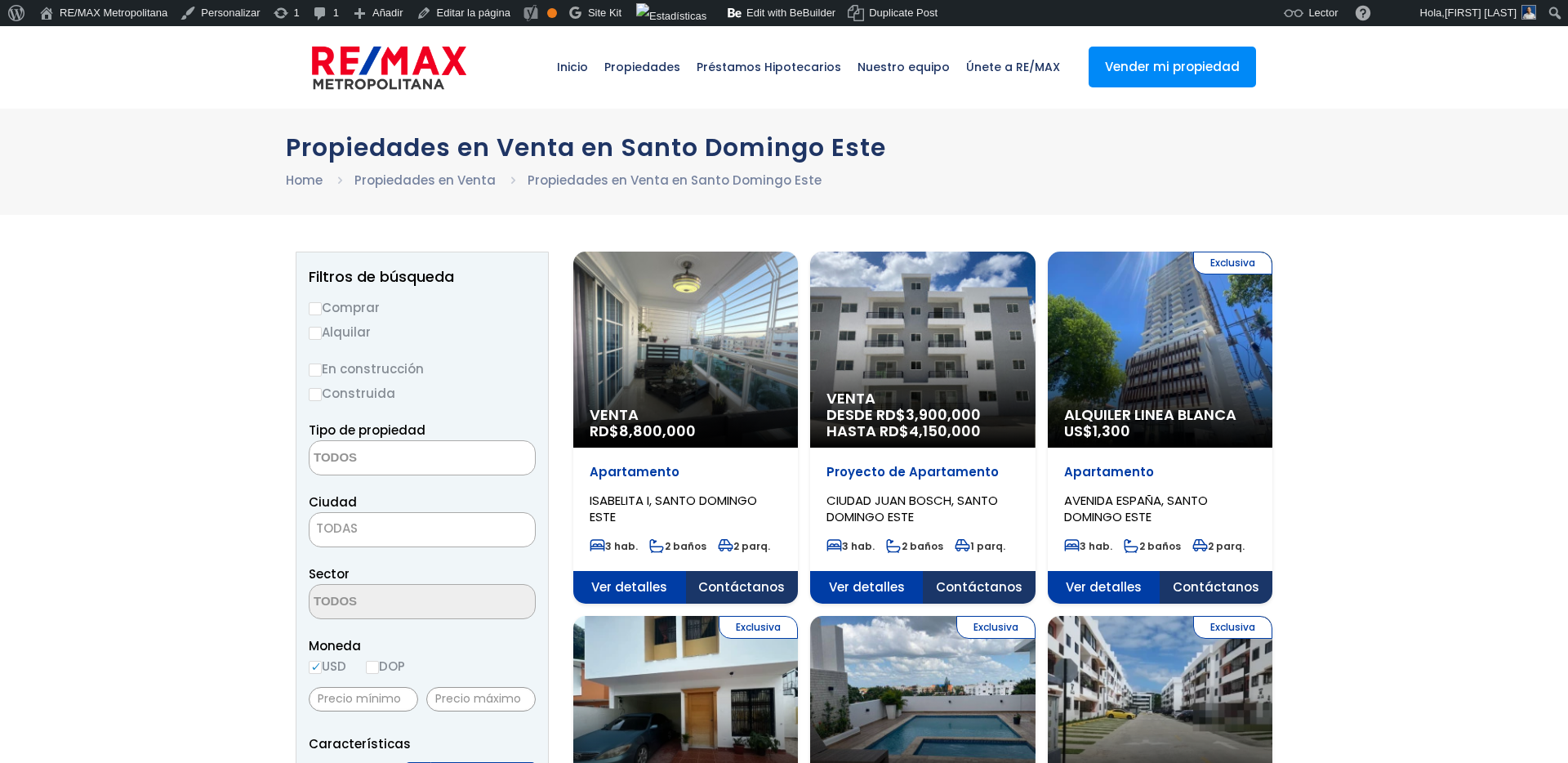 scroll, scrollTop: 0, scrollLeft: 0, axis: both 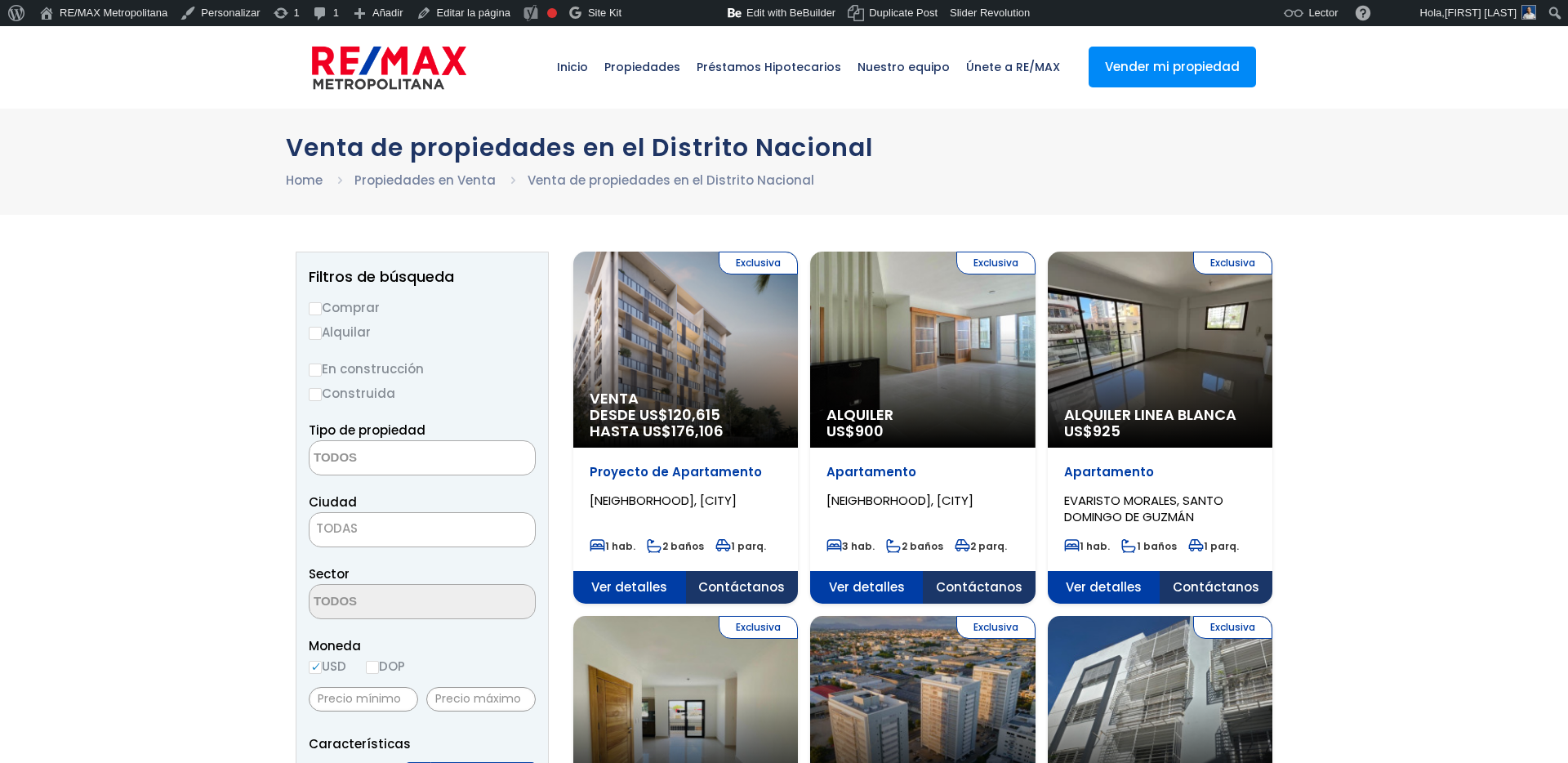 select 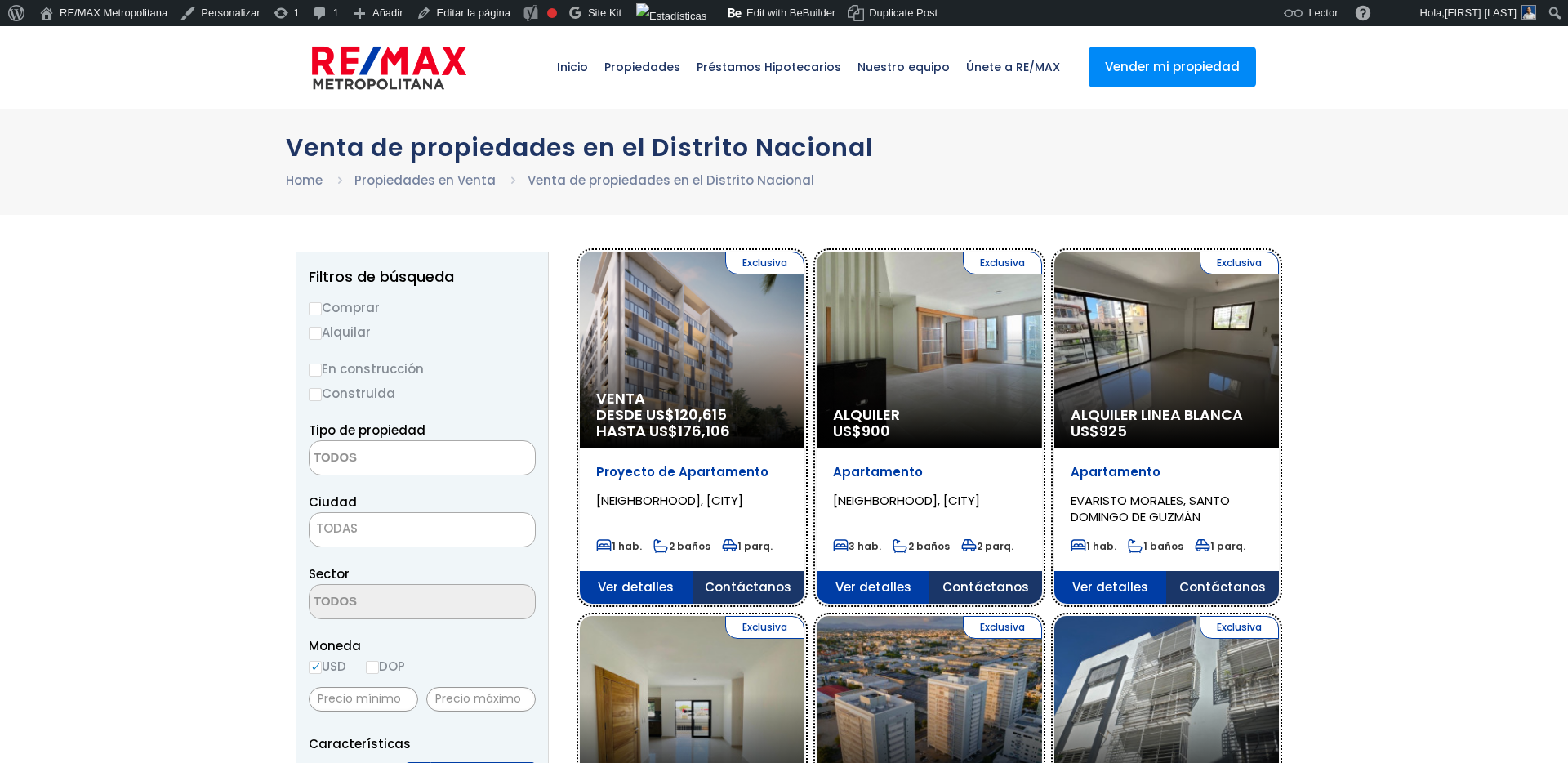 scroll, scrollTop: 0, scrollLeft: 0, axis: both 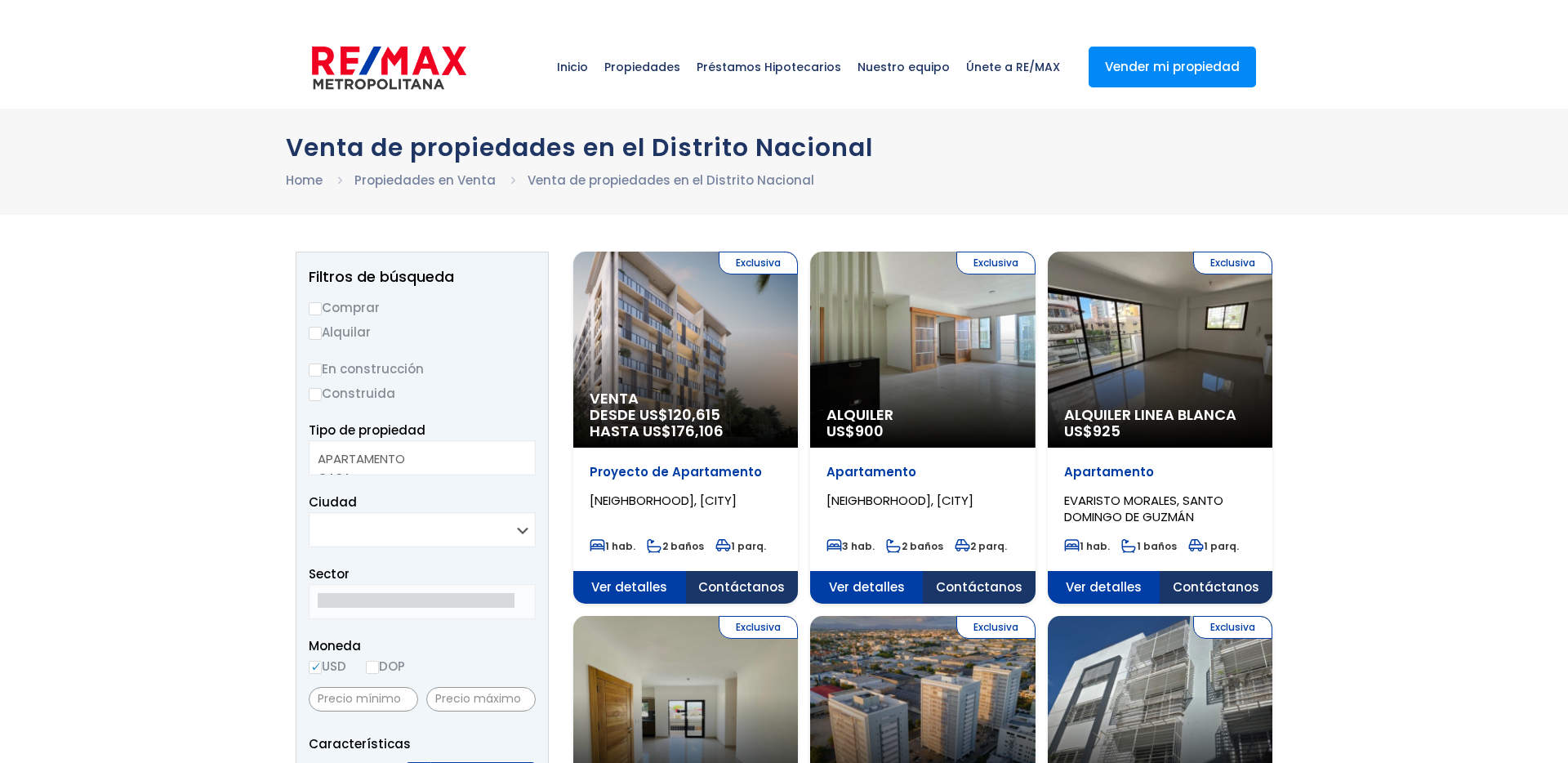 select 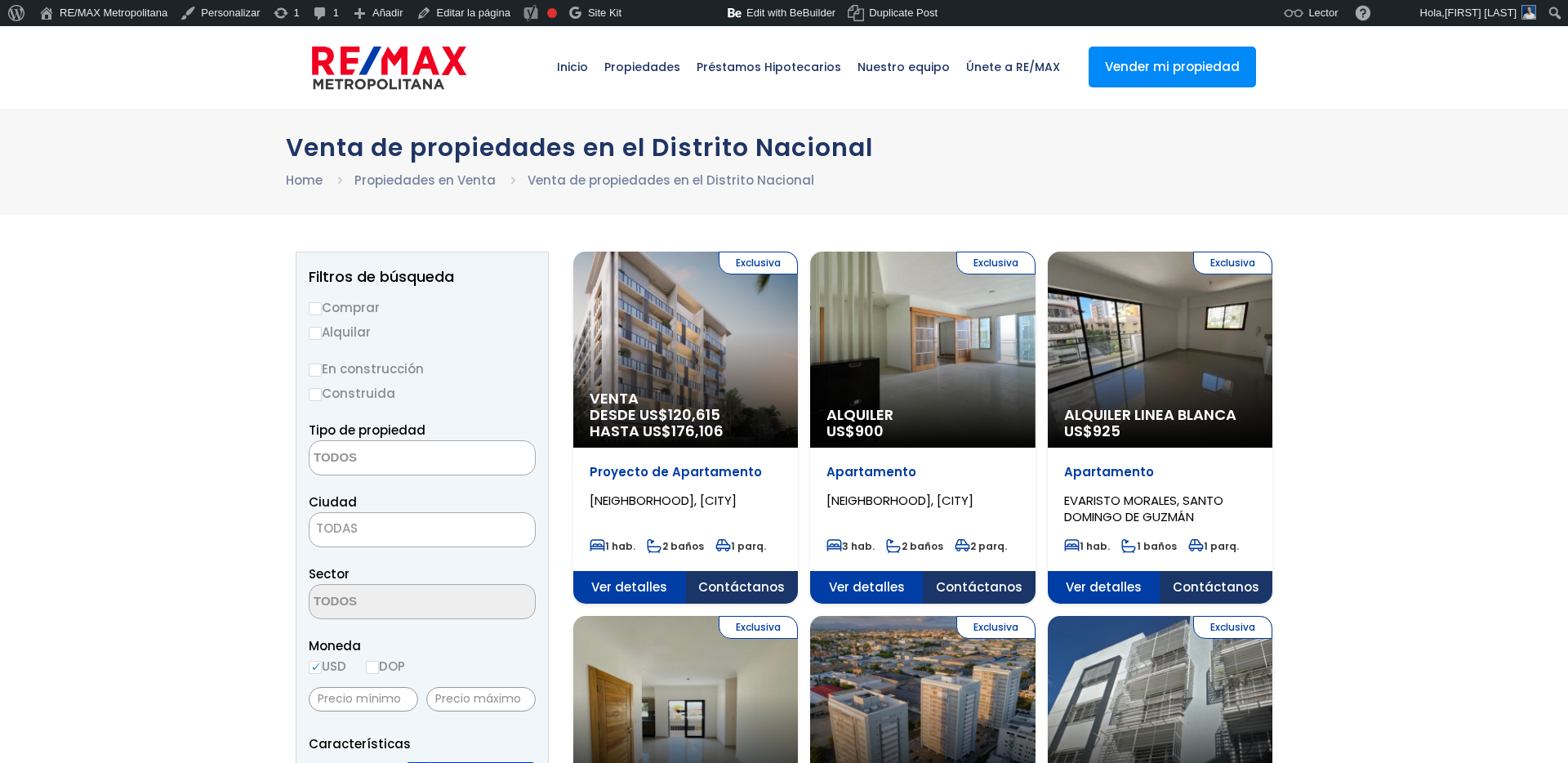 scroll, scrollTop: 0, scrollLeft: 0, axis: both 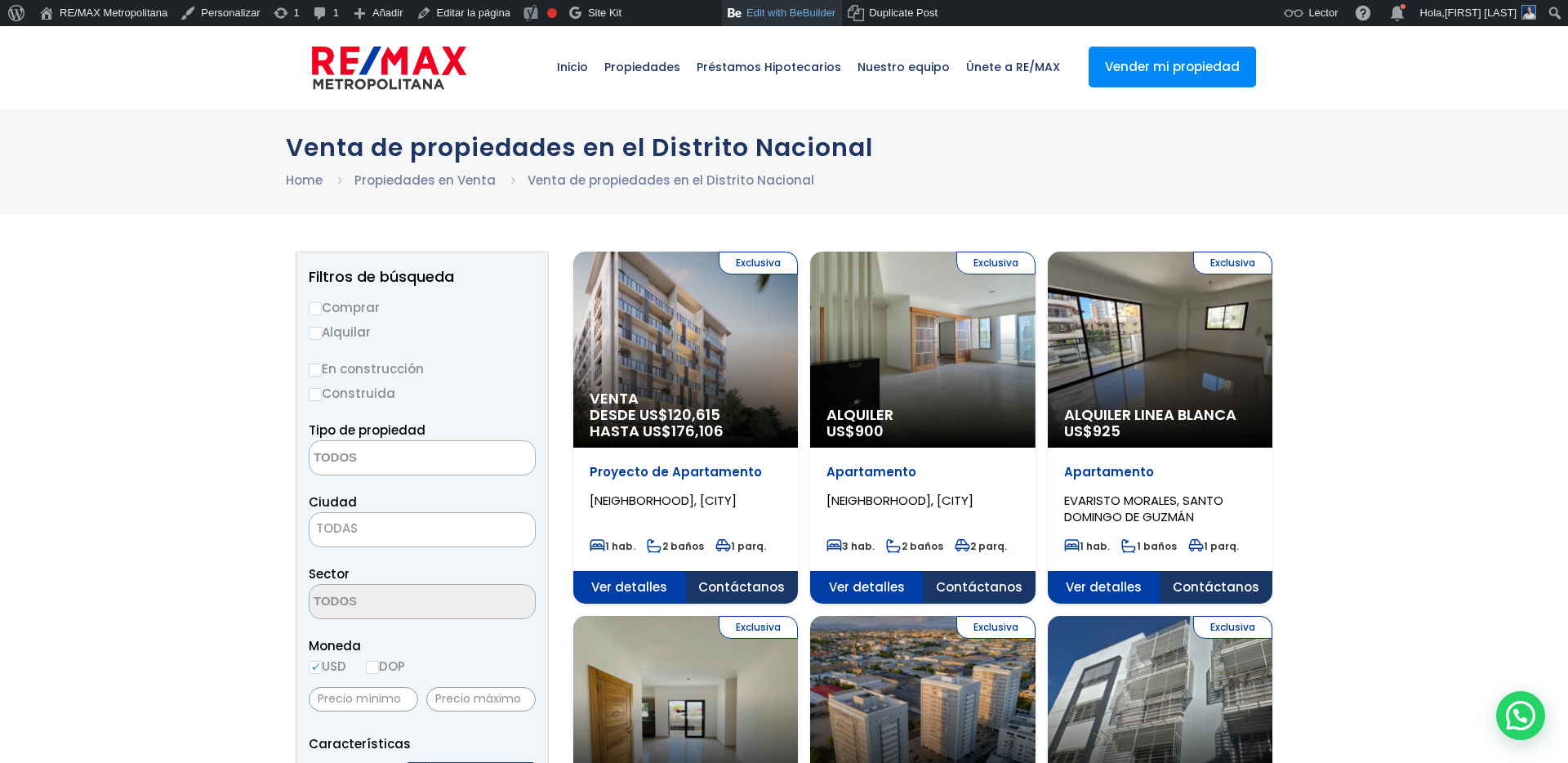 click on "Edit with BeBuilder" at bounding box center [782, 13] 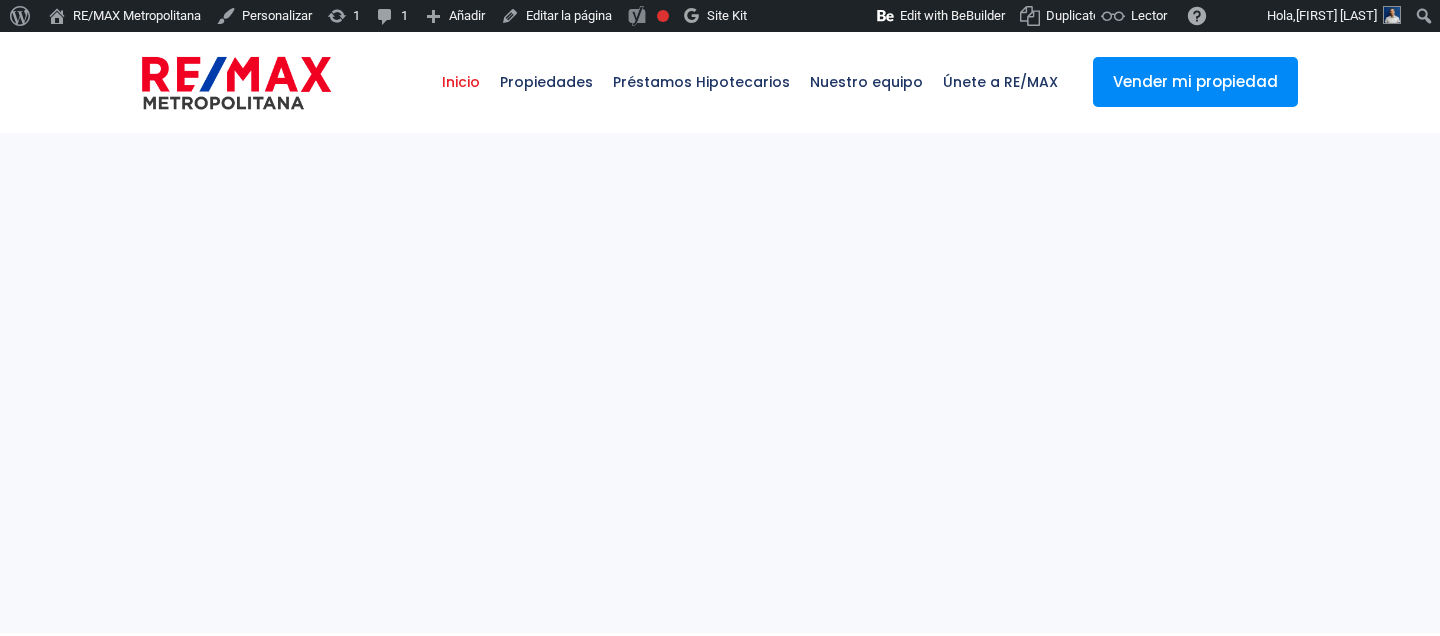 select 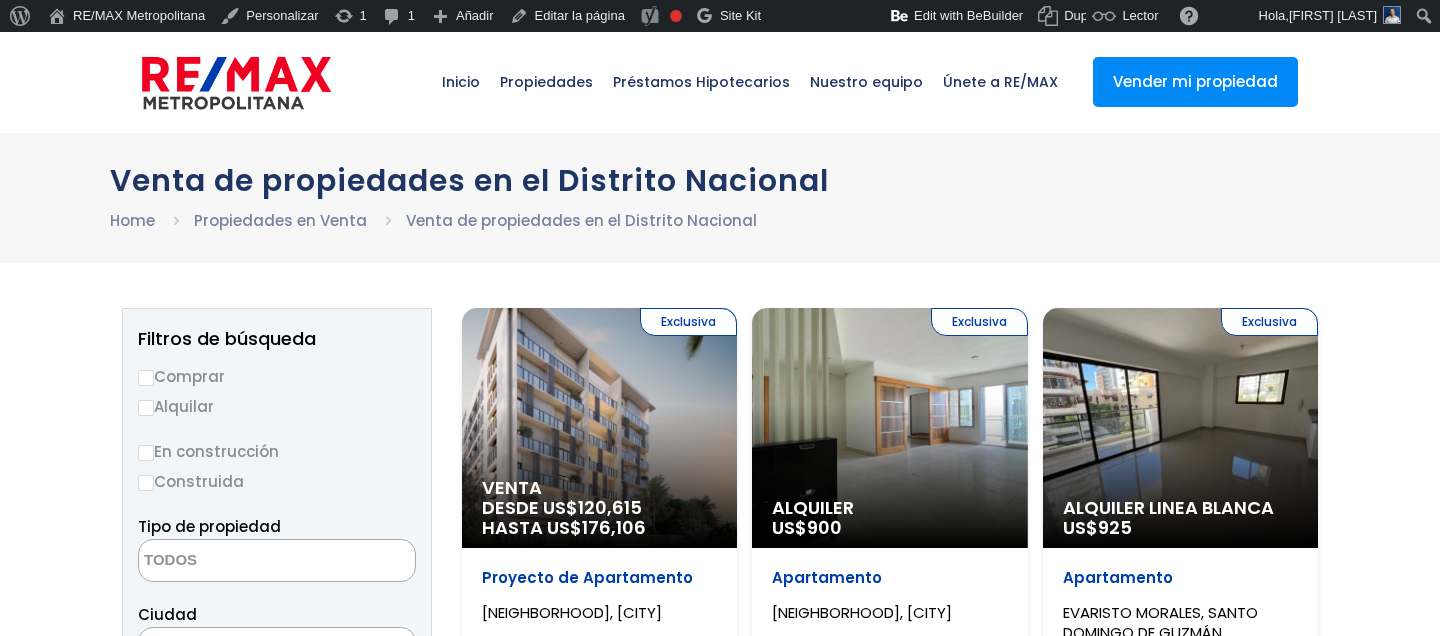 select 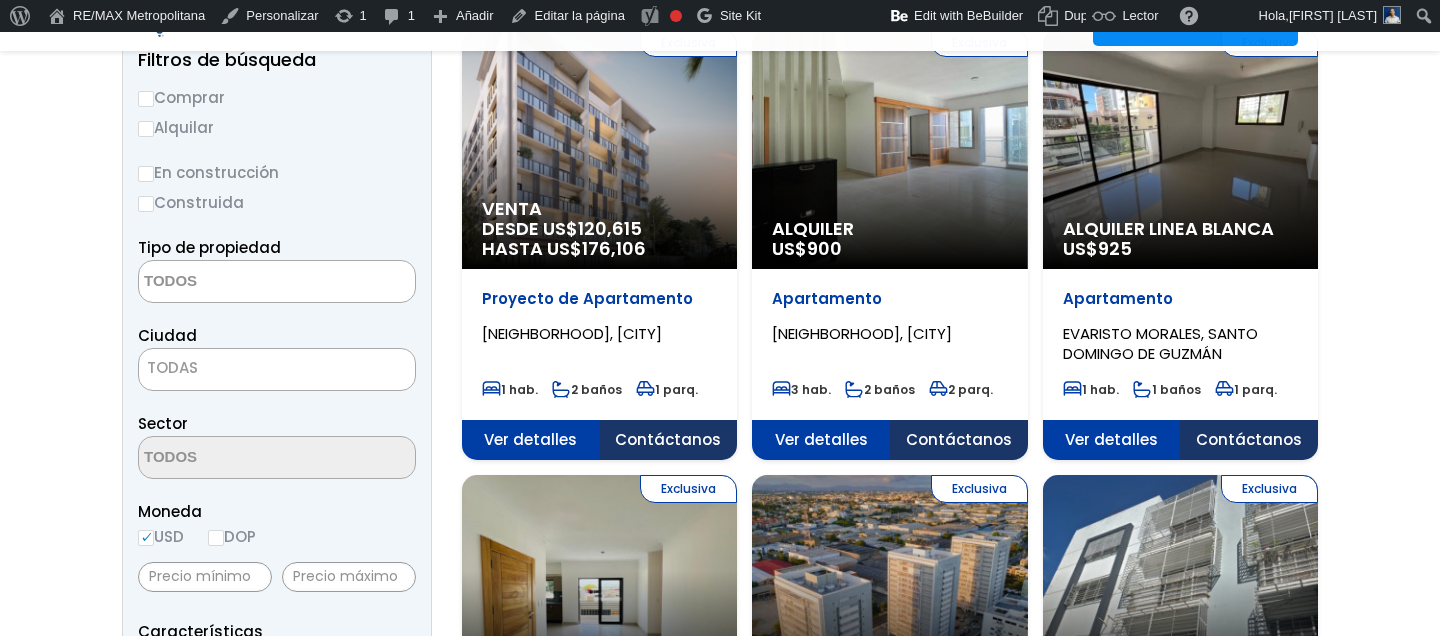 scroll, scrollTop: 681, scrollLeft: 0, axis: vertical 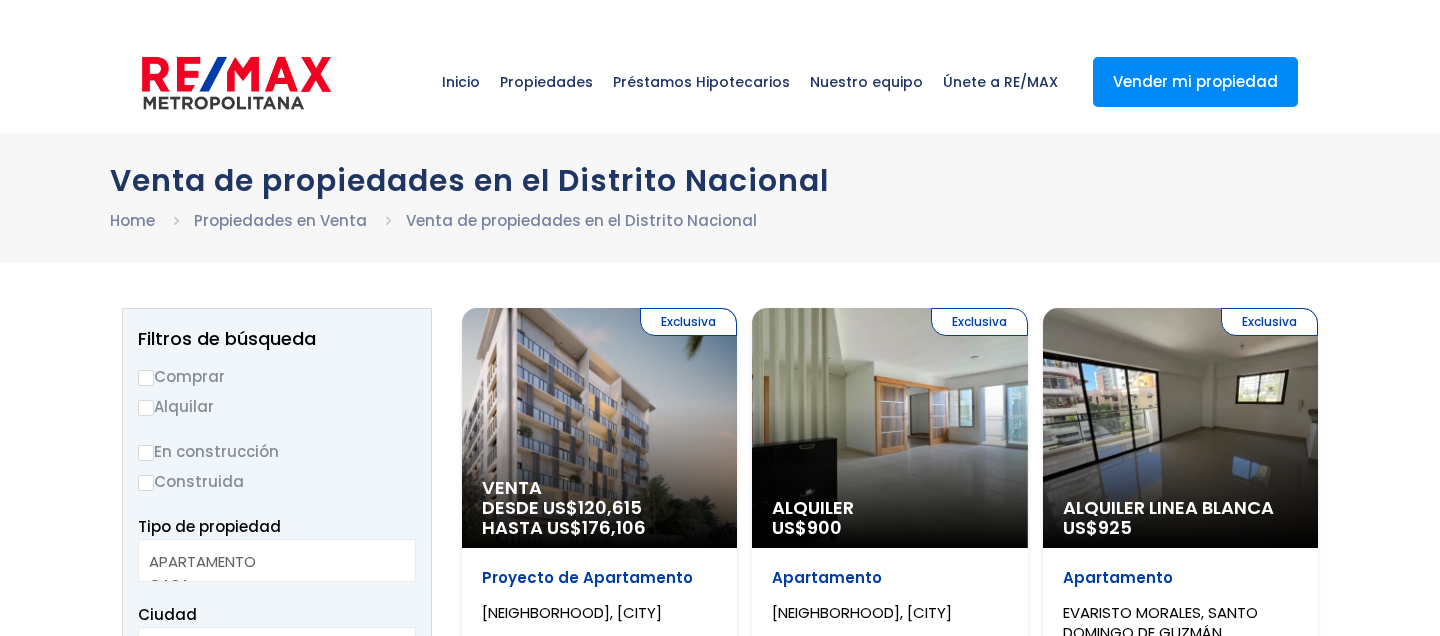 select 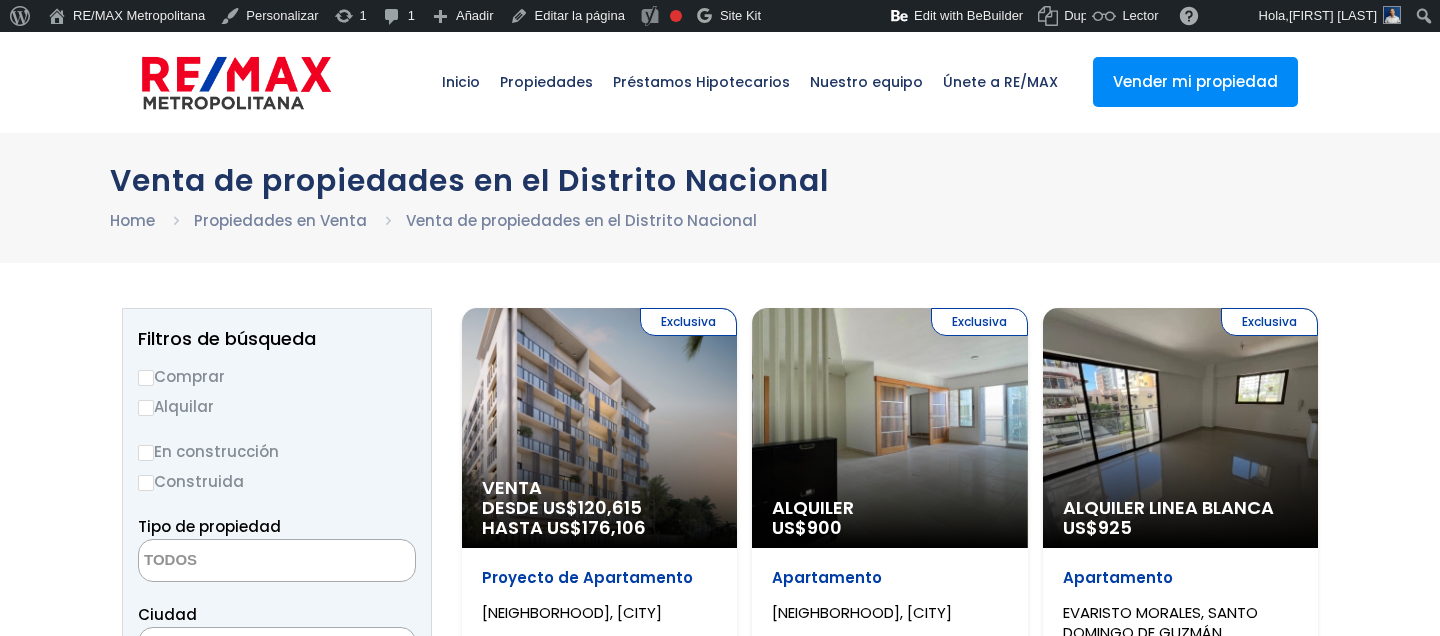 scroll, scrollTop: 0, scrollLeft: 0, axis: both 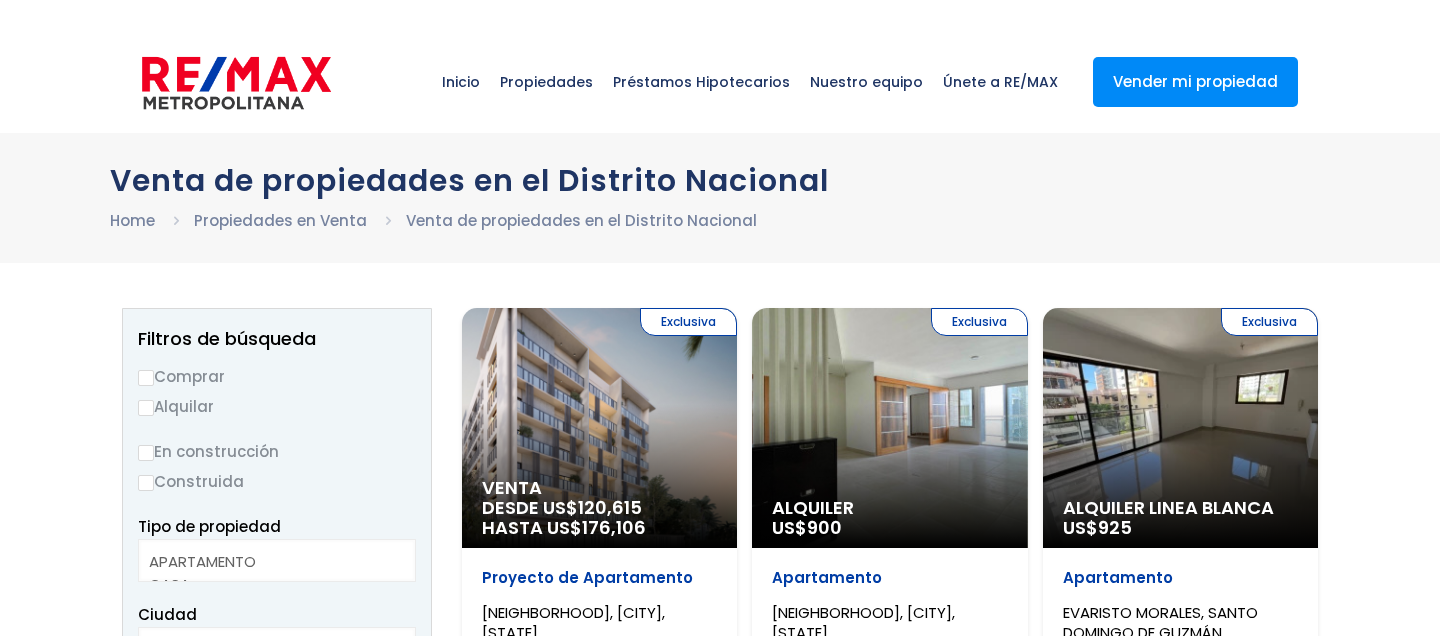 select 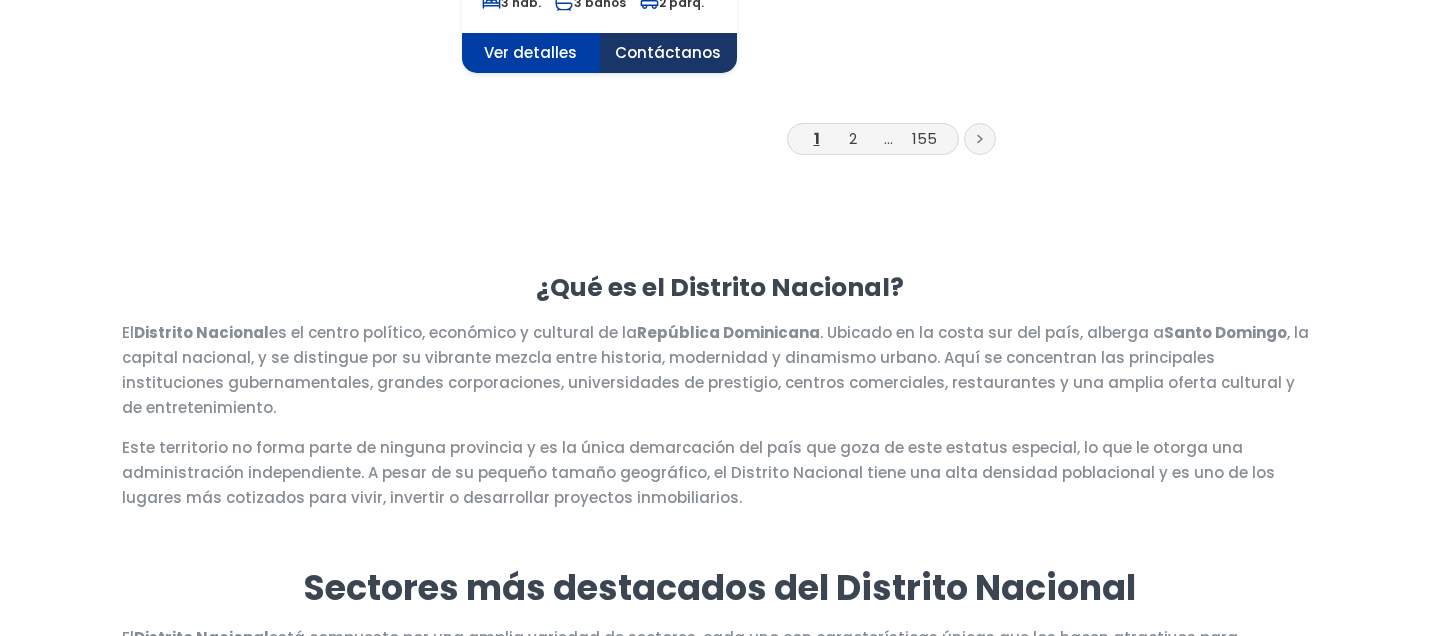scroll, scrollTop: 0, scrollLeft: 0, axis: both 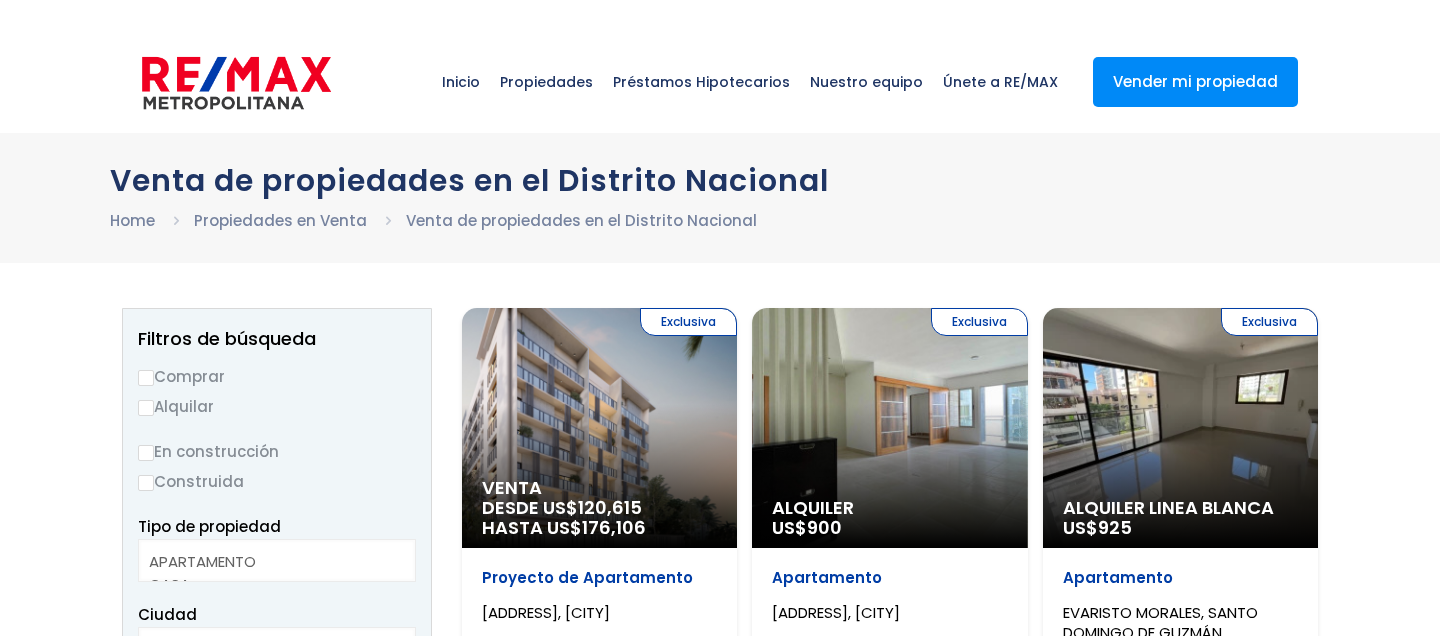 select 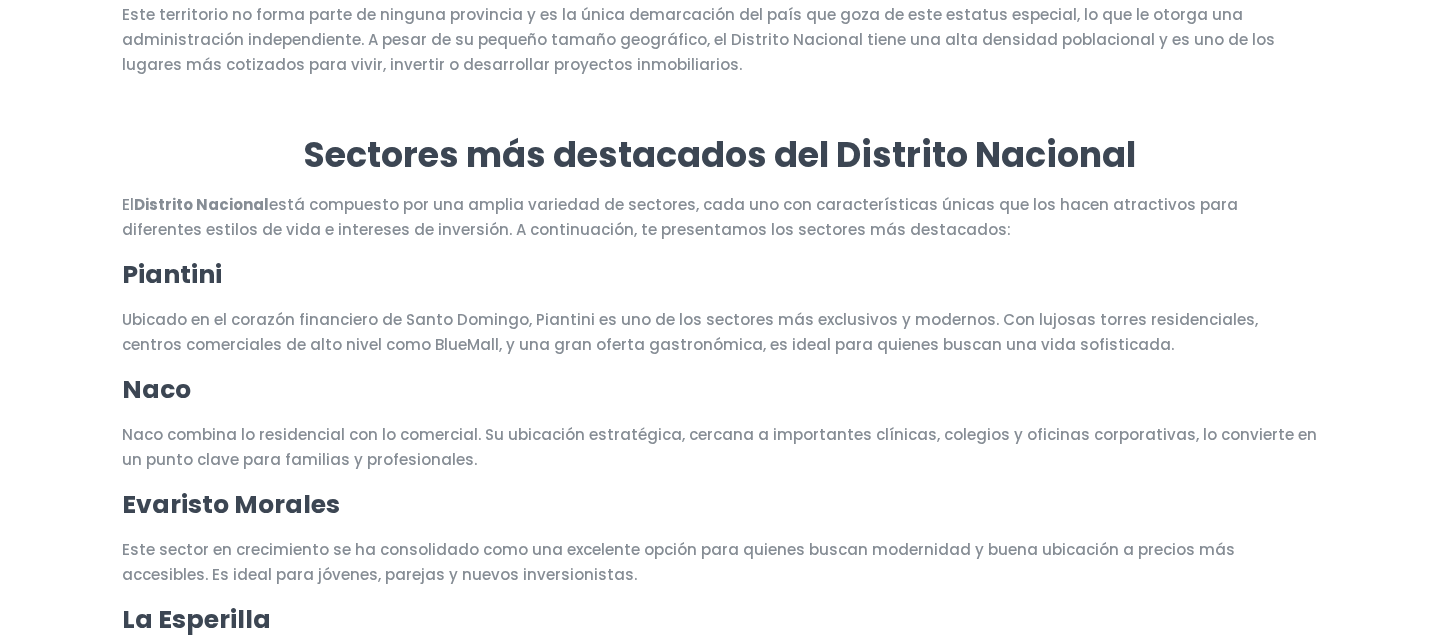 scroll, scrollTop: 0, scrollLeft: 0, axis: both 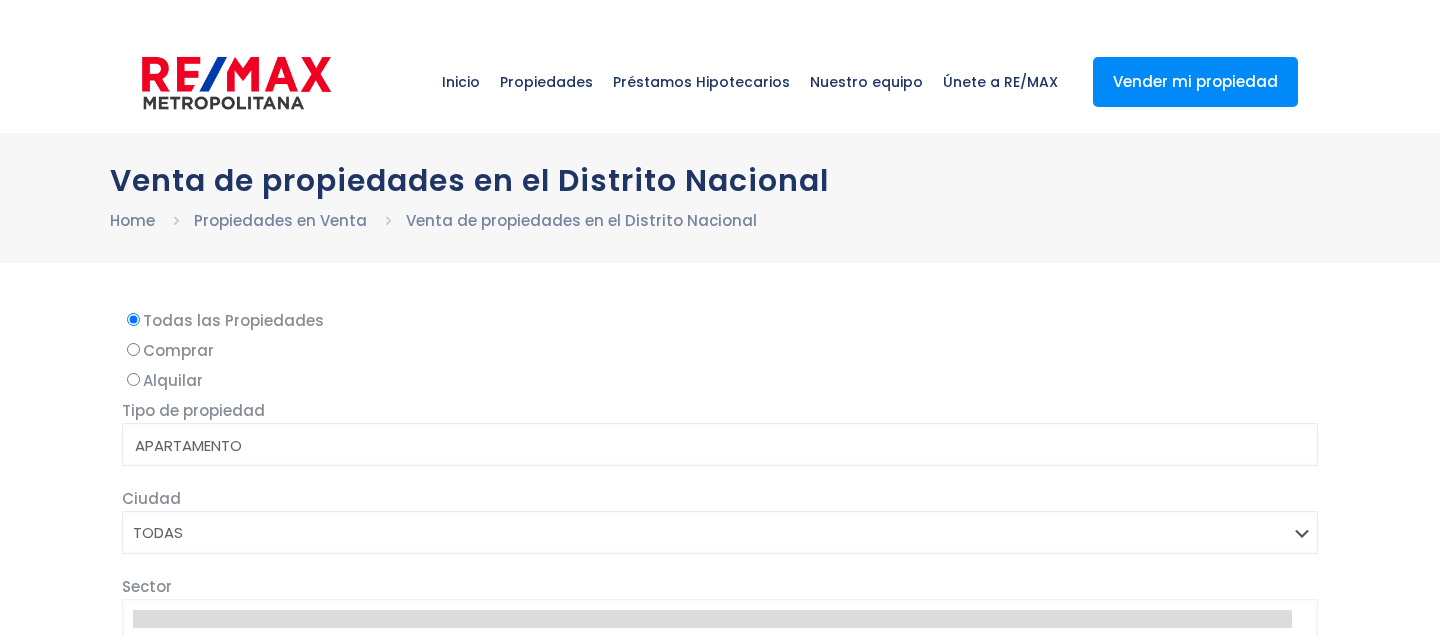 select 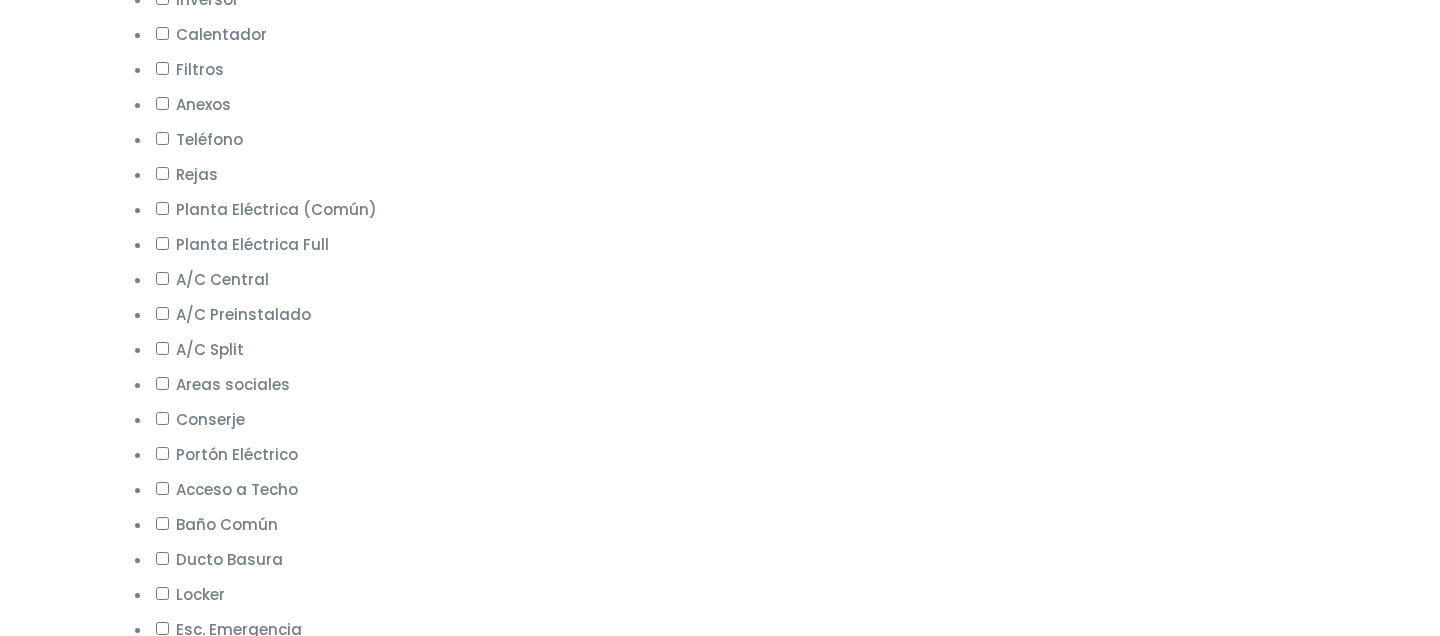 scroll, scrollTop: 0, scrollLeft: 0, axis: both 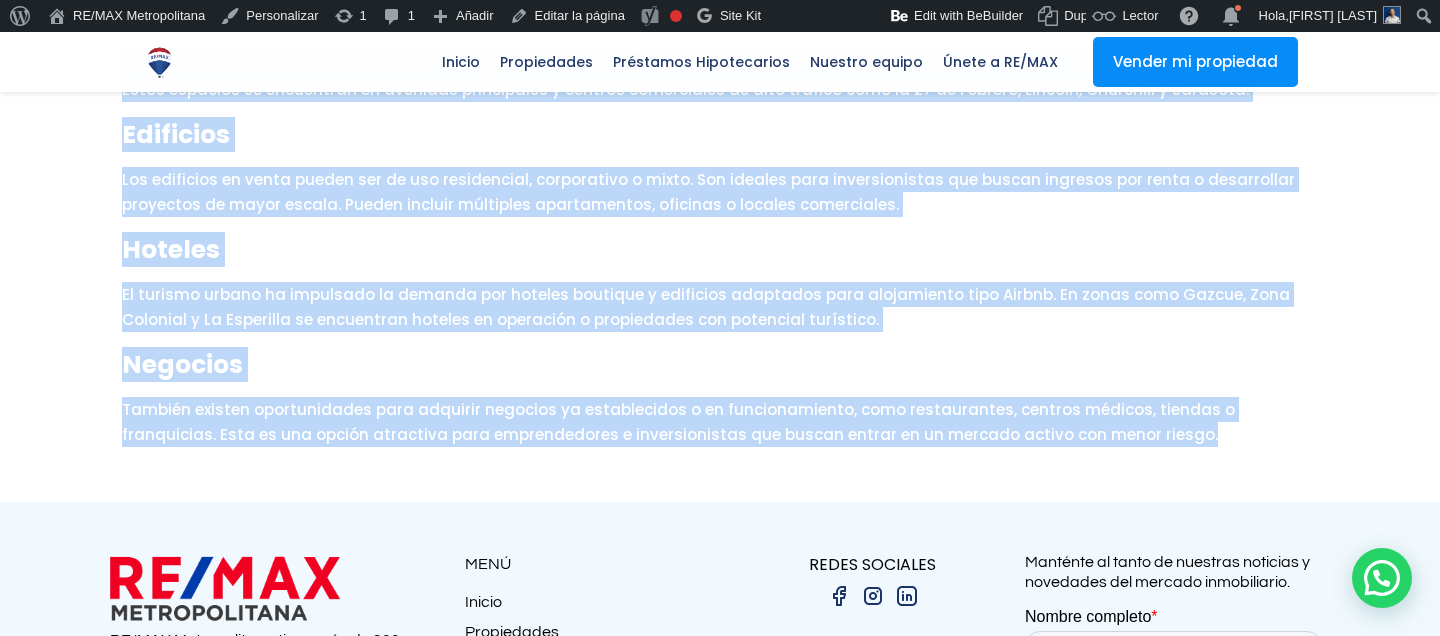 drag, startPoint x: 473, startPoint y: 201, endPoint x: 977, endPoint y: 466, distance: 569.42163 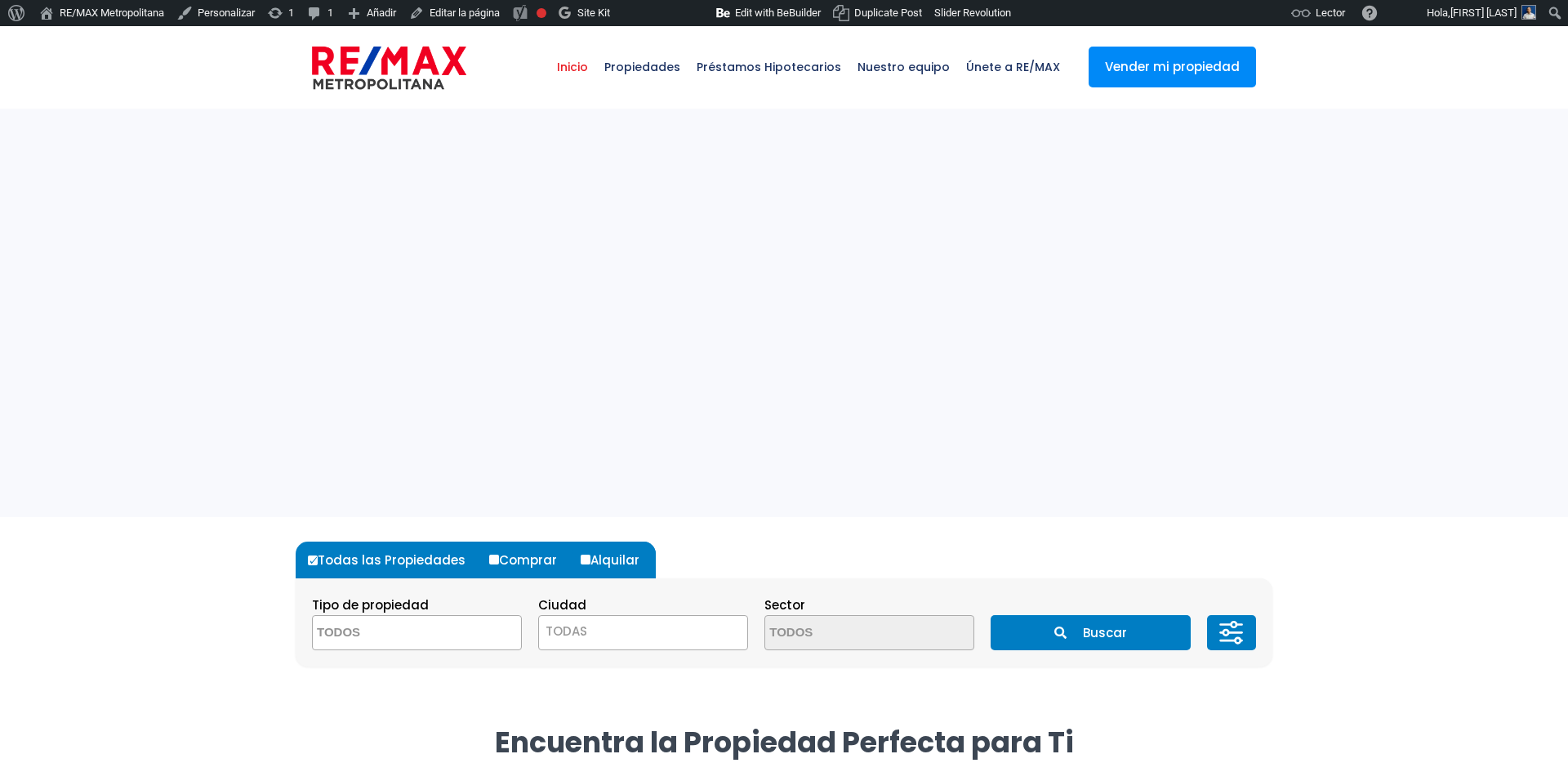 select 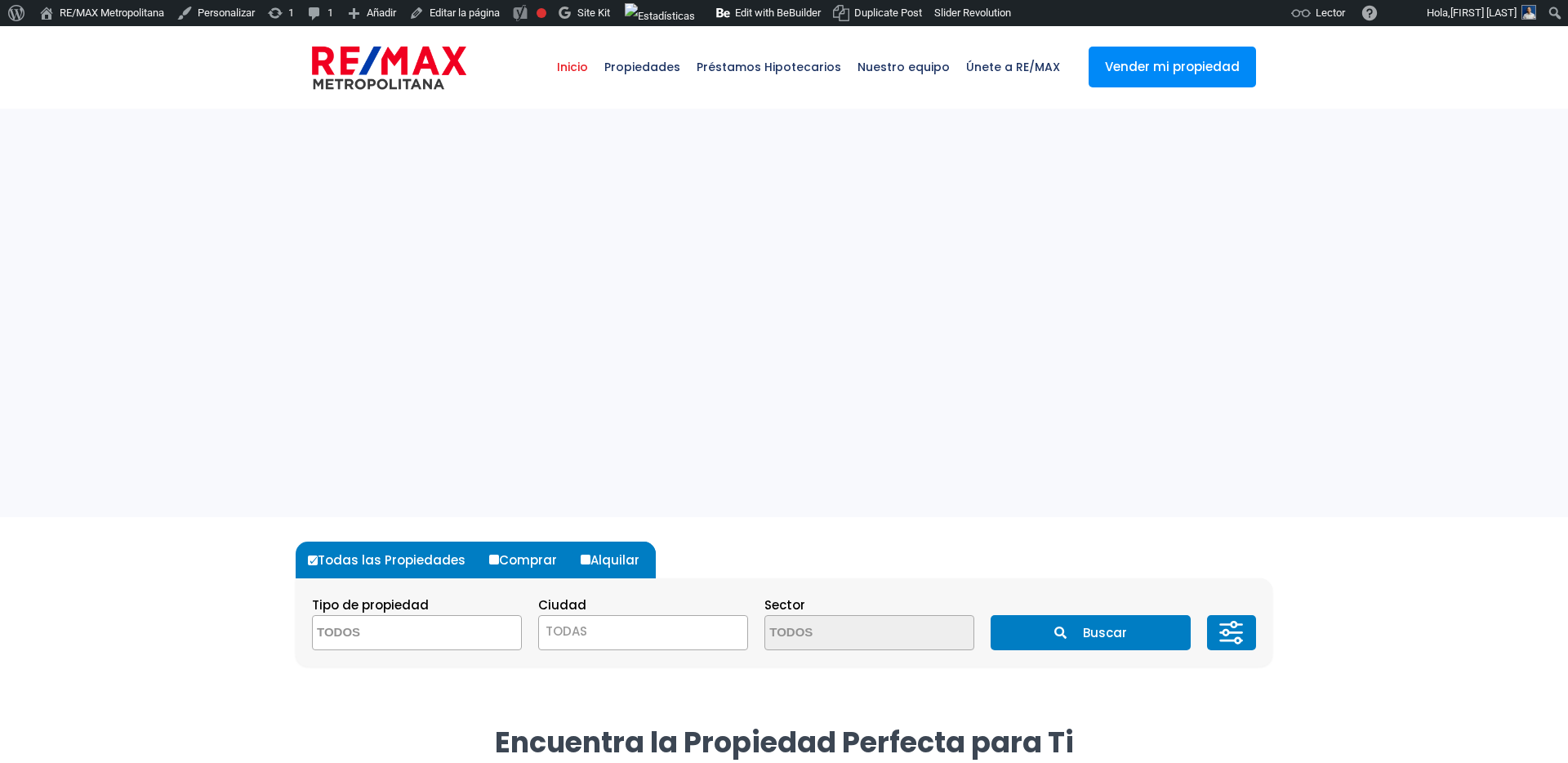 scroll, scrollTop: 0, scrollLeft: 0, axis: both 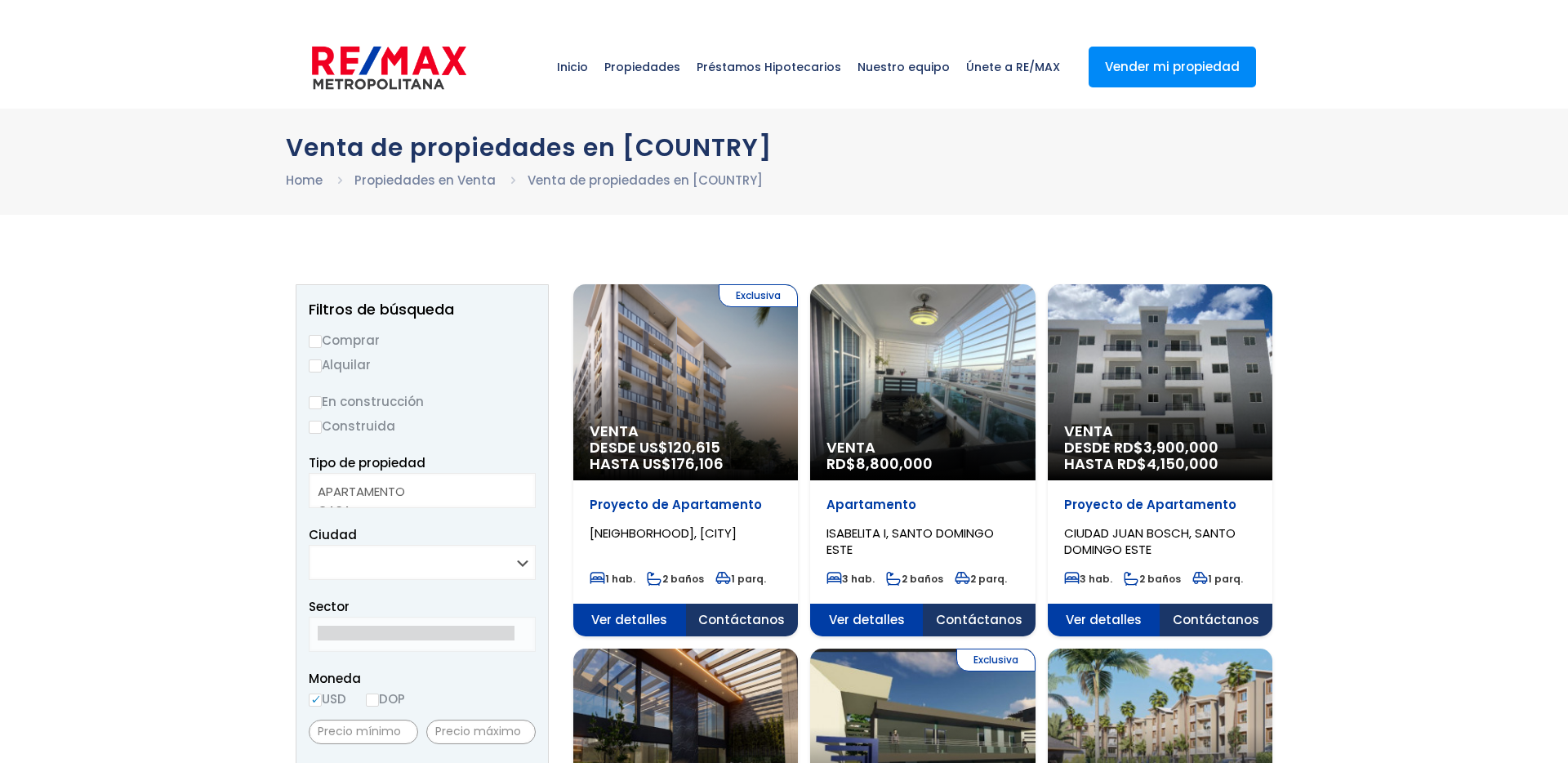 select 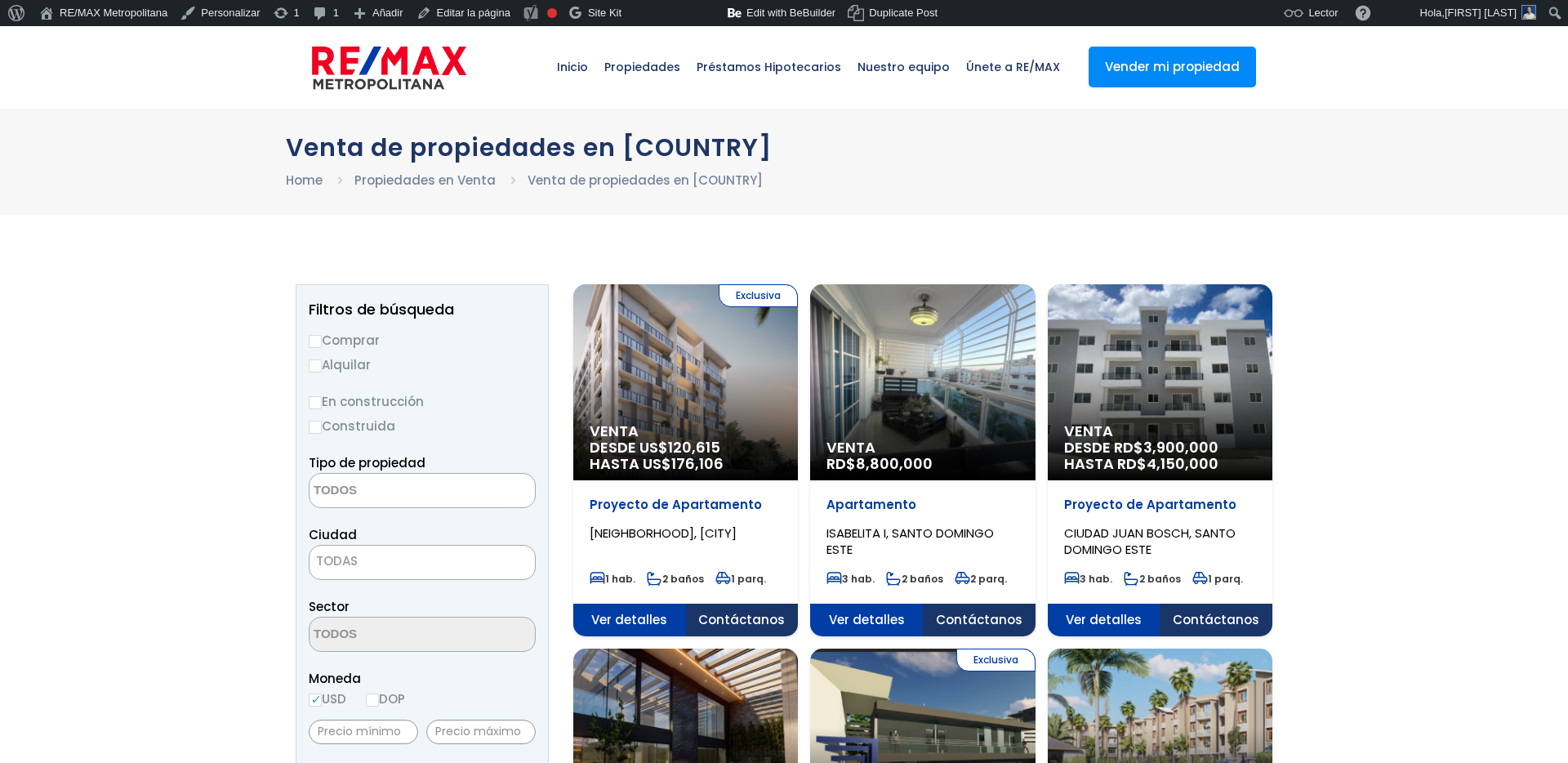 scroll, scrollTop: 0, scrollLeft: 0, axis: both 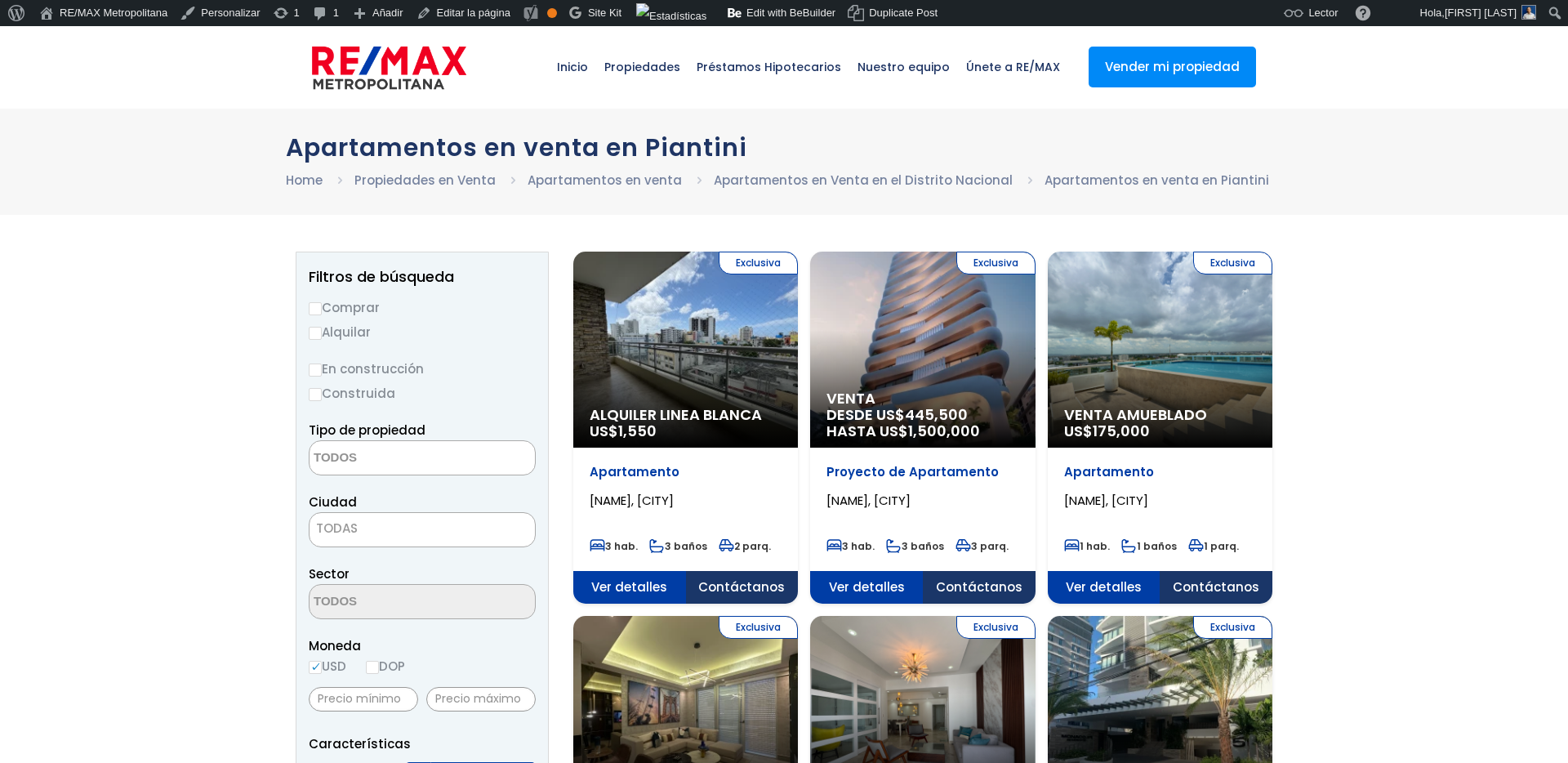 select 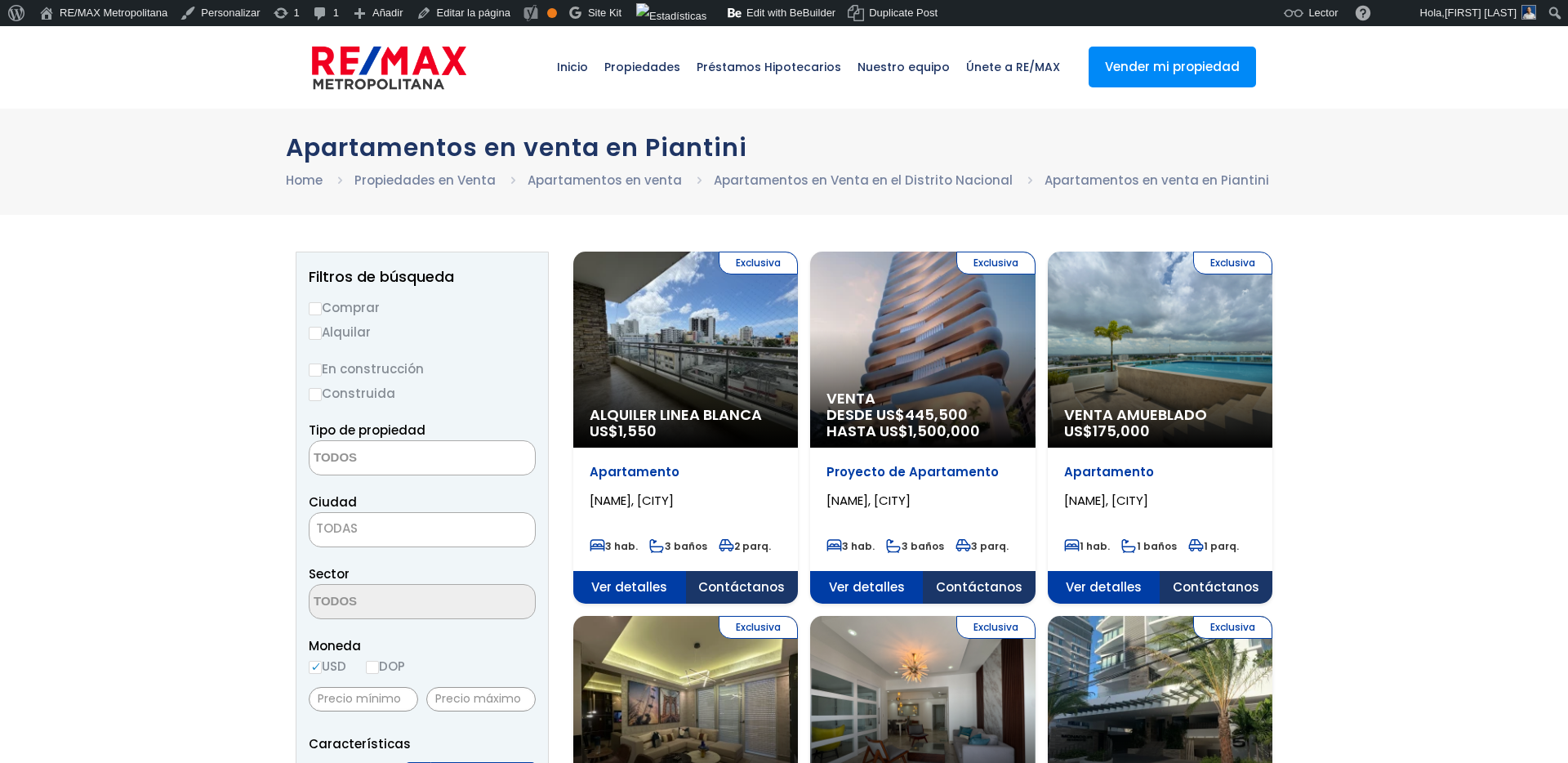 scroll, scrollTop: 0, scrollLeft: 0, axis: both 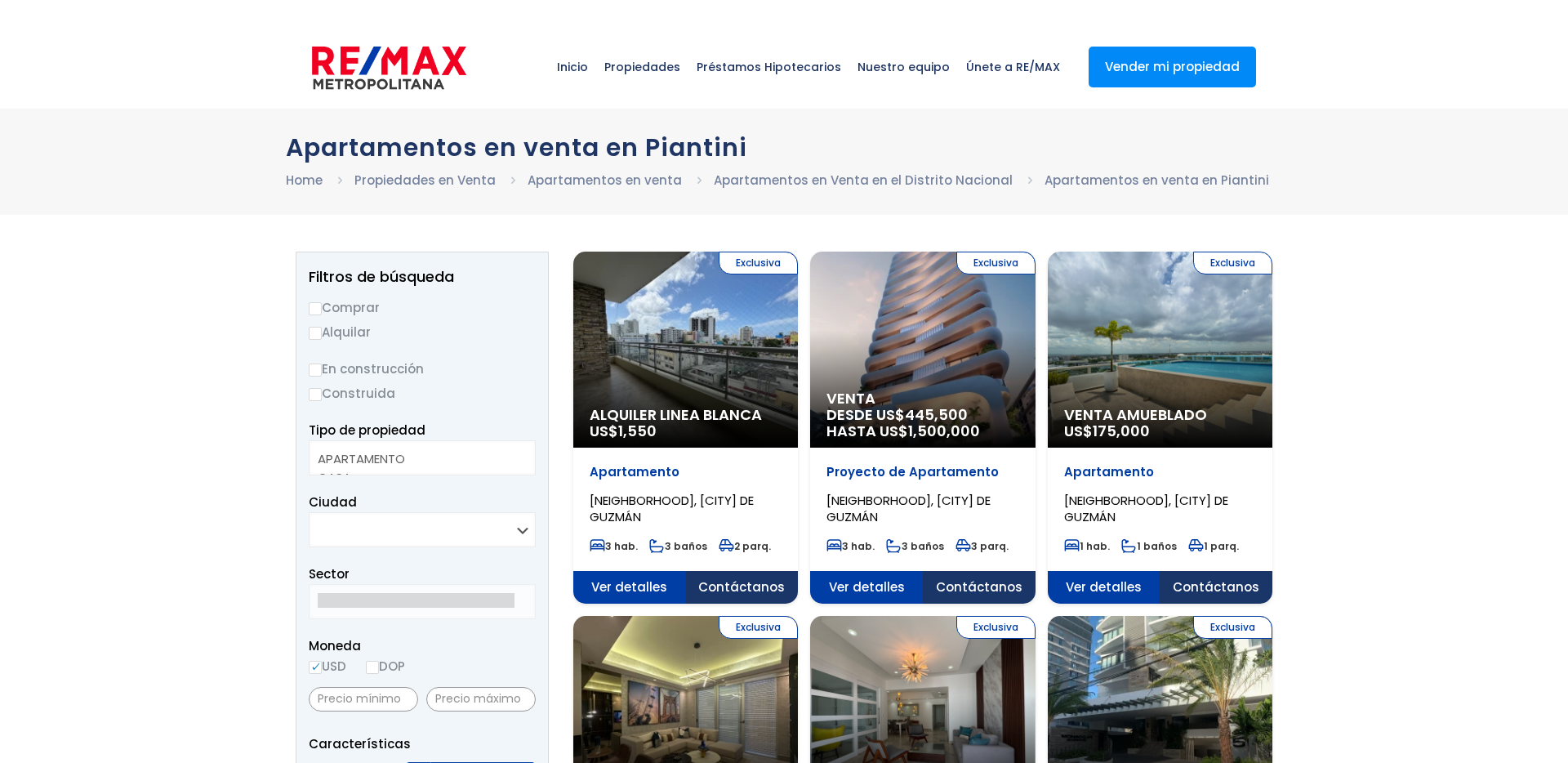 select 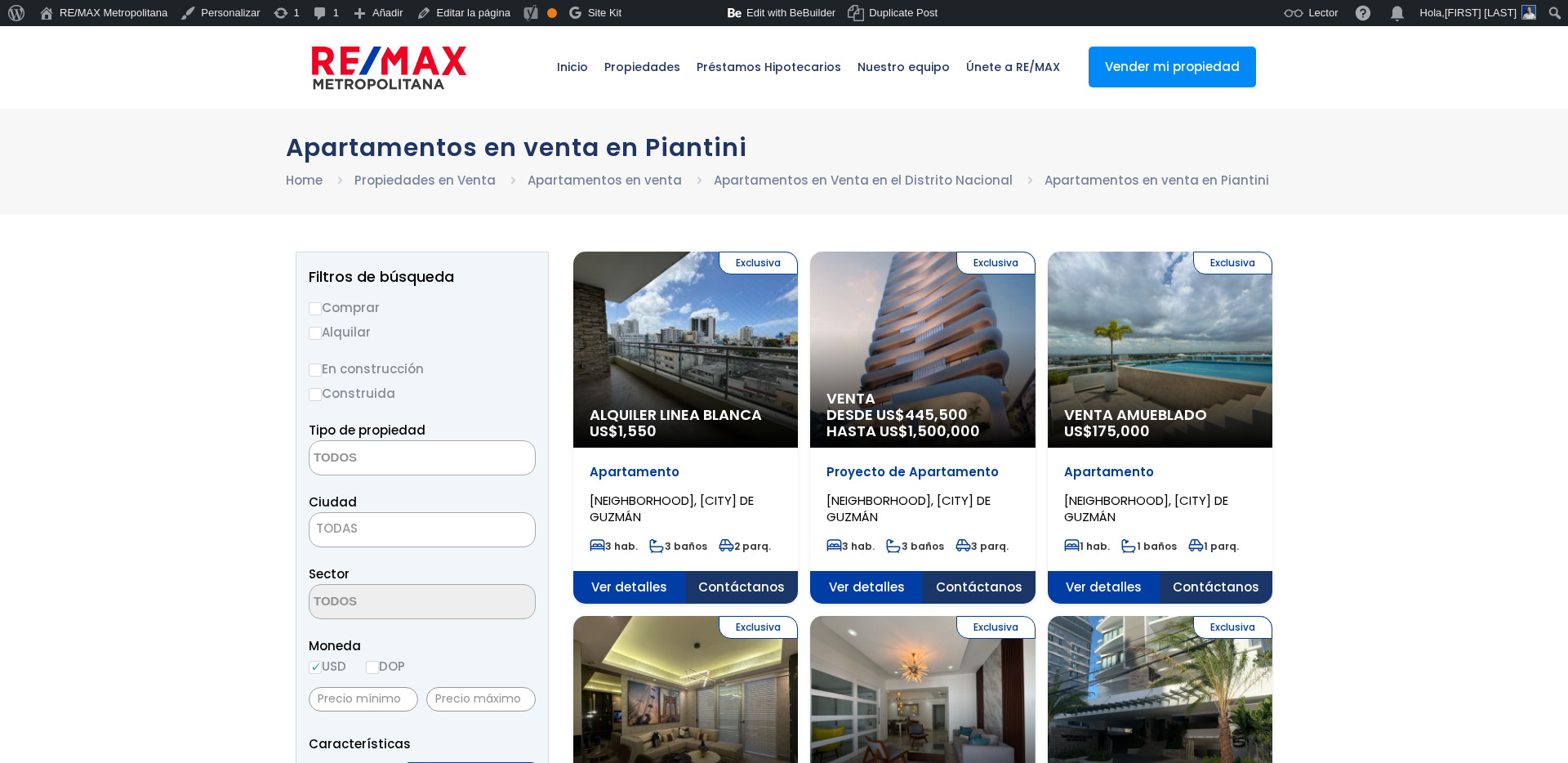 scroll, scrollTop: 0, scrollLeft: 0, axis: both 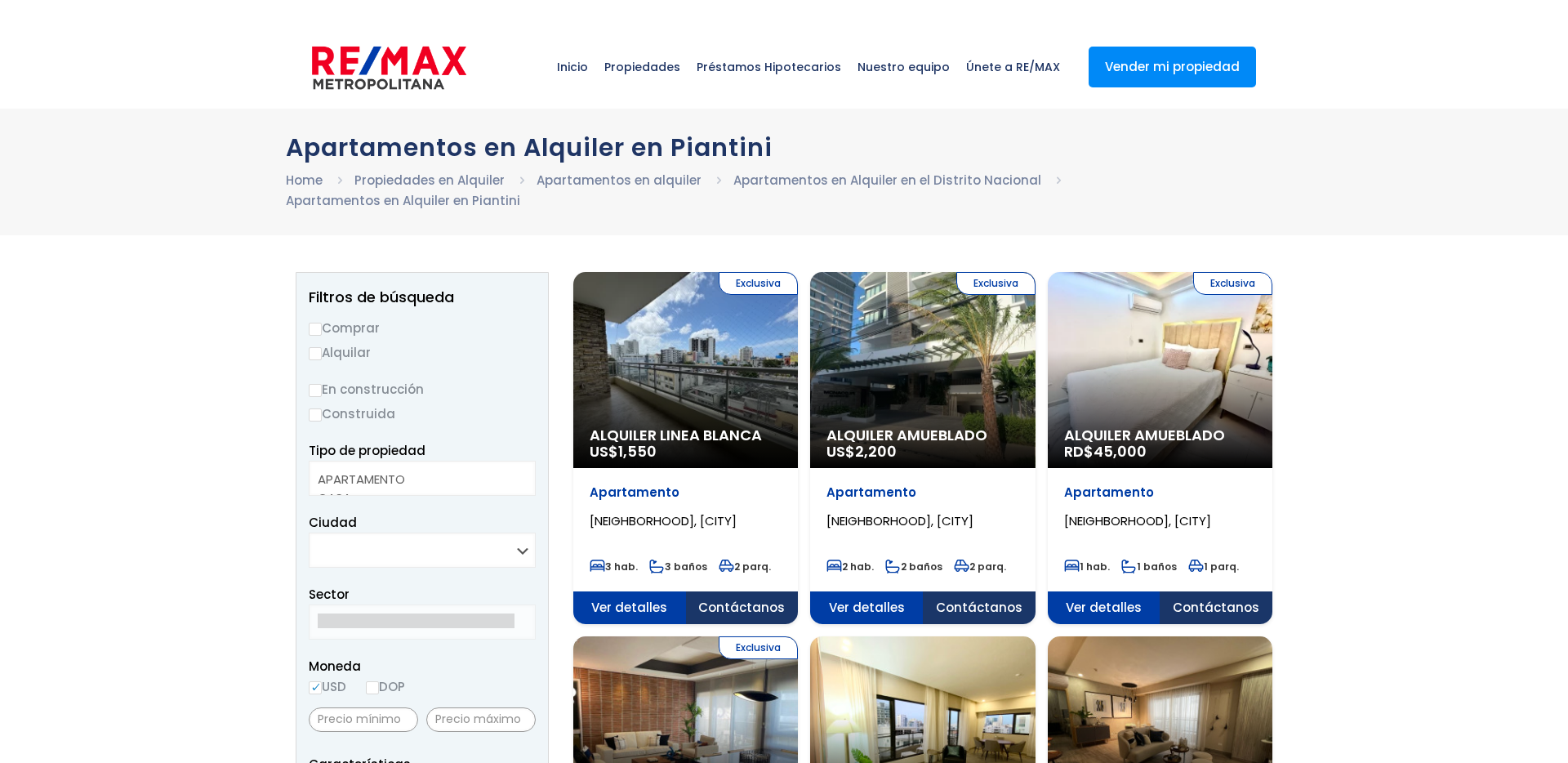 select 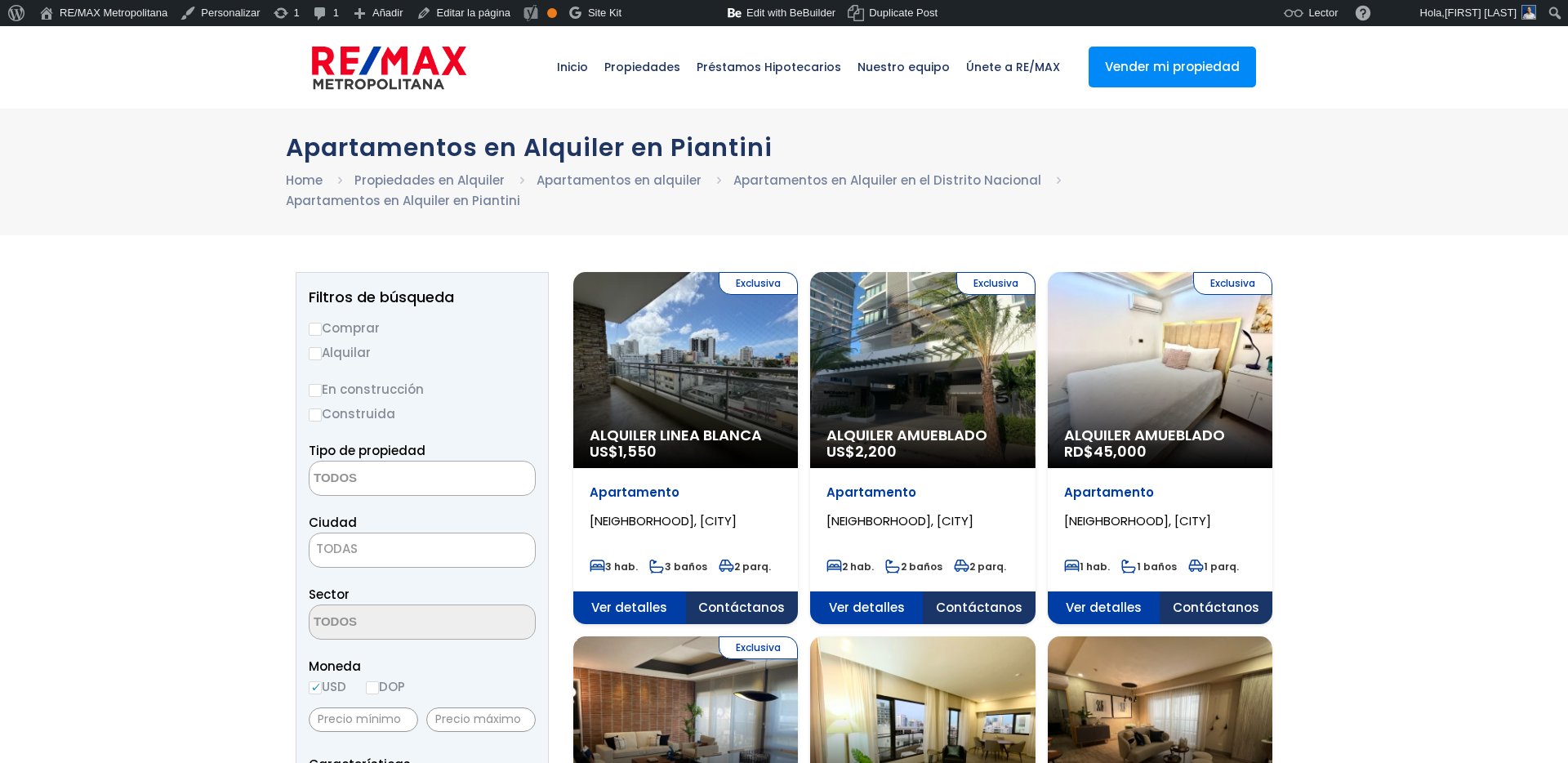 scroll, scrollTop: 0, scrollLeft: 0, axis: both 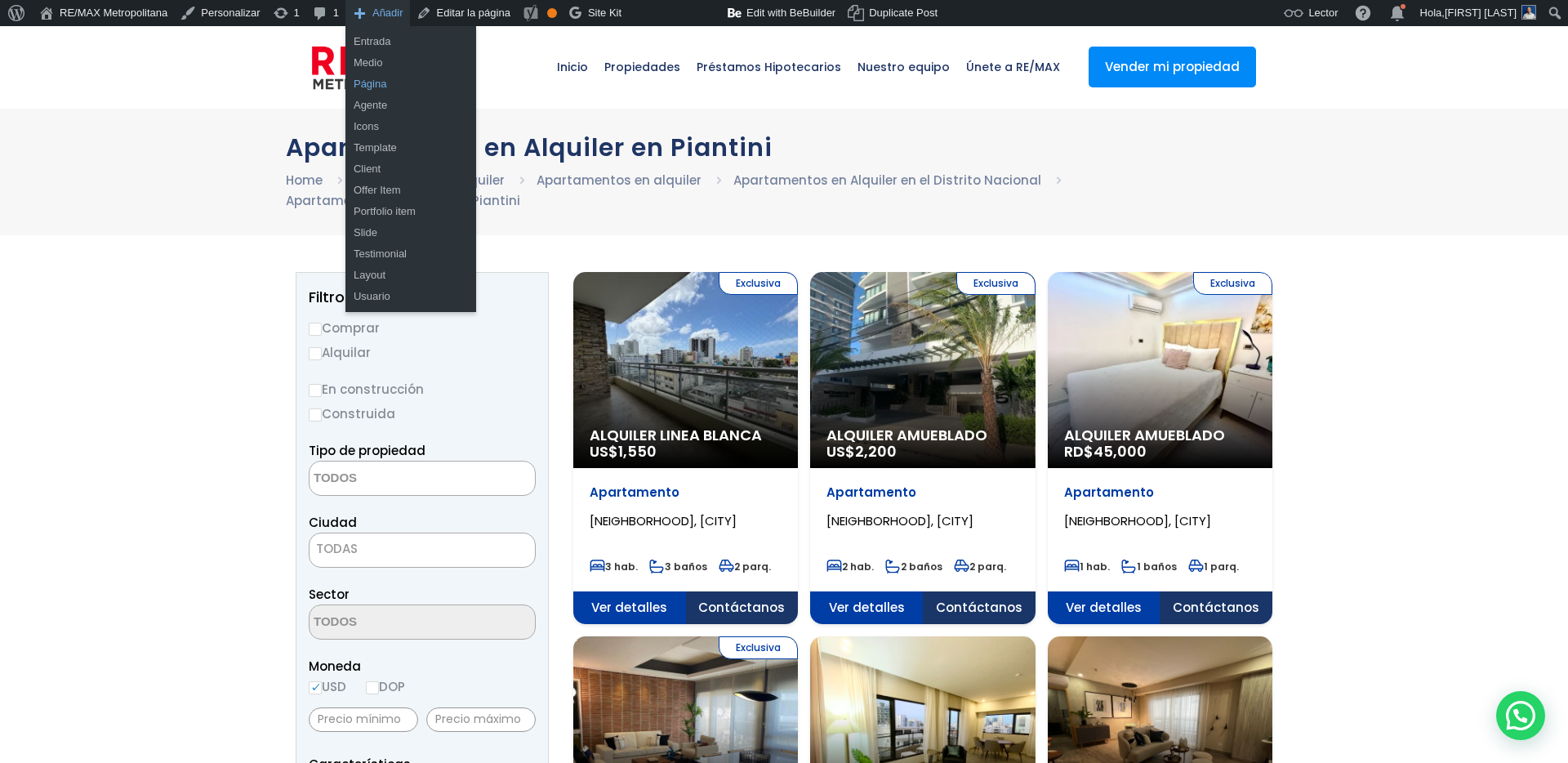 click on "Página" at bounding box center [411, 84] 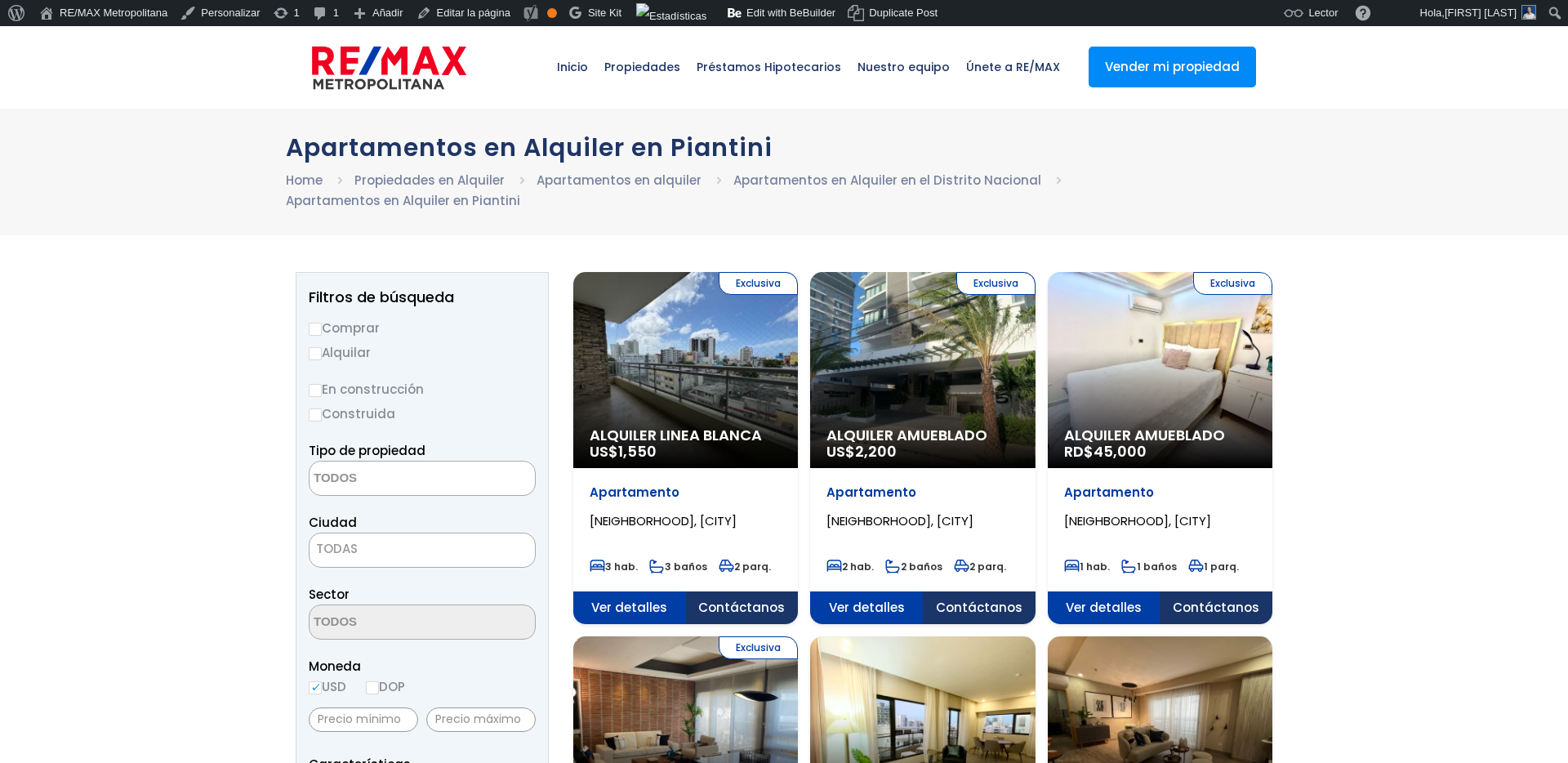 select 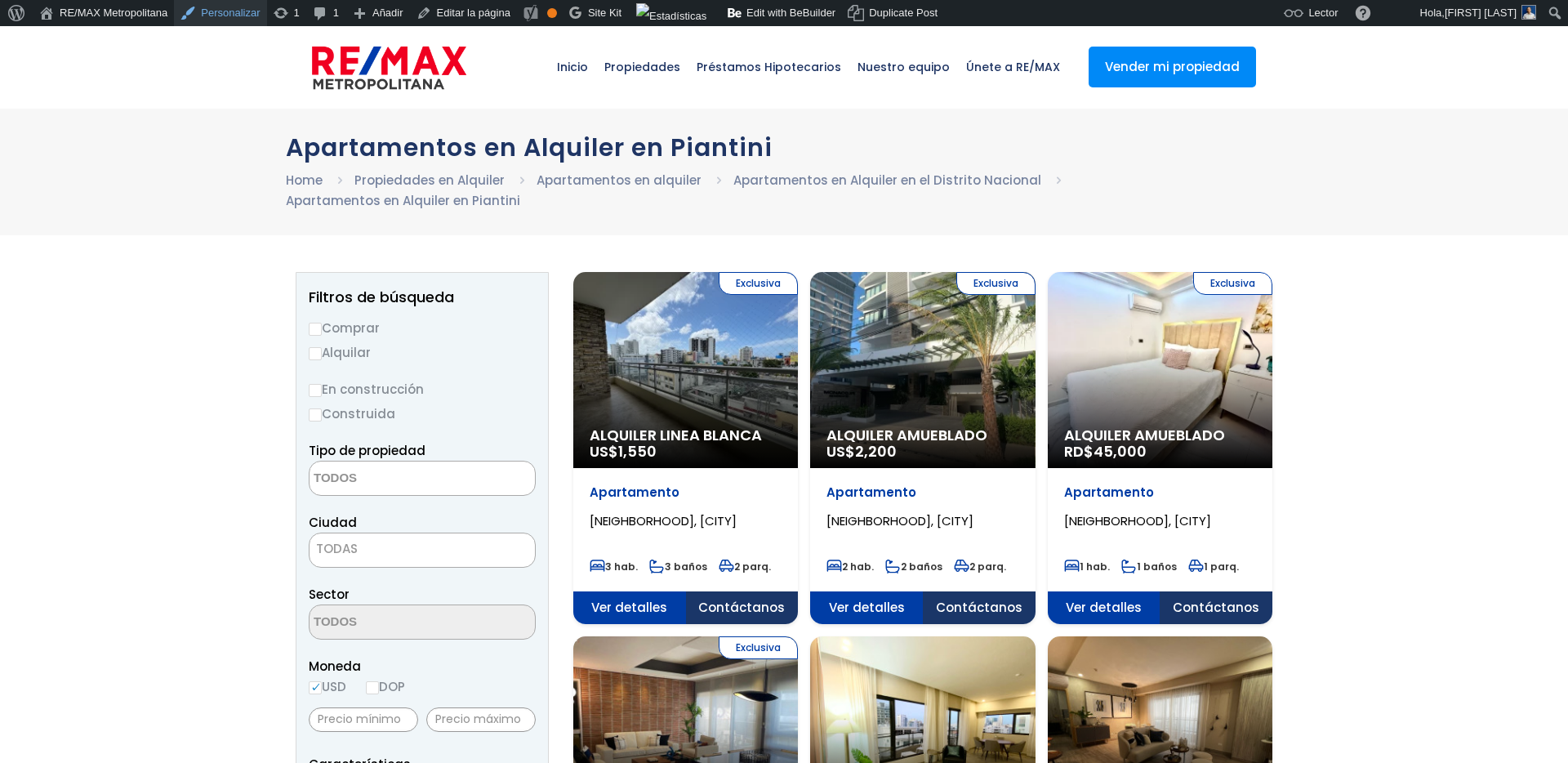 scroll, scrollTop: 0, scrollLeft: 0, axis: both 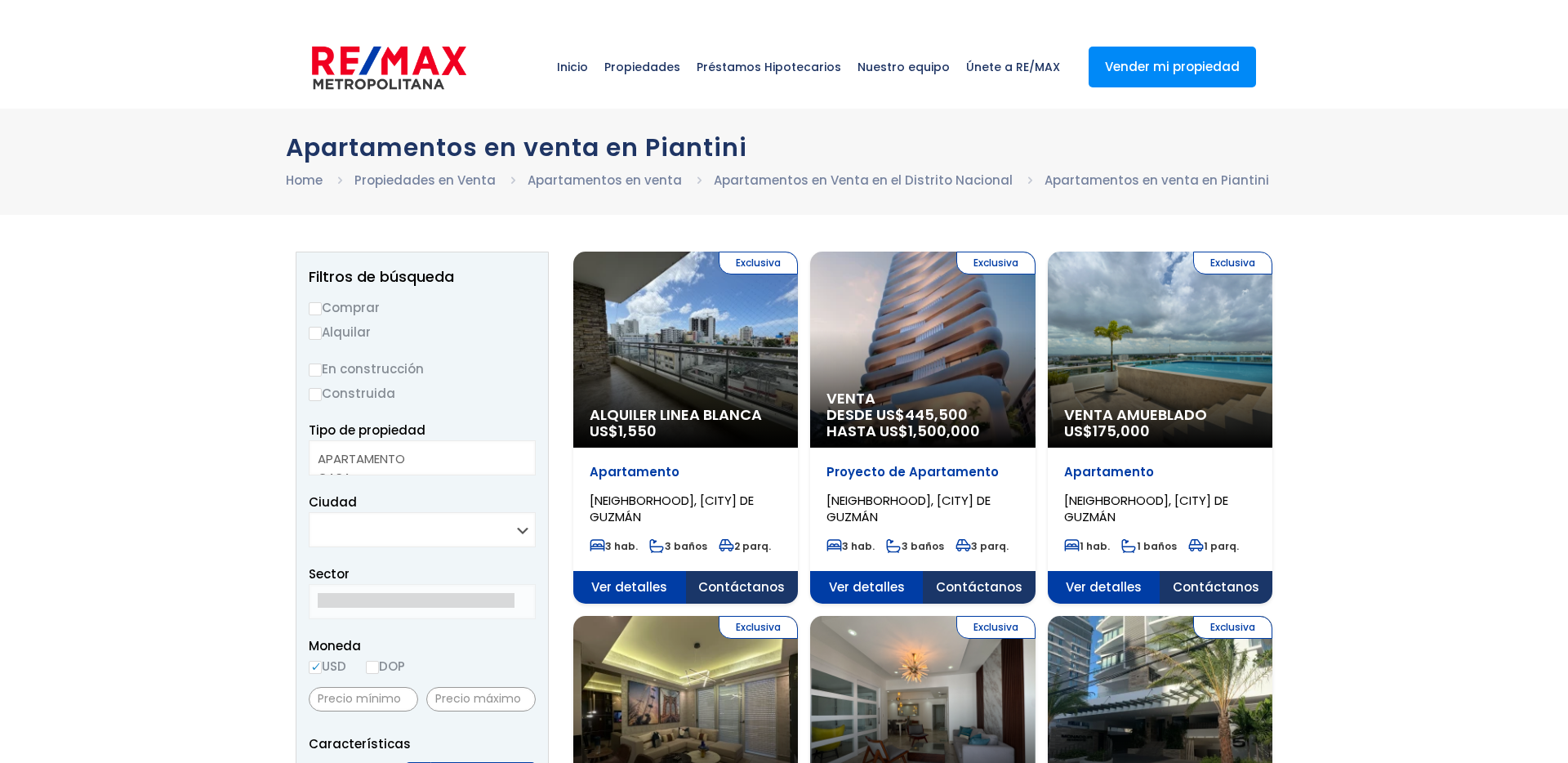select 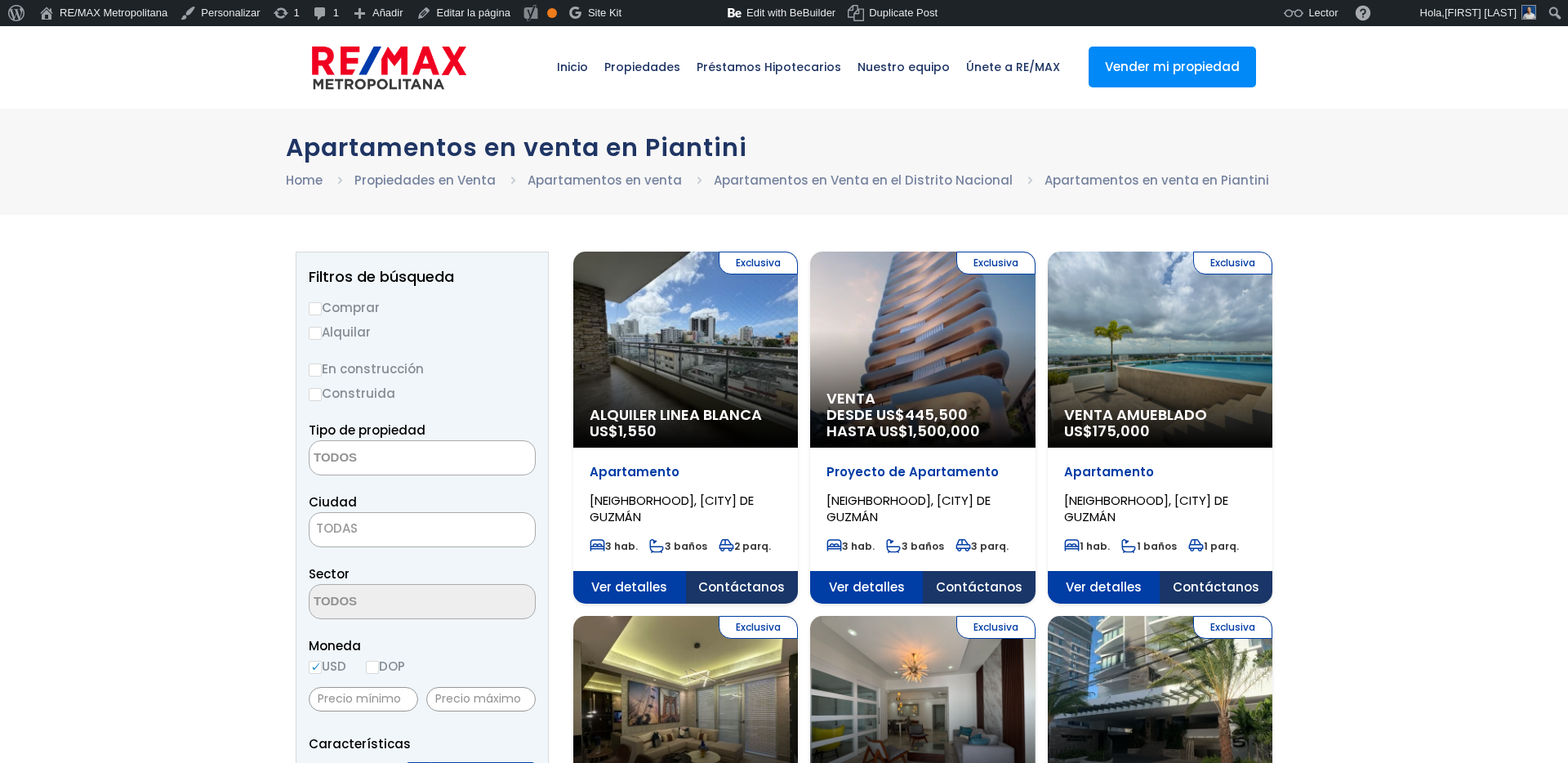 scroll, scrollTop: 0, scrollLeft: 0, axis: both 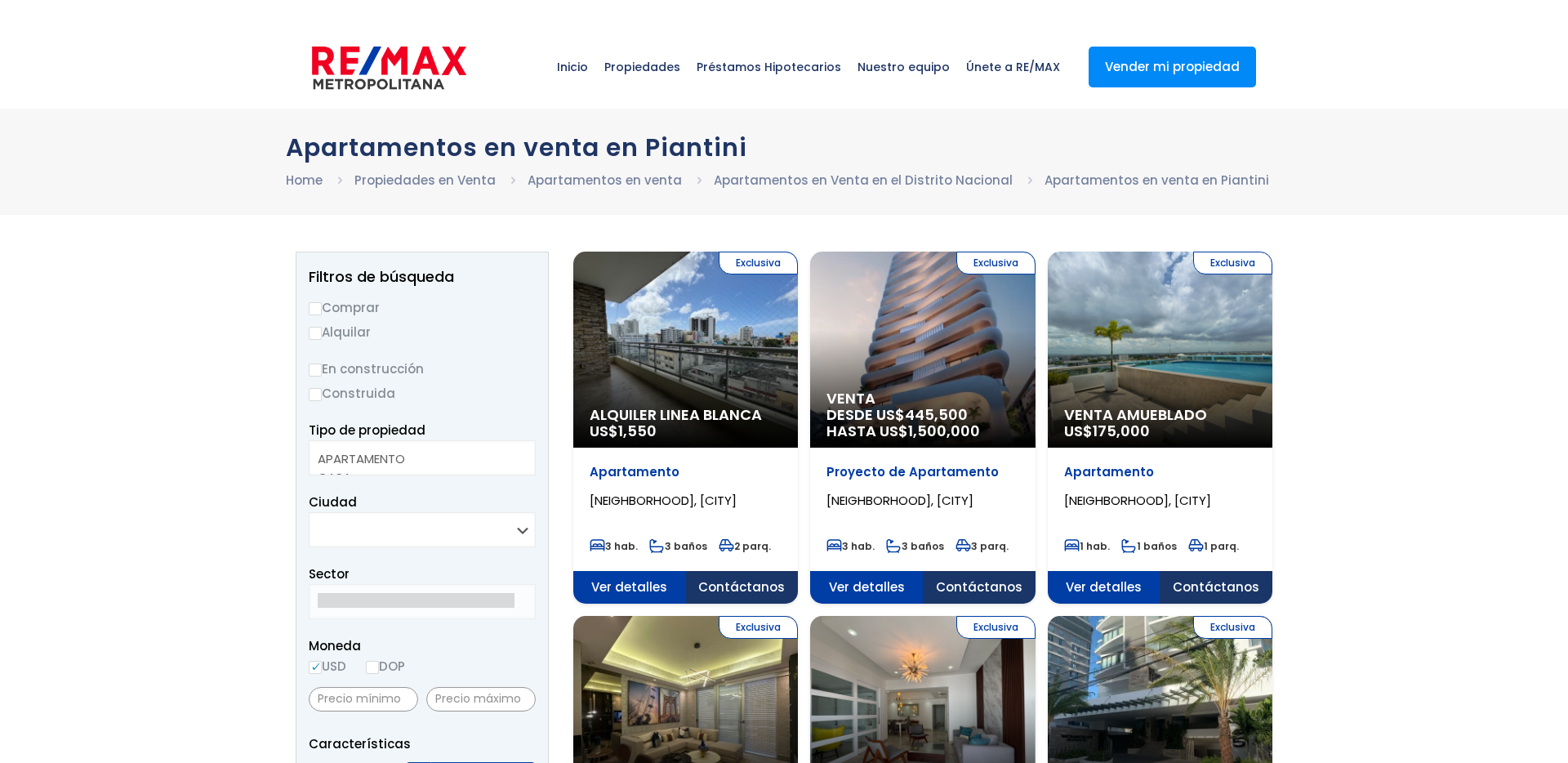 select 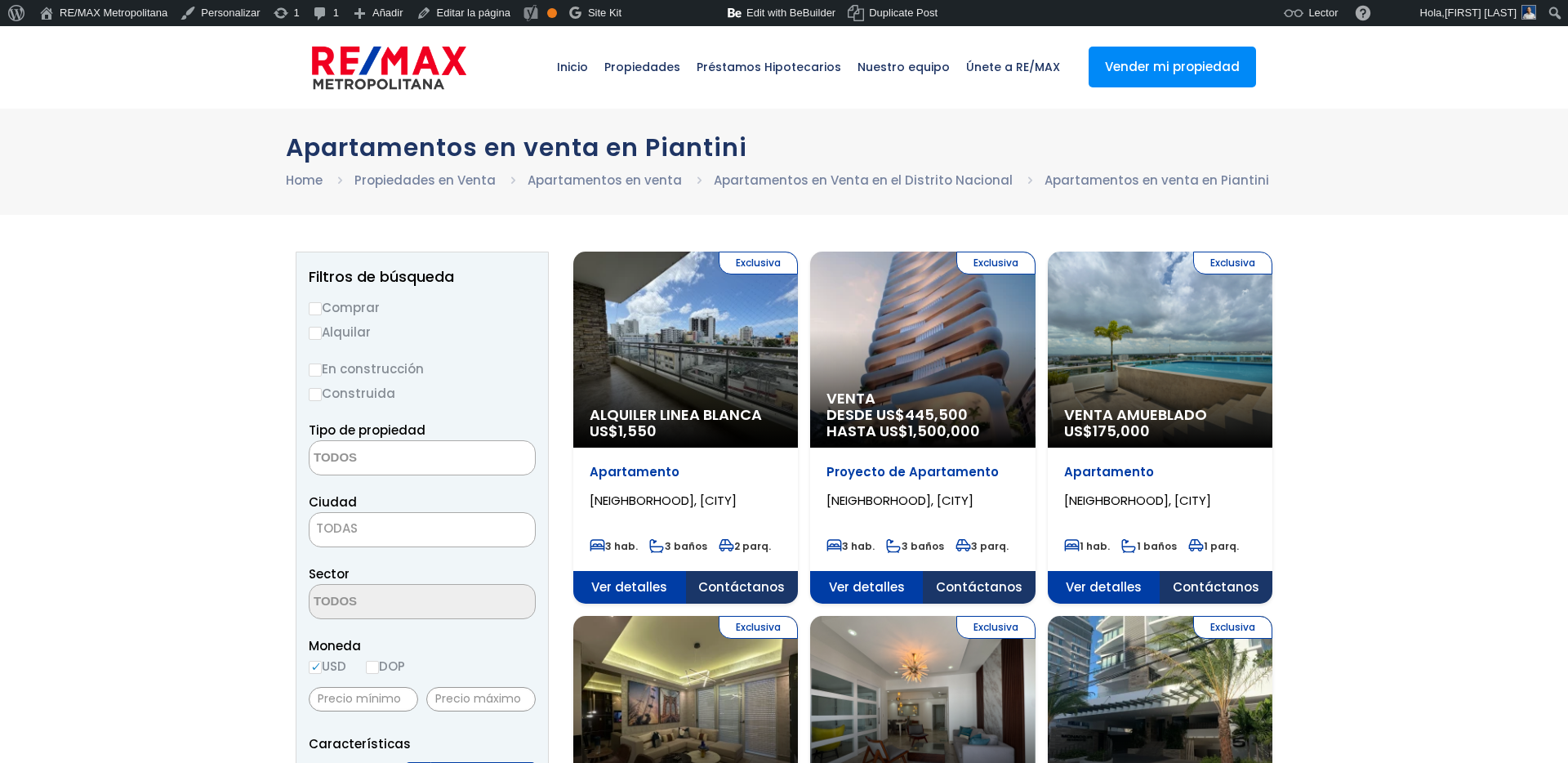 scroll, scrollTop: 0, scrollLeft: 0, axis: both 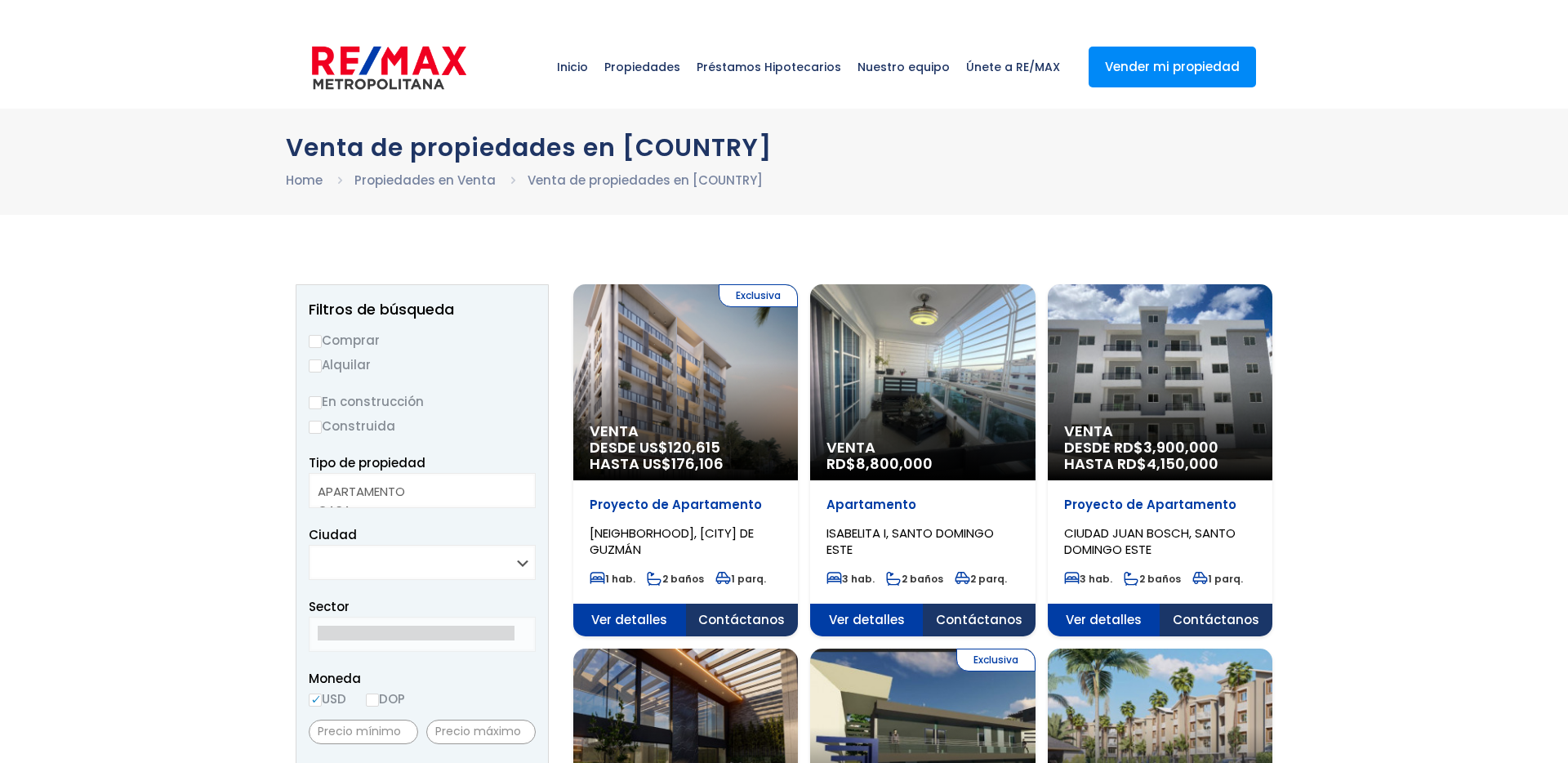 select 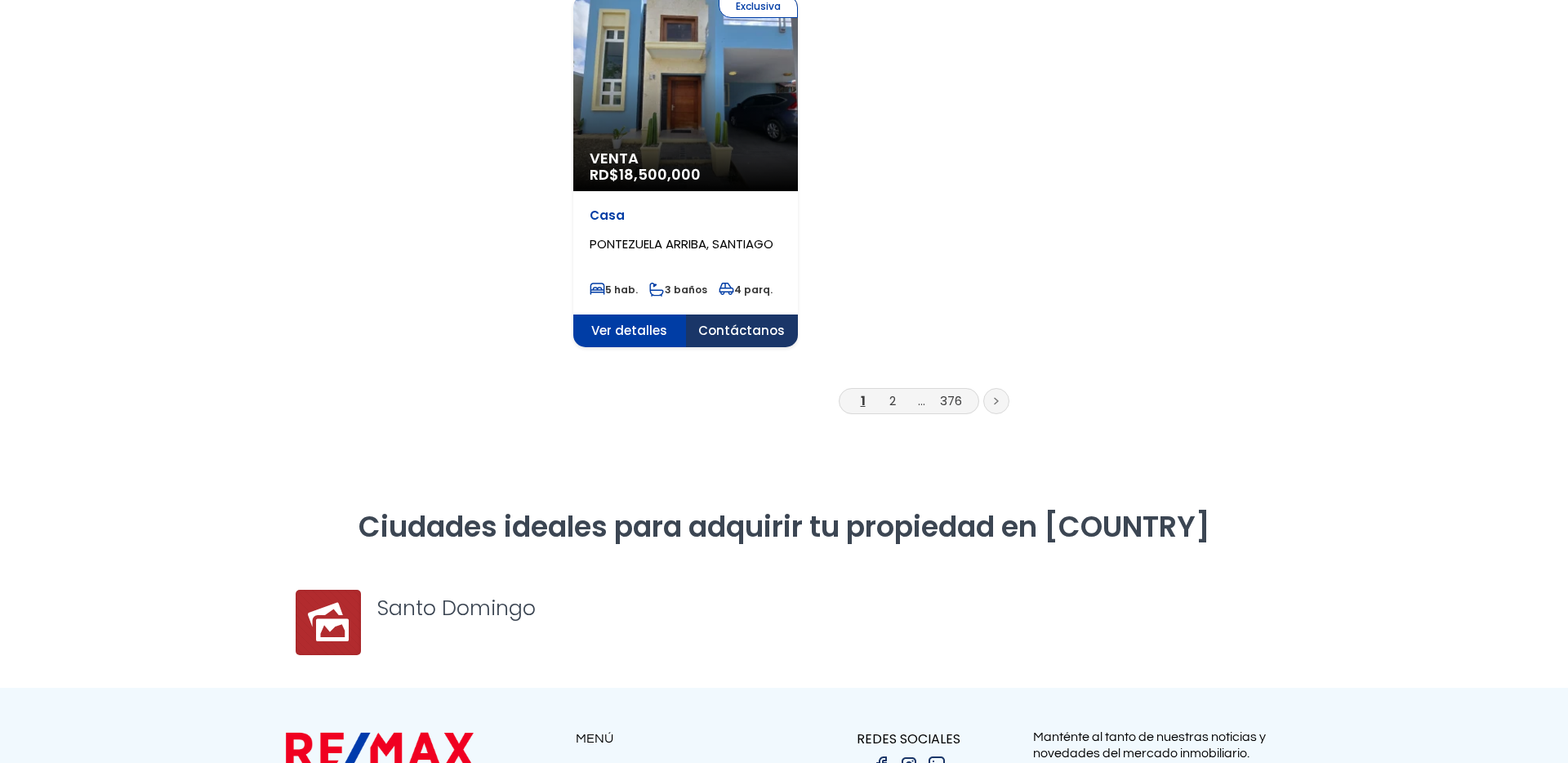scroll, scrollTop: 0, scrollLeft: 0, axis: both 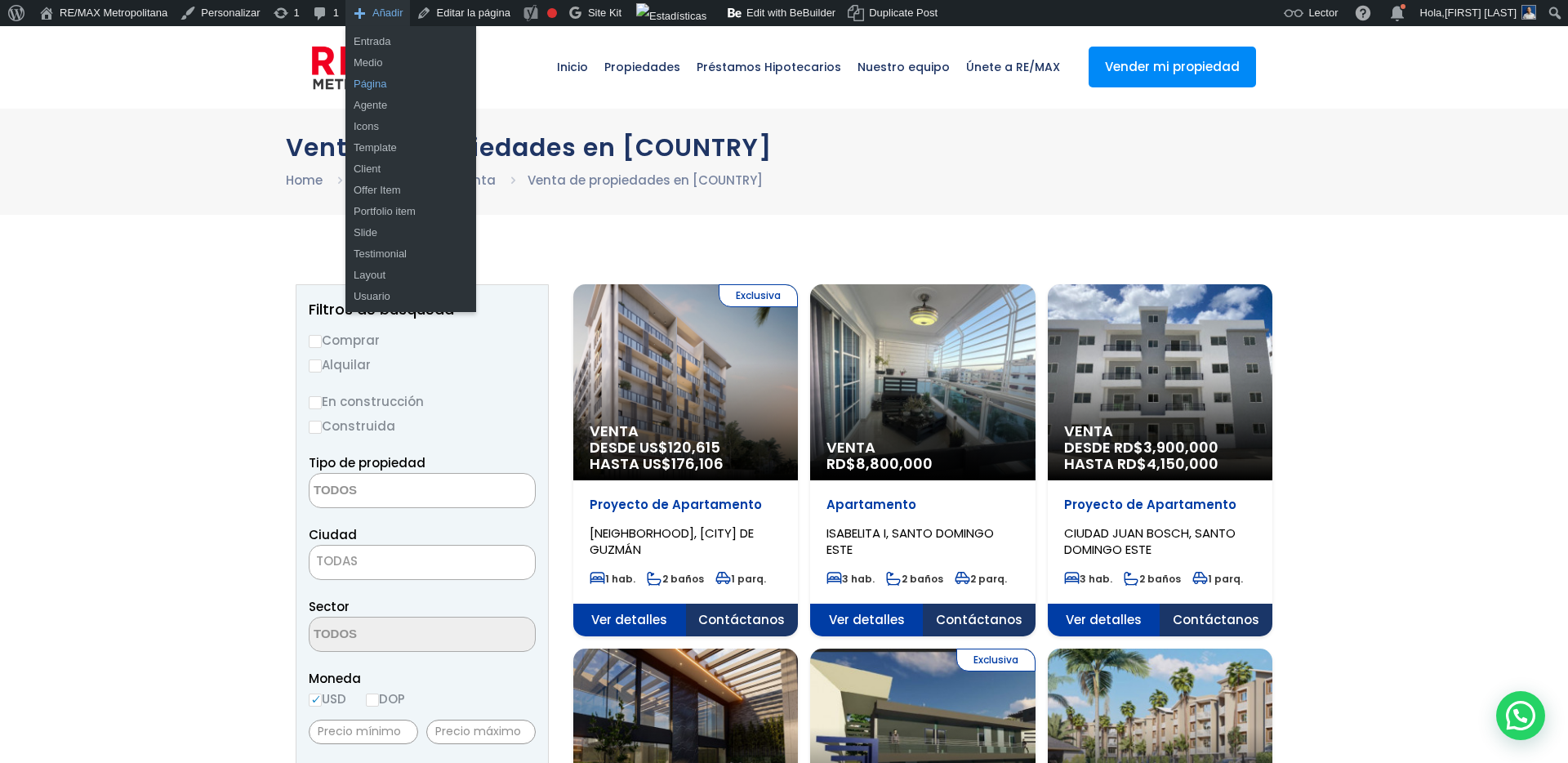click on "Página" at bounding box center [411, 84] 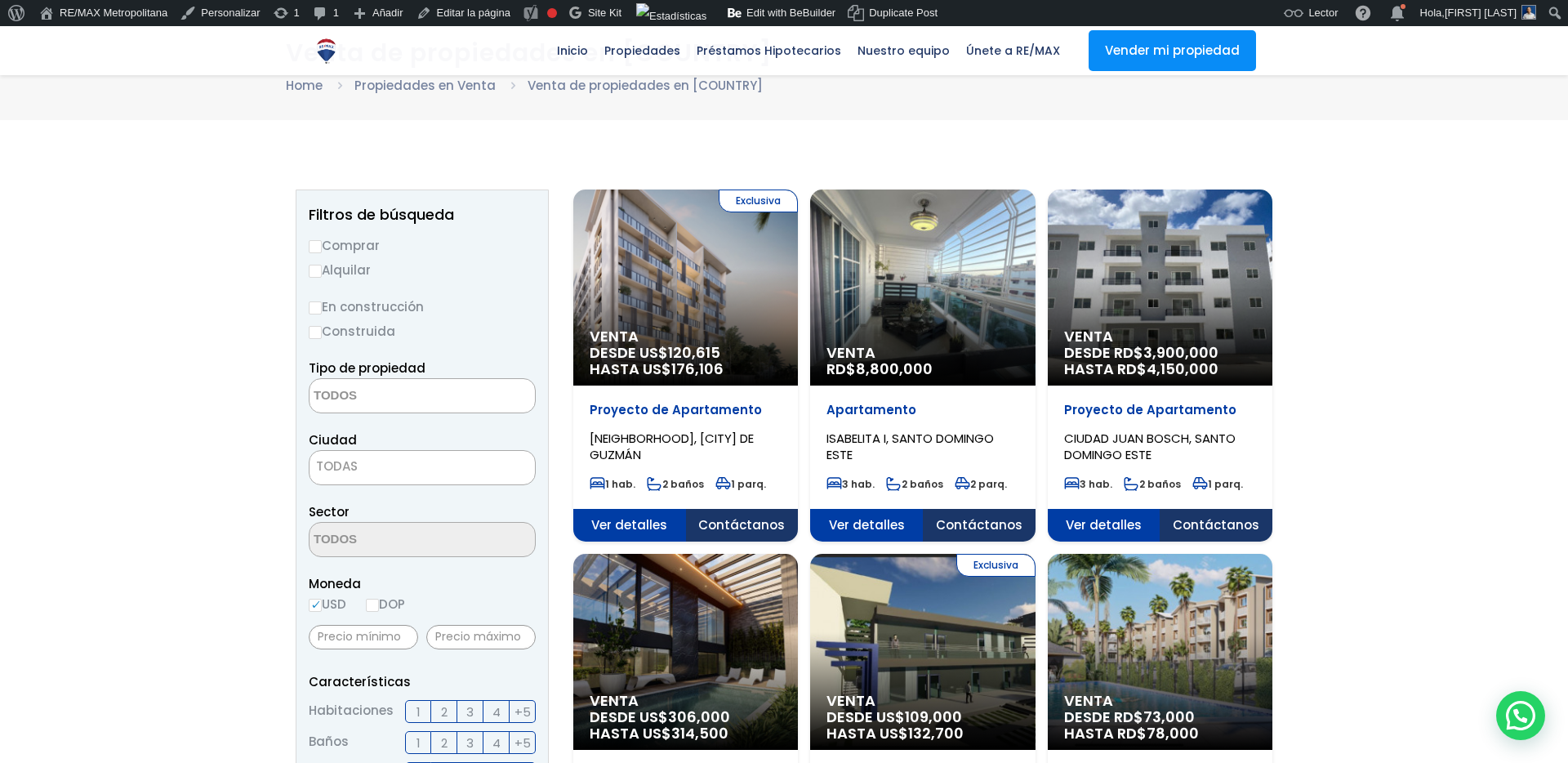 scroll, scrollTop: 0, scrollLeft: 0, axis: both 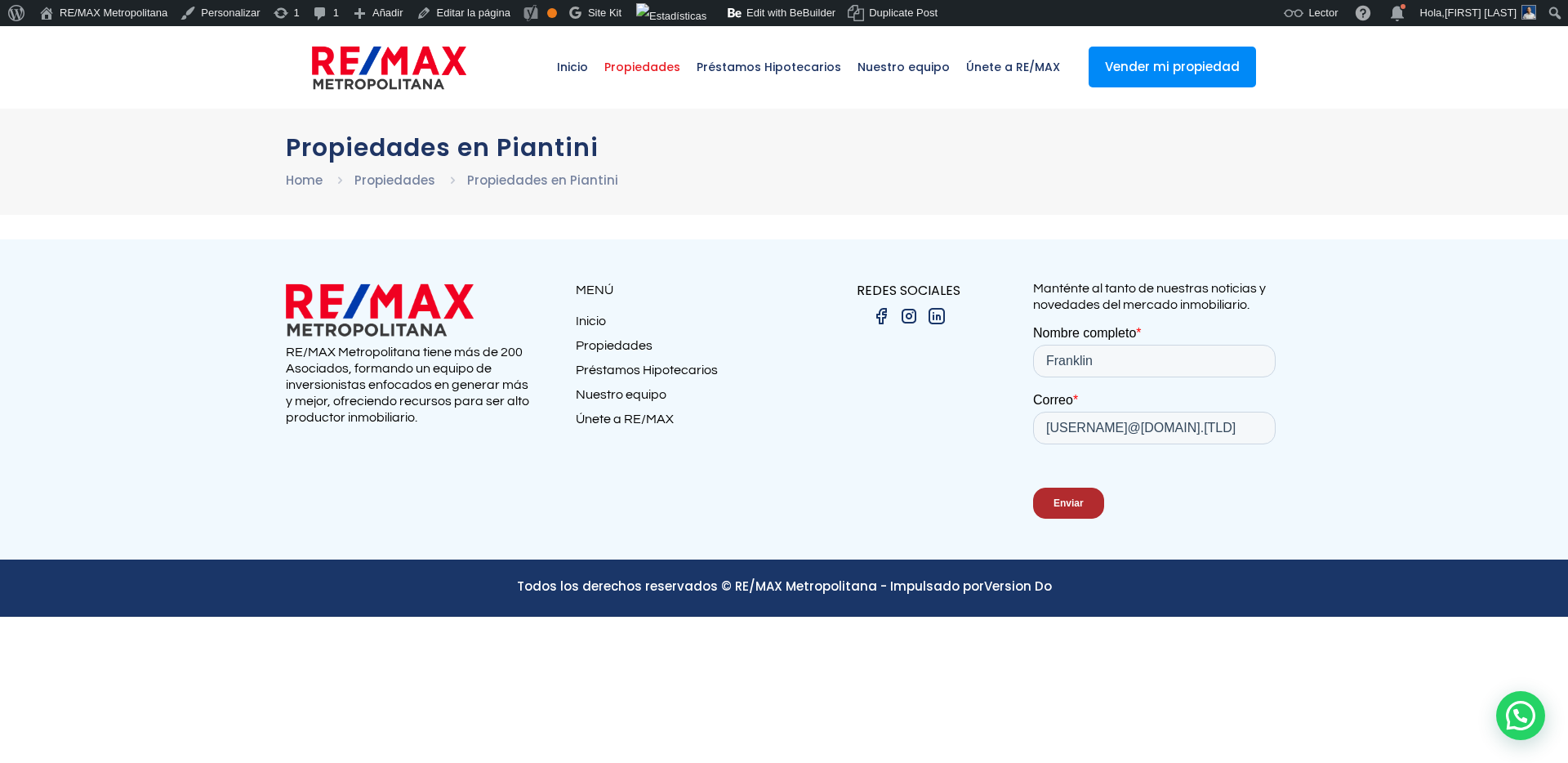 click on "Propiedades" at bounding box center [642, 67] 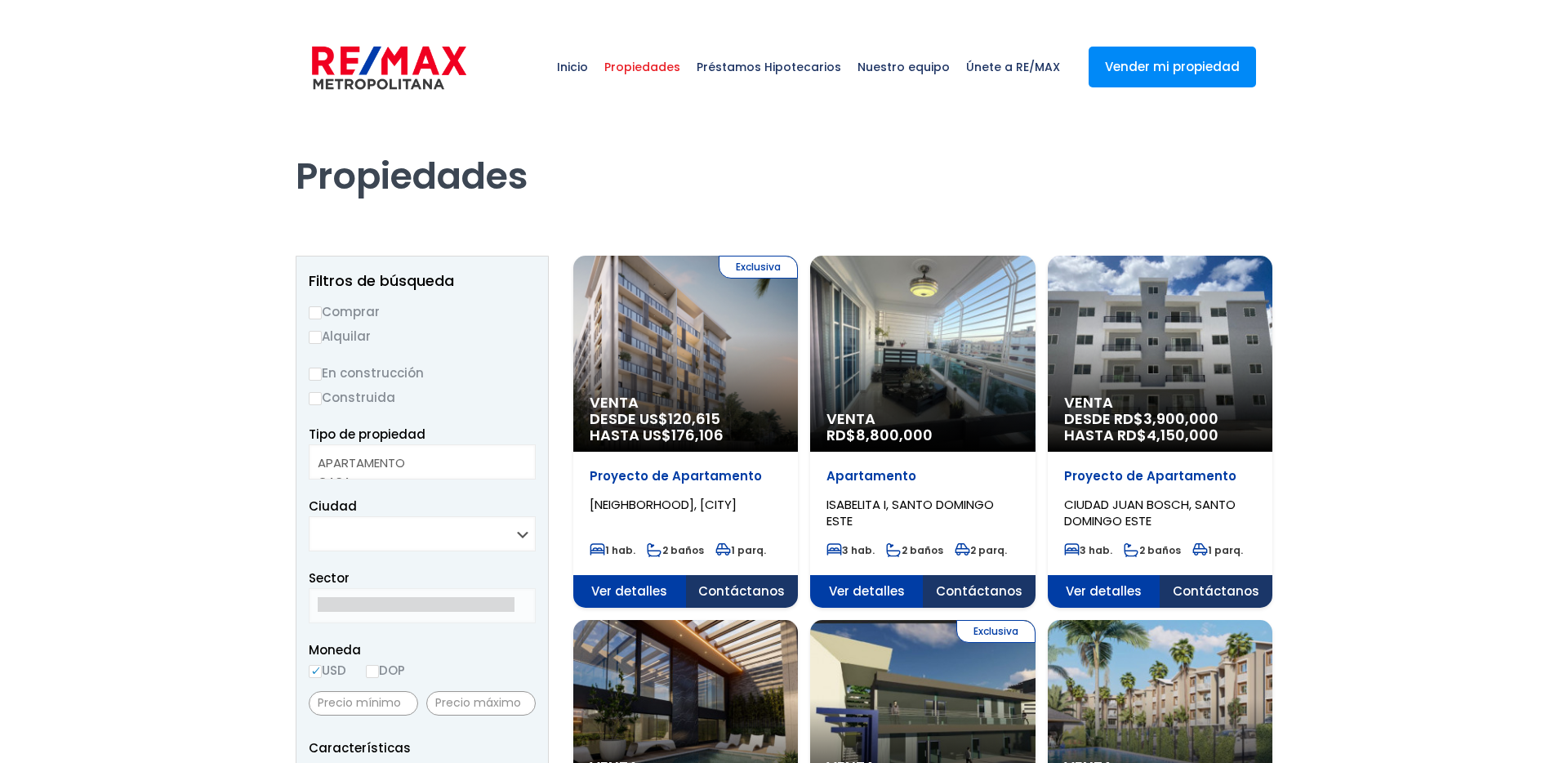 select 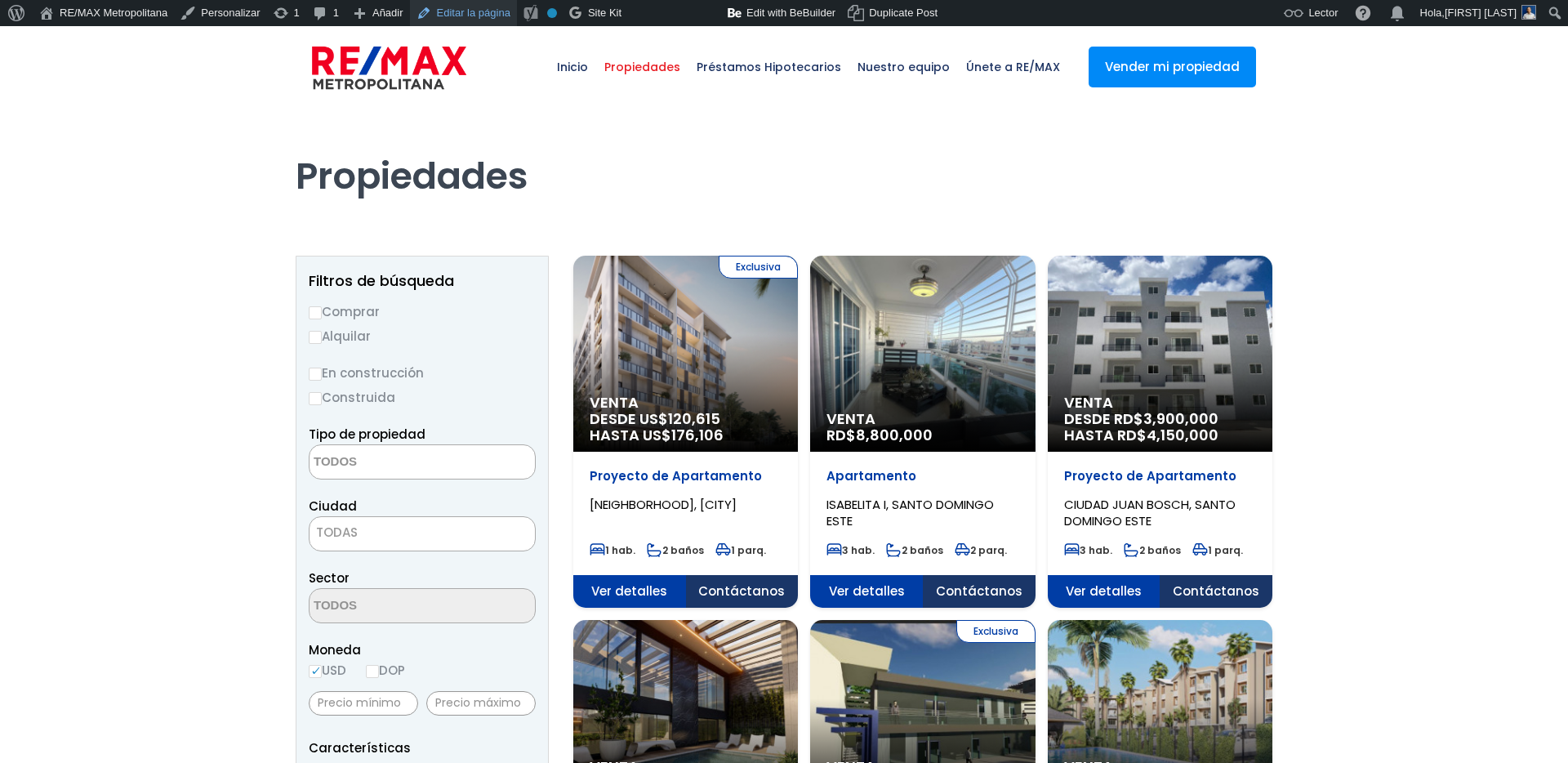 scroll, scrollTop: 0, scrollLeft: 0, axis: both 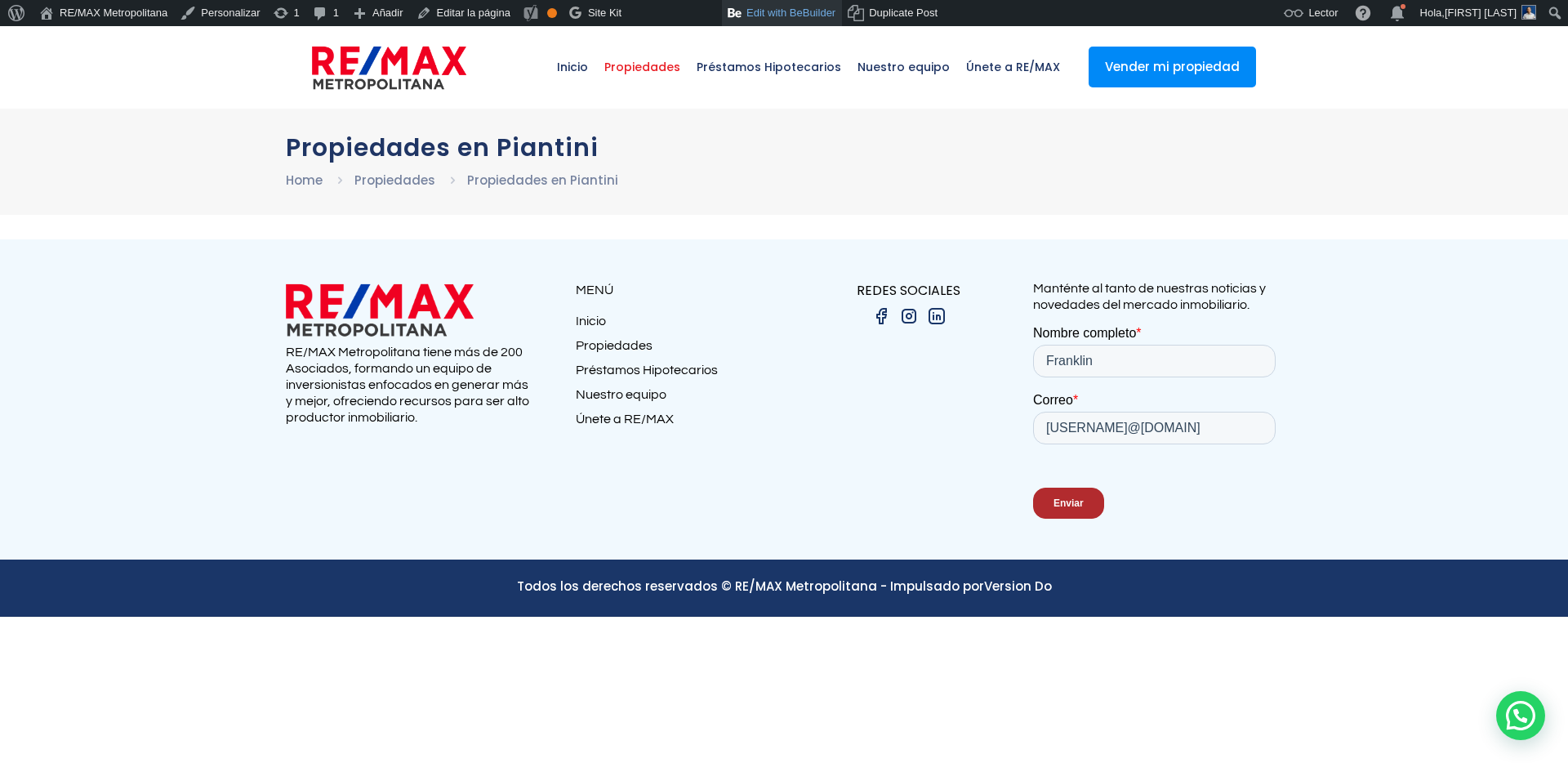 click on "Edit with BeBuilder" at bounding box center (782, 13) 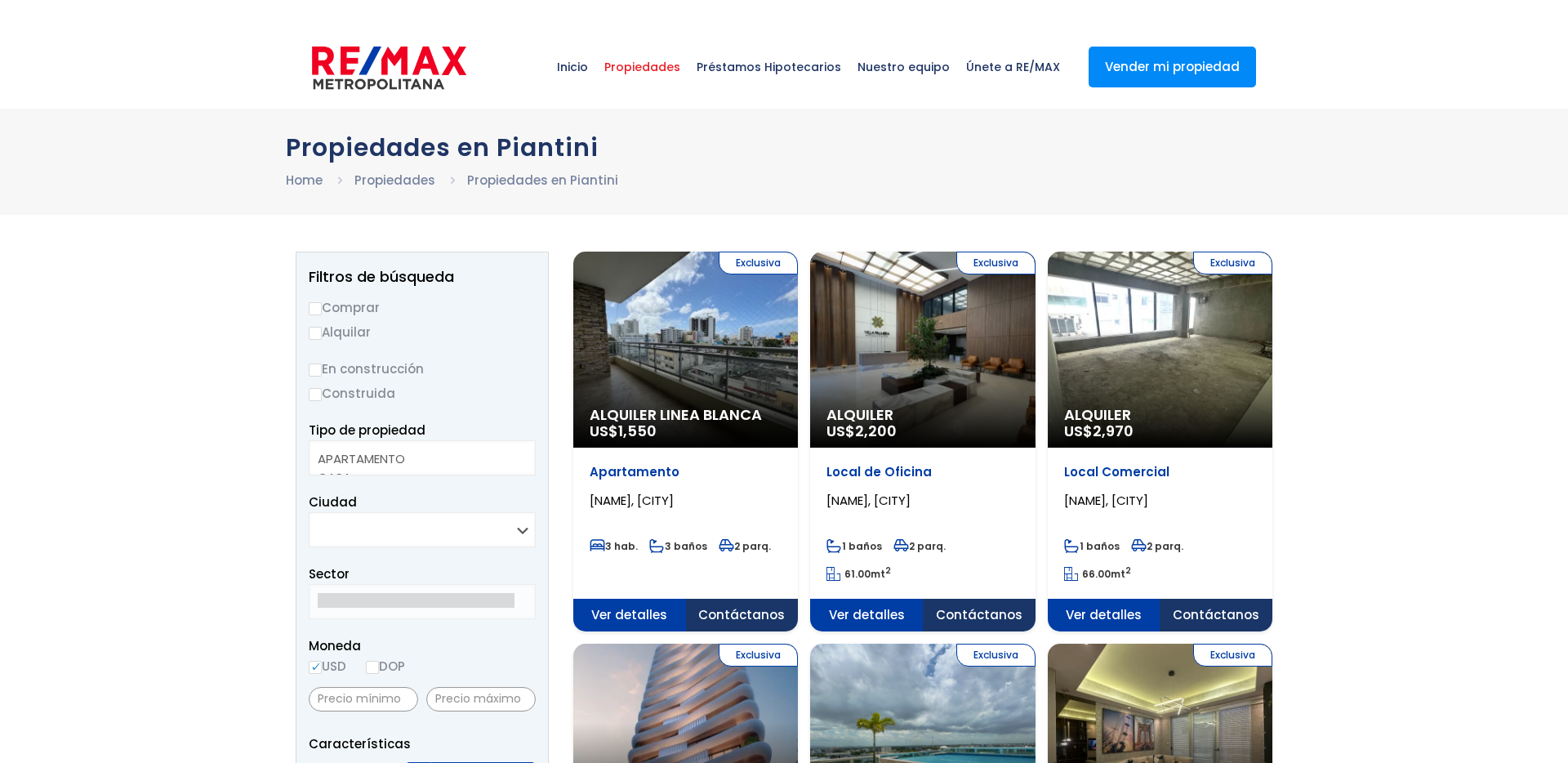 select 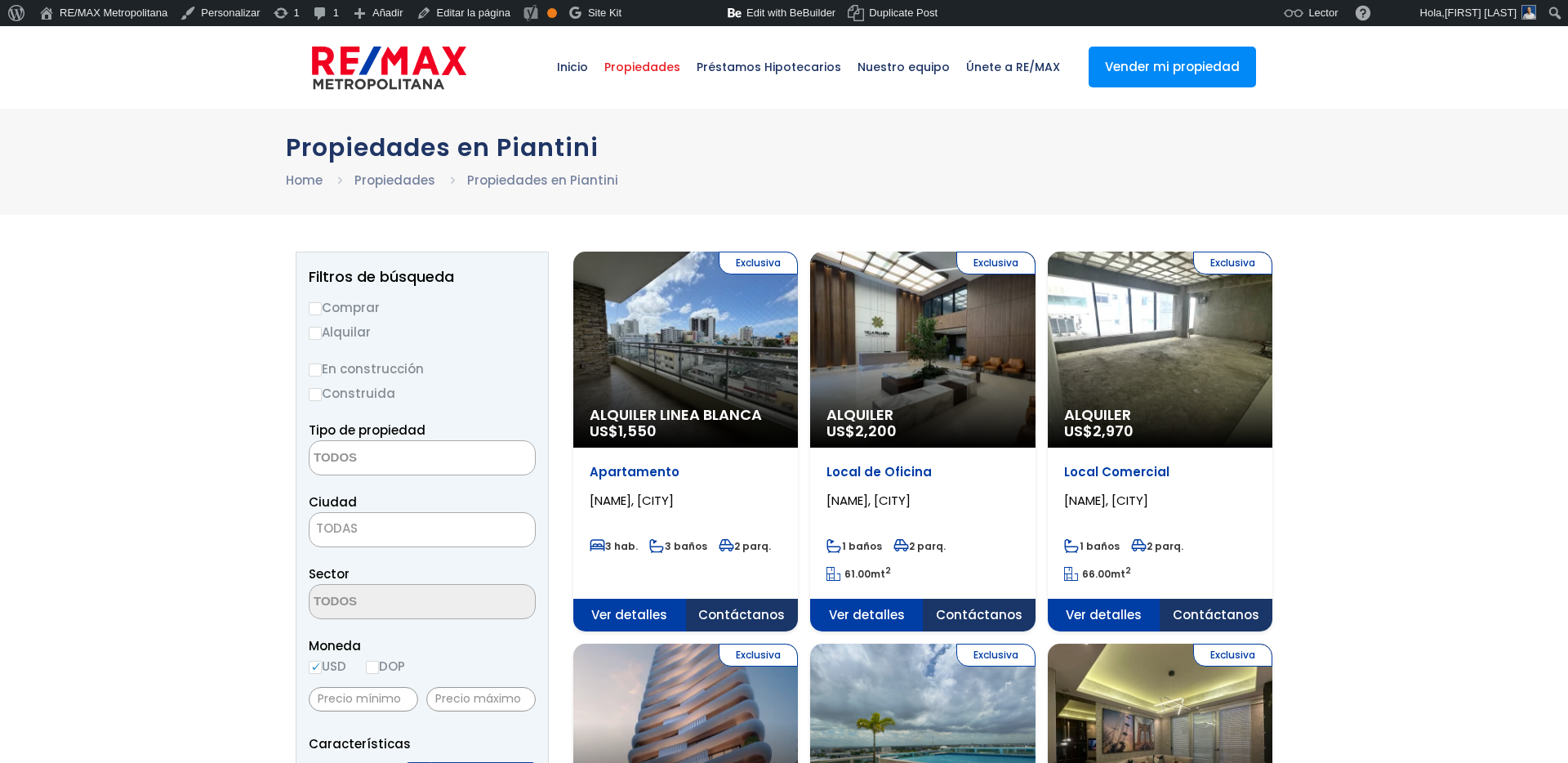 scroll, scrollTop: 0, scrollLeft: 0, axis: both 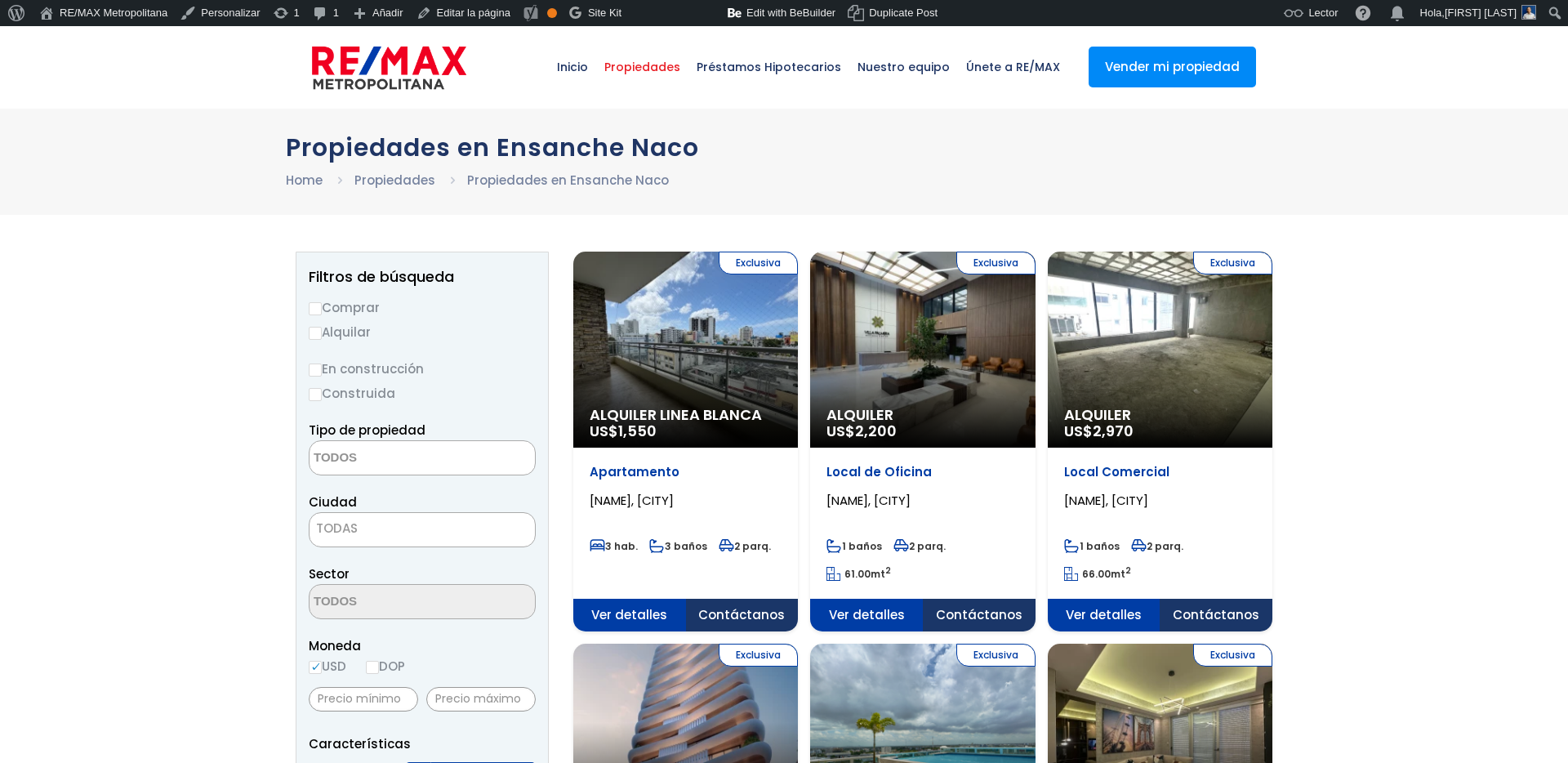 select 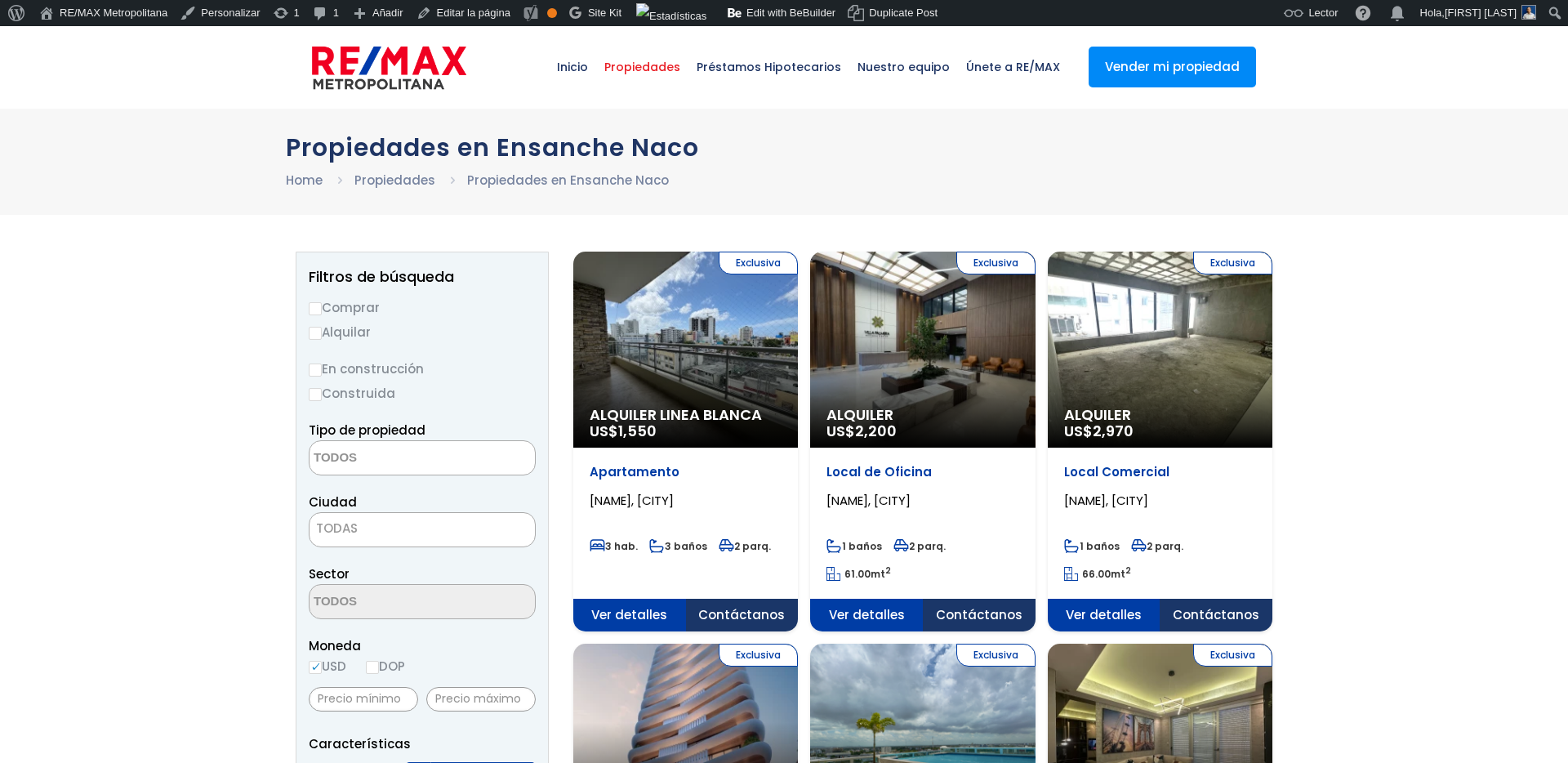 scroll, scrollTop: 0, scrollLeft: 0, axis: both 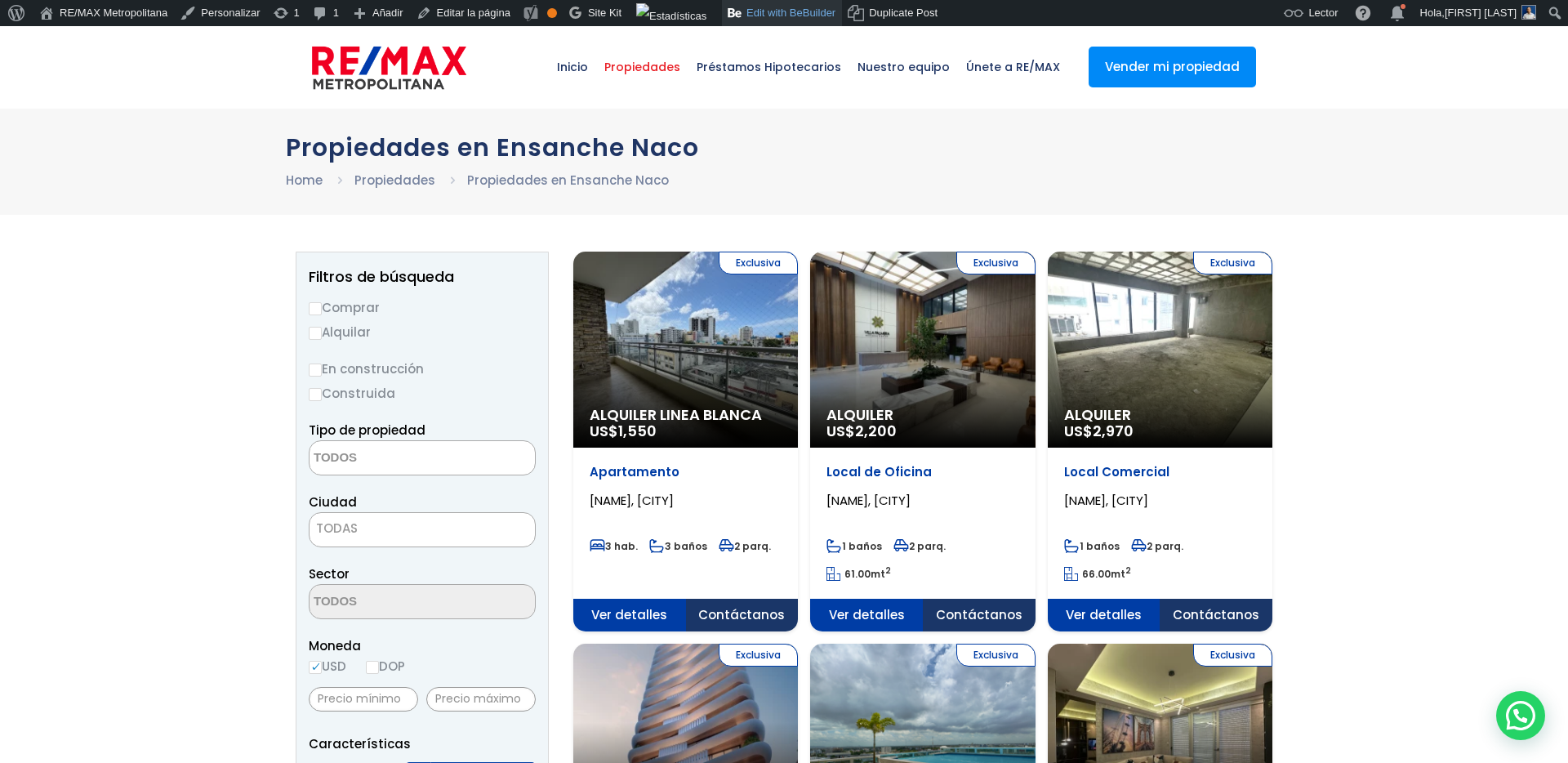 click on "Edit with BeBuilder" at bounding box center (782, 13) 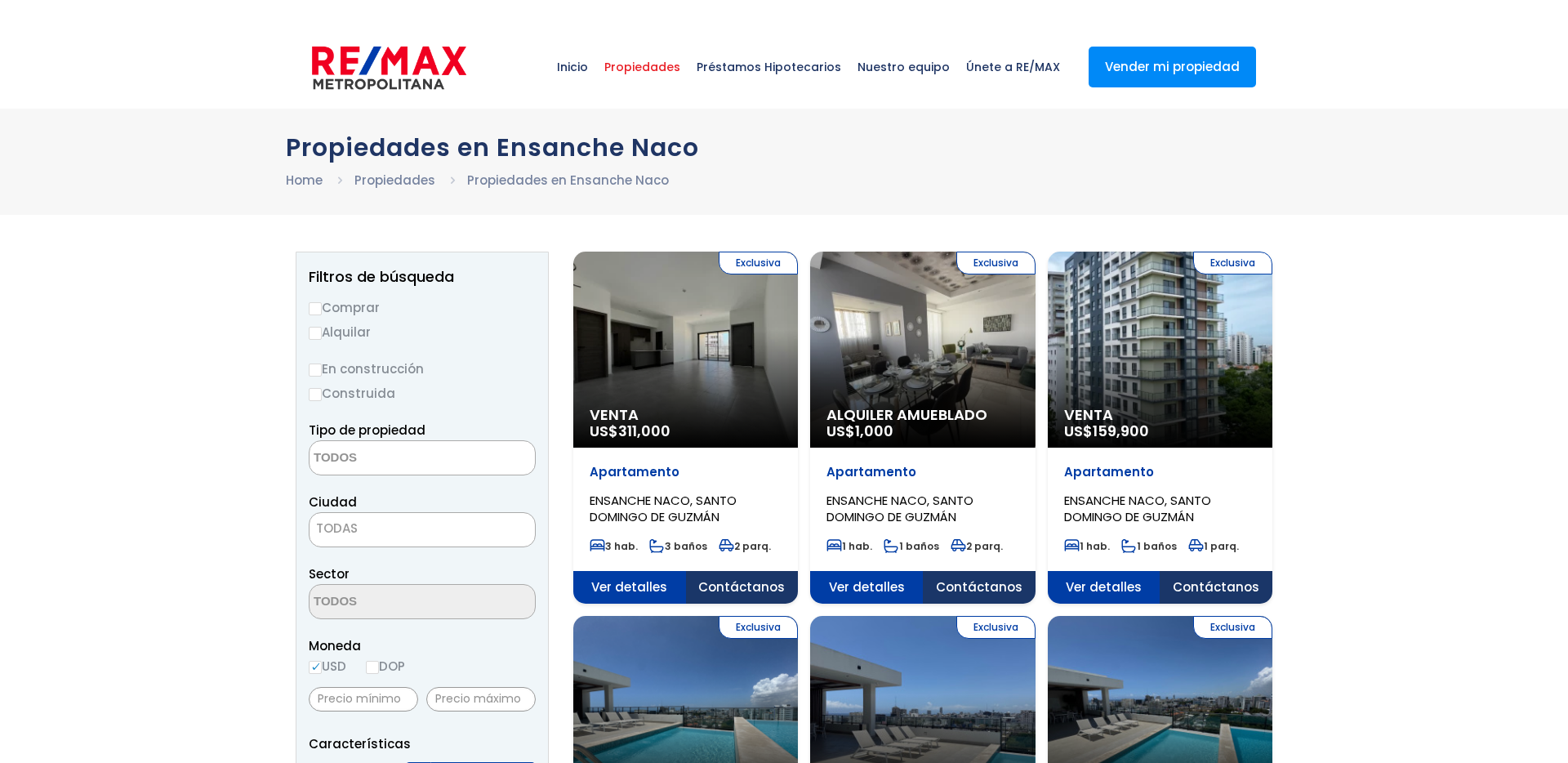 select 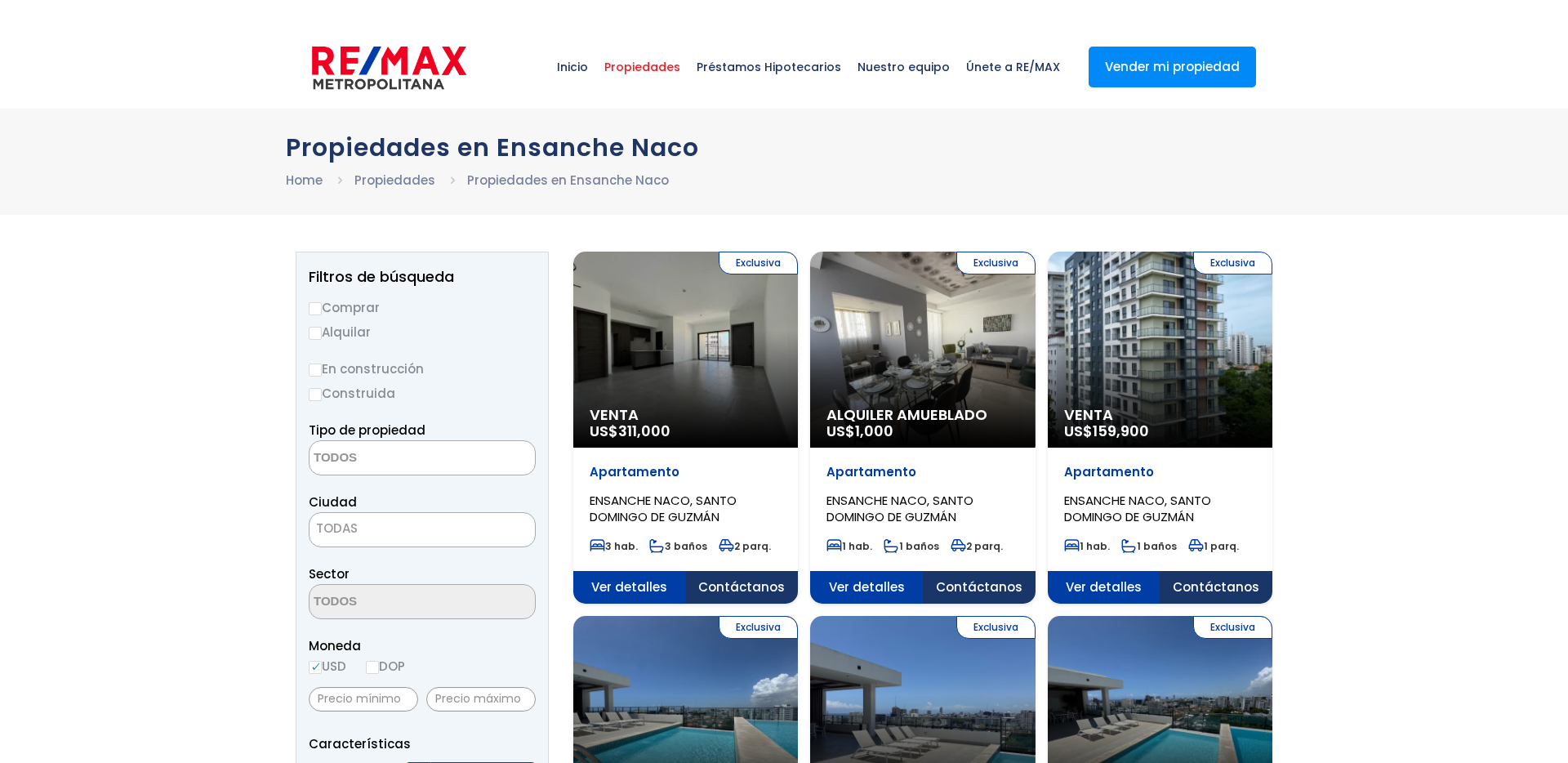scroll, scrollTop: 0, scrollLeft: 0, axis: both 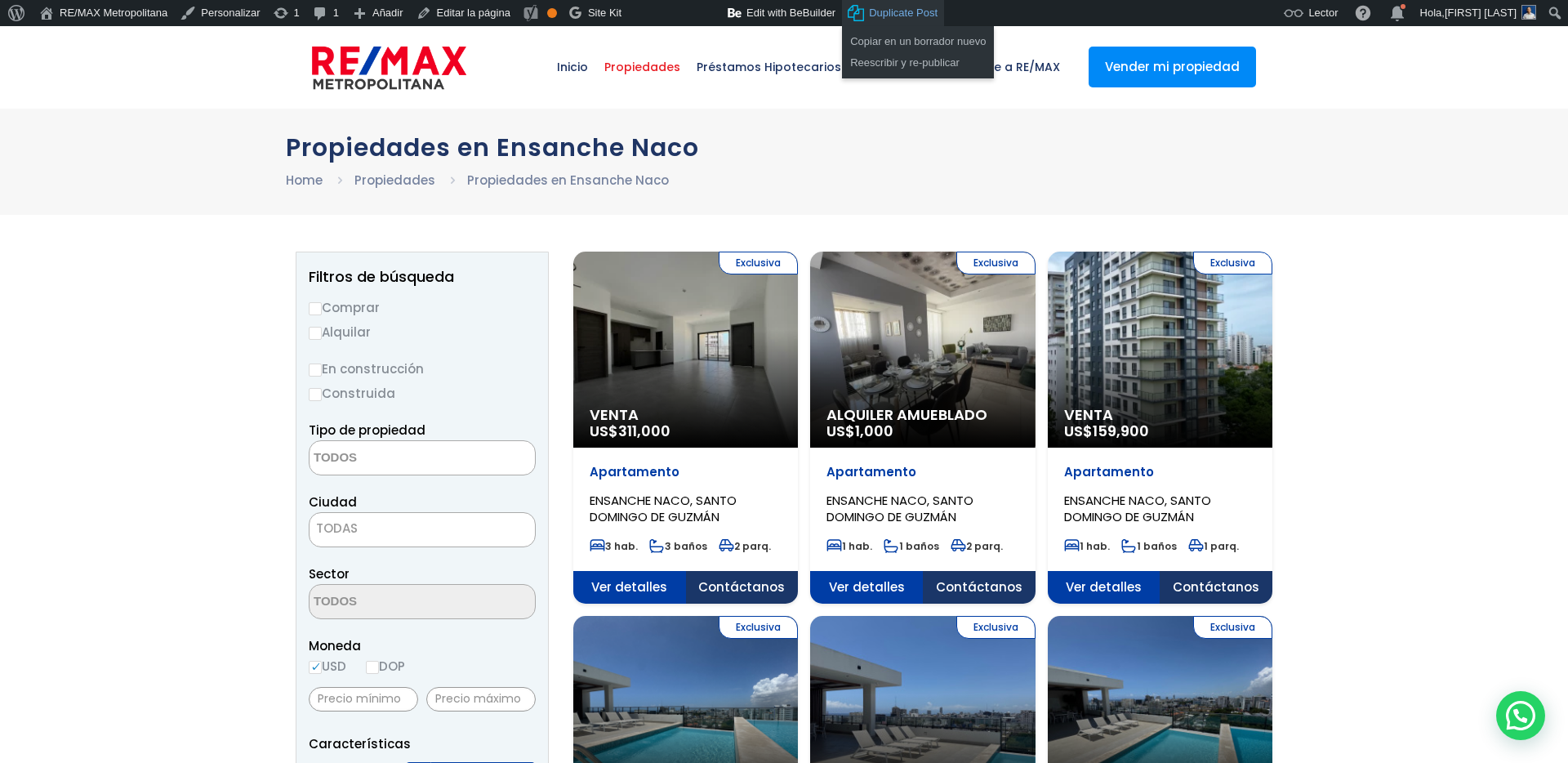 click on "Duplicate Post" at bounding box center (903, 13) 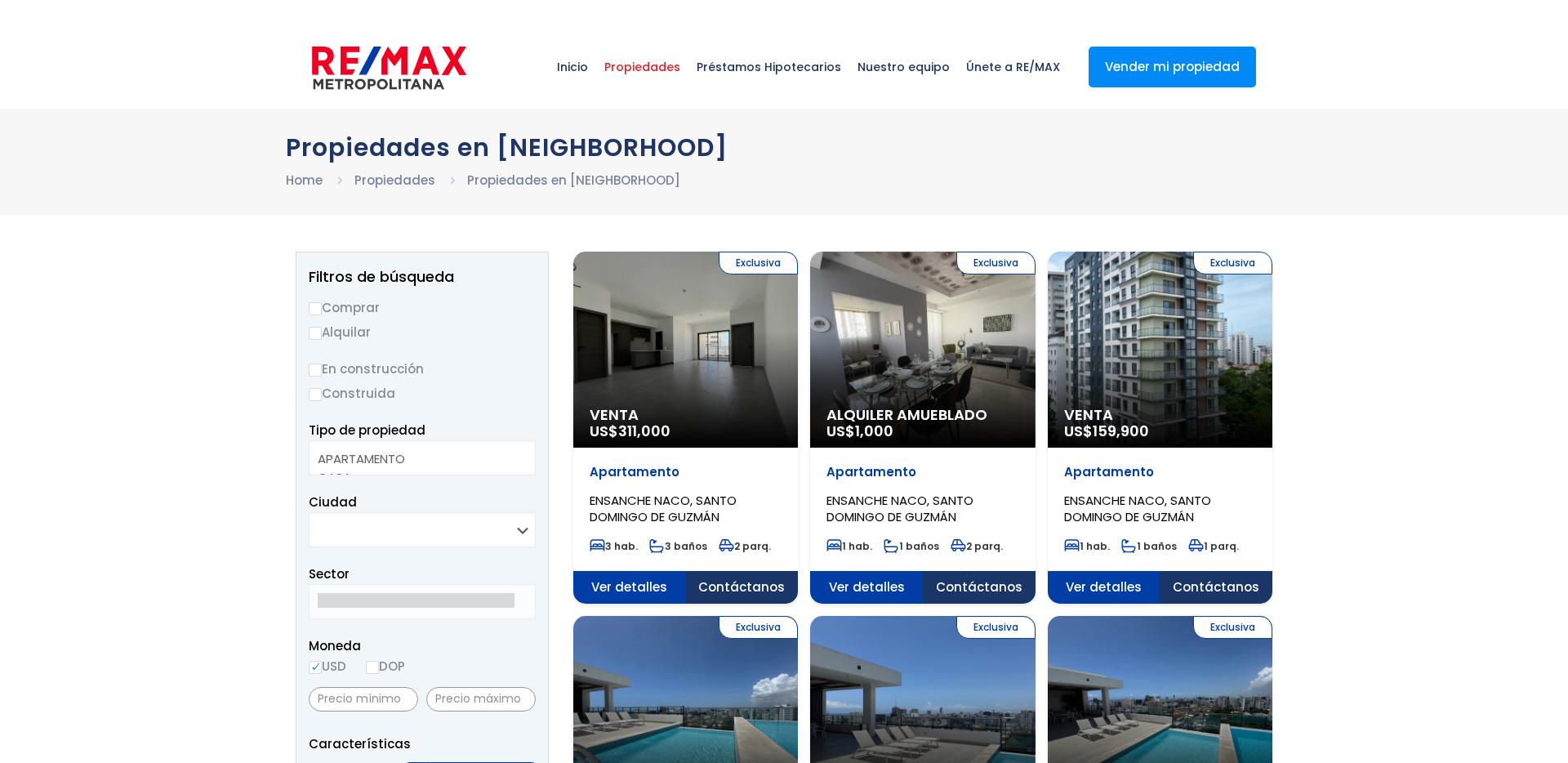 select 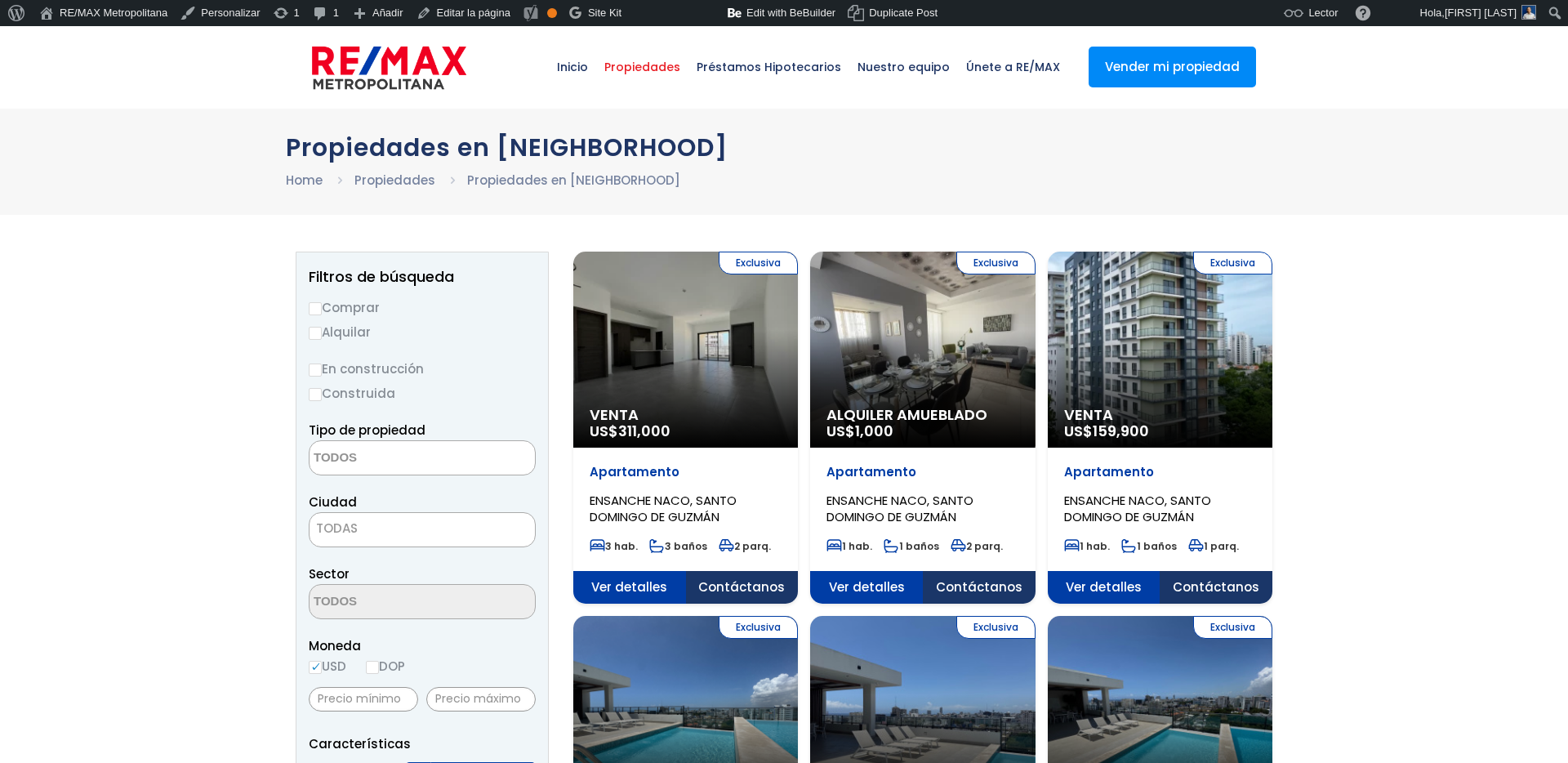 scroll, scrollTop: 0, scrollLeft: 0, axis: both 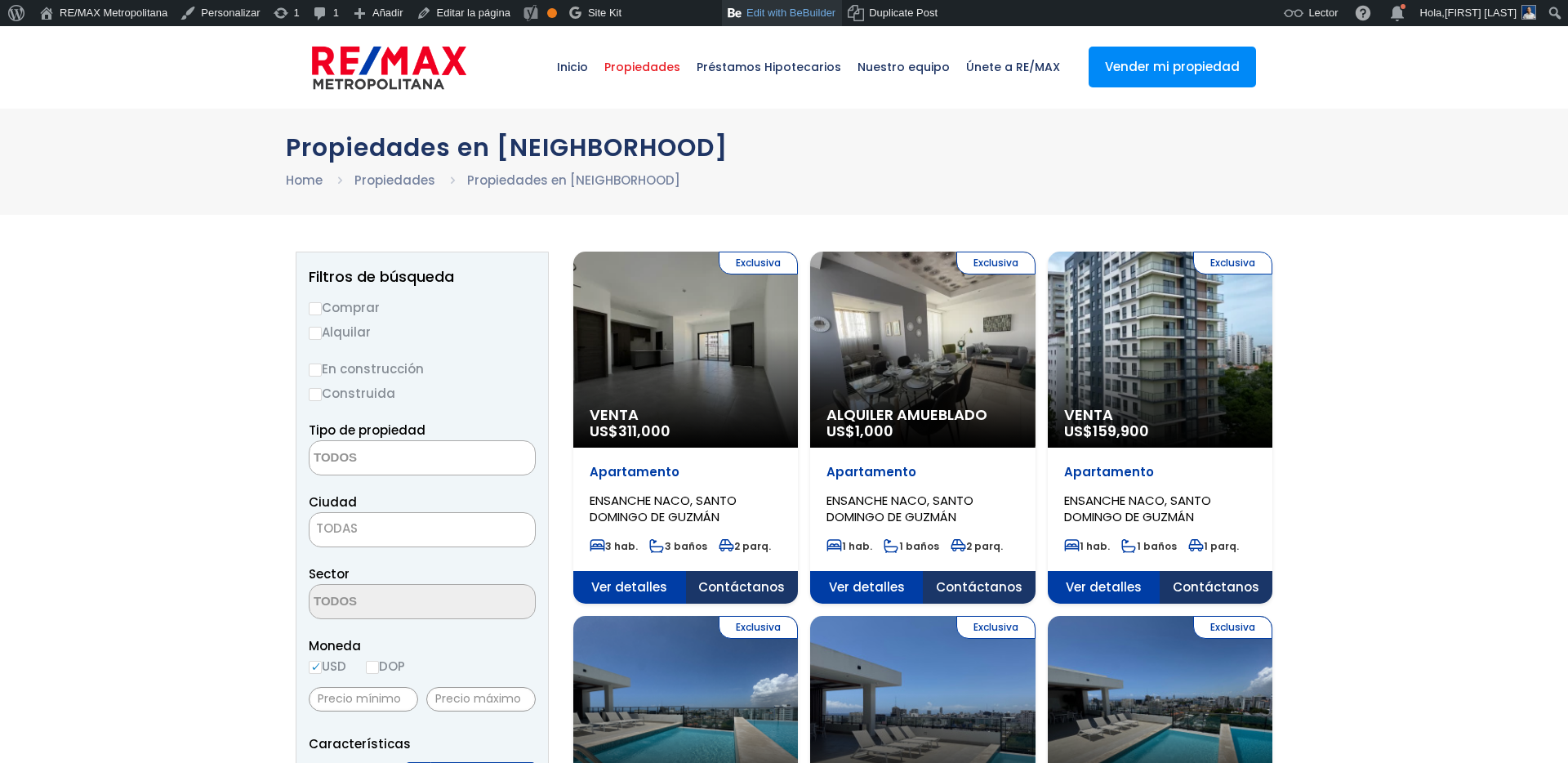 click on "Edit with BeBuilder" at bounding box center (782, 13) 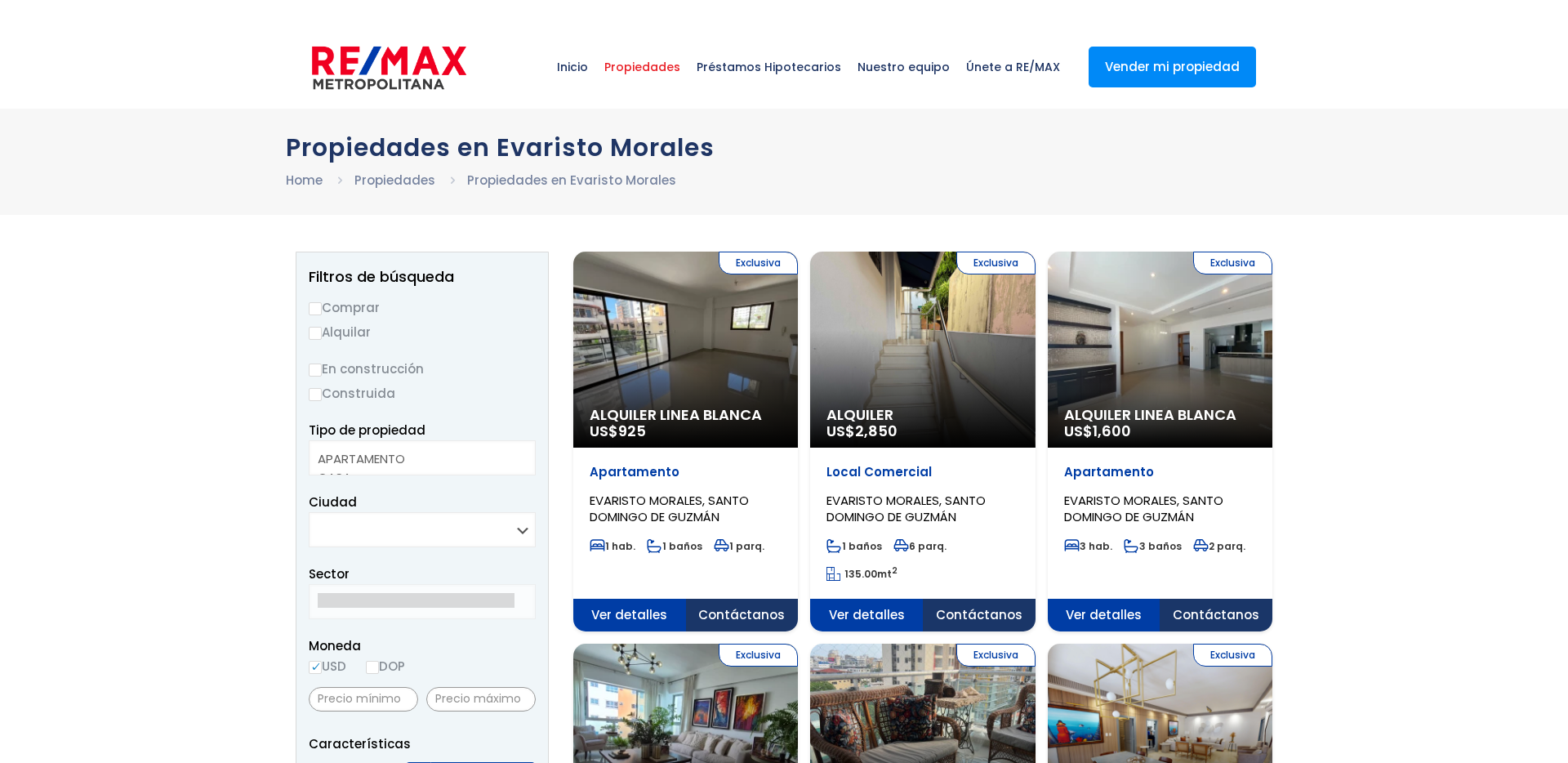 select 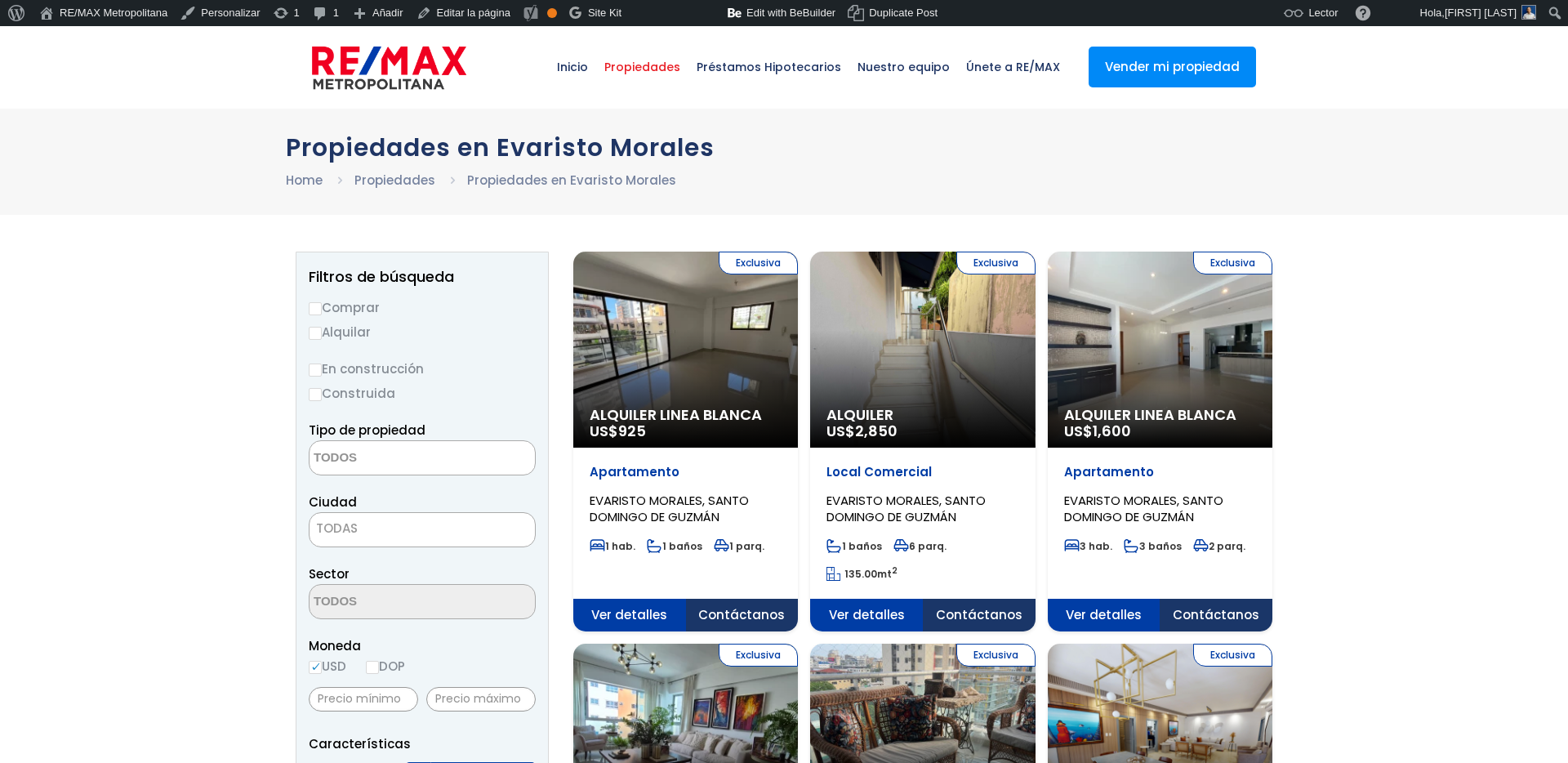 scroll, scrollTop: 0, scrollLeft: 0, axis: both 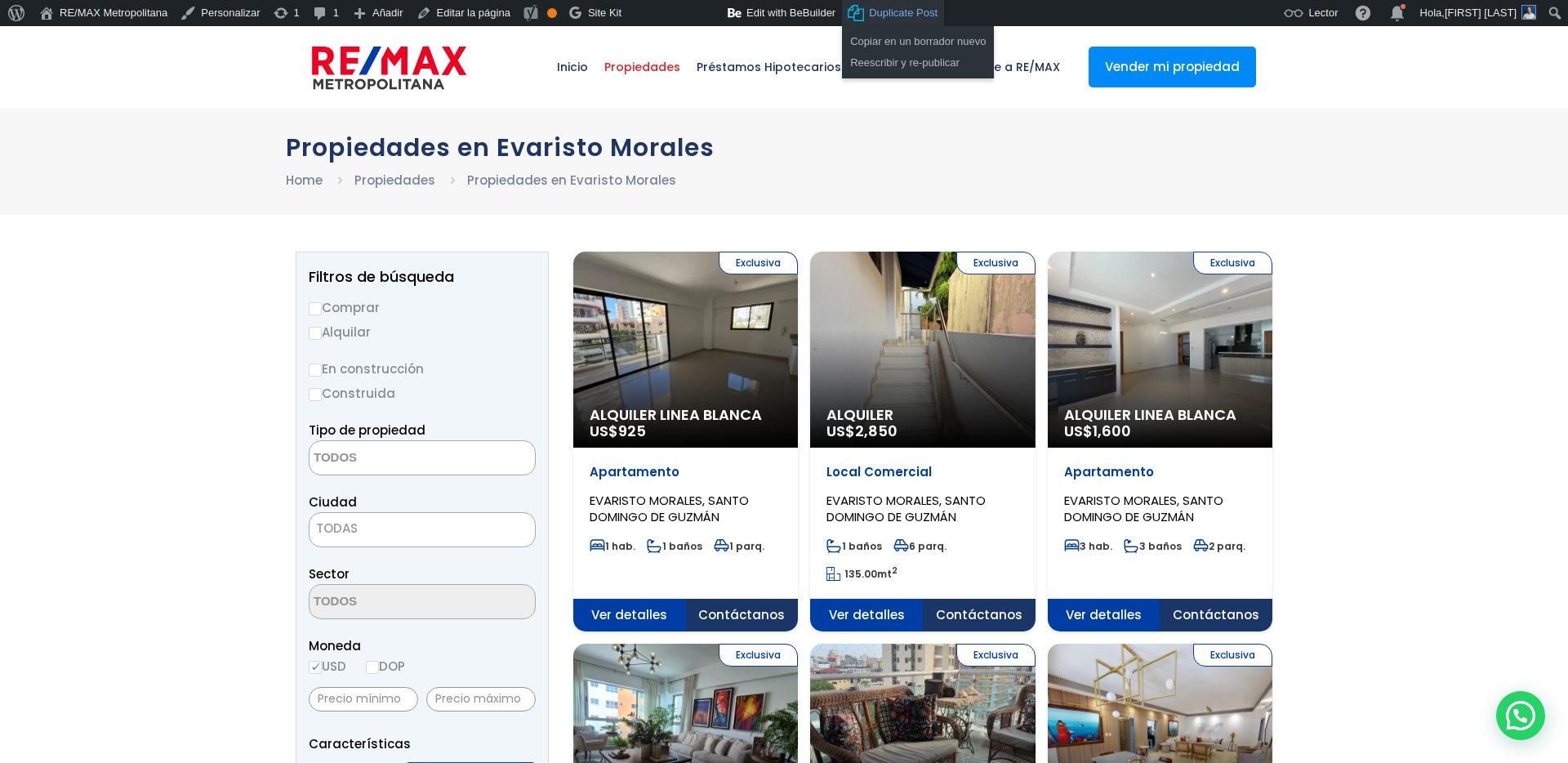 click on "Duplicate Post" at bounding box center [903, 13] 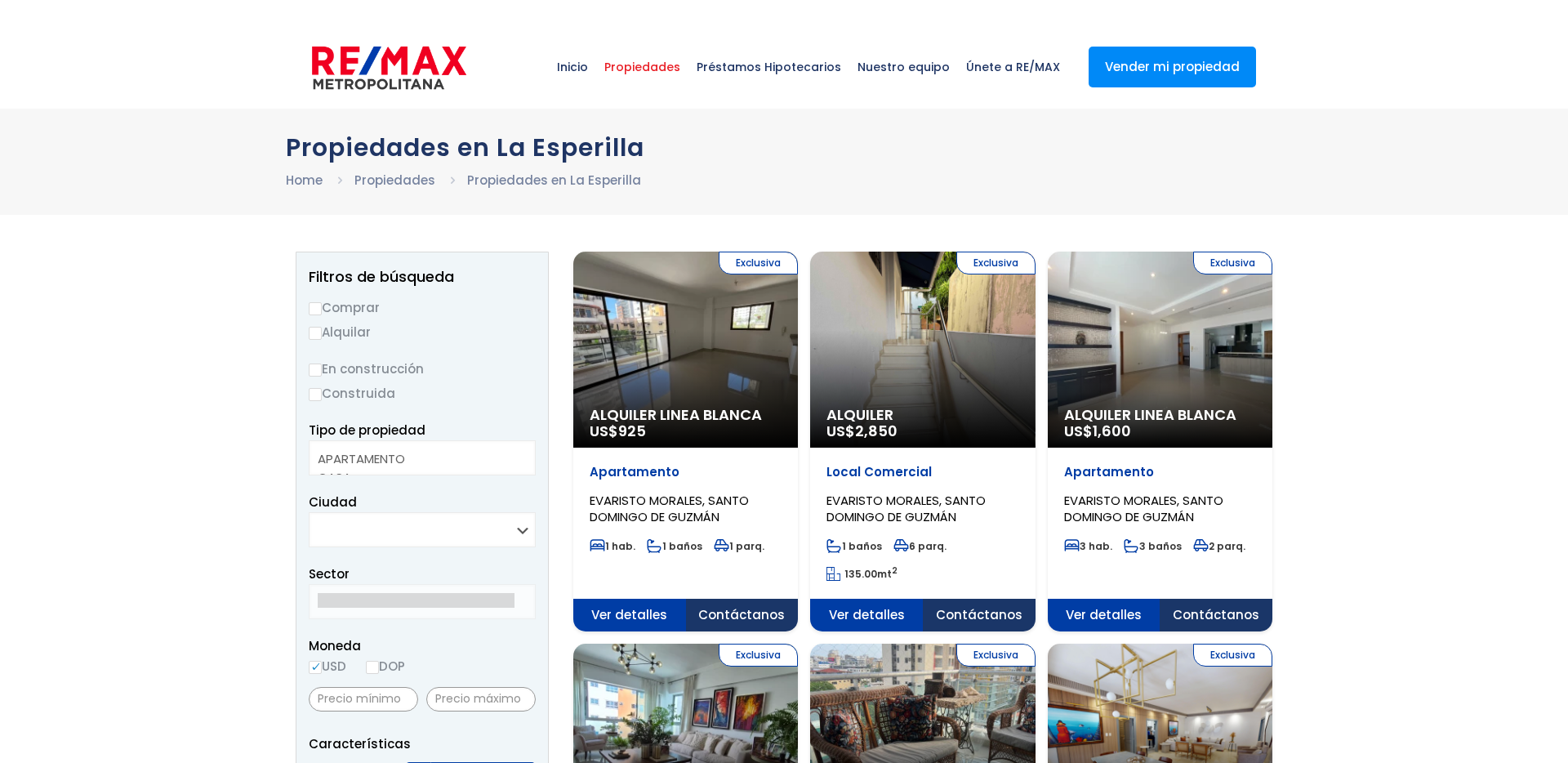 select 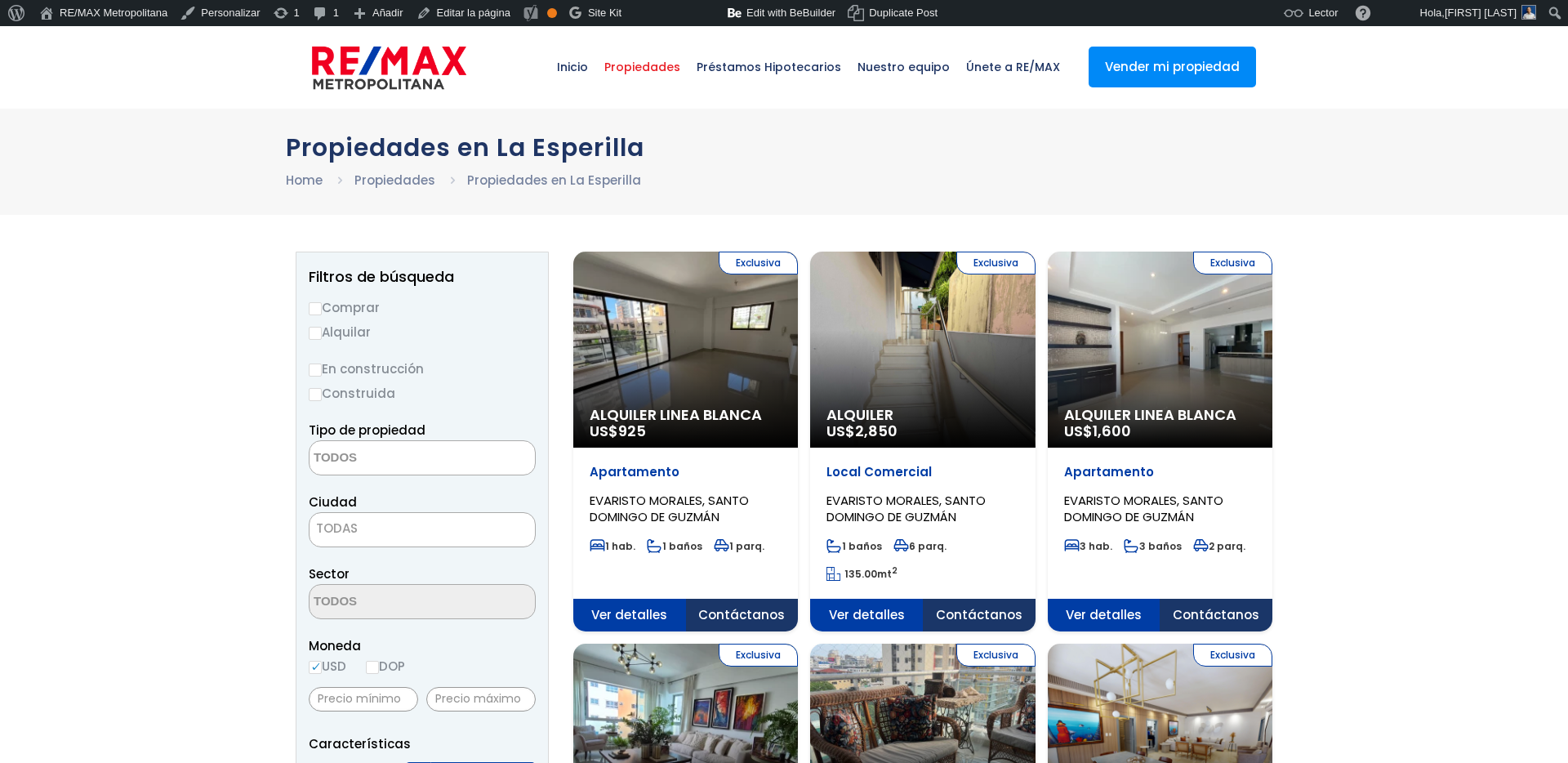 scroll, scrollTop: 0, scrollLeft: 0, axis: both 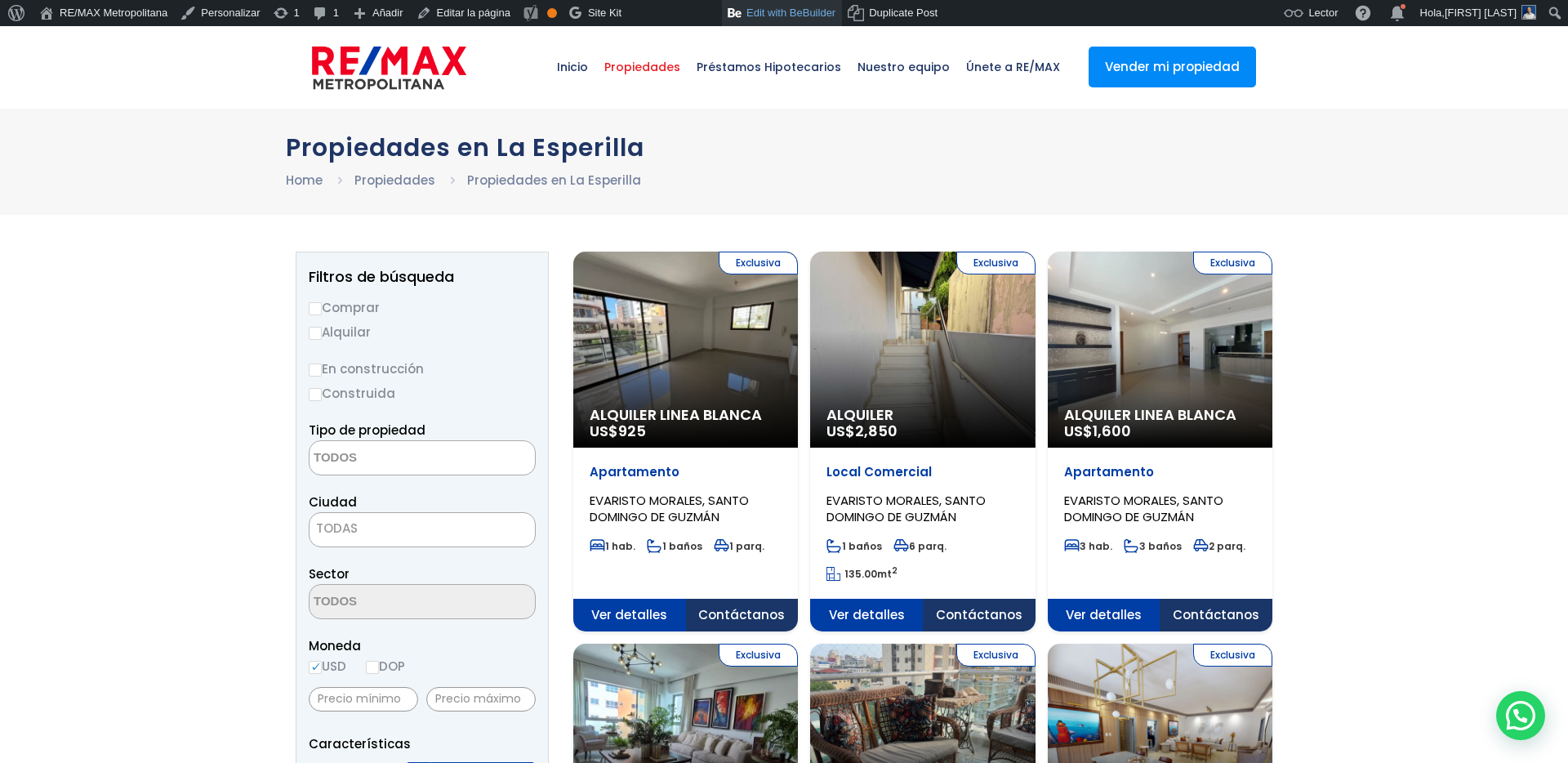 click on "Edit with BeBuilder" at bounding box center (782, 13) 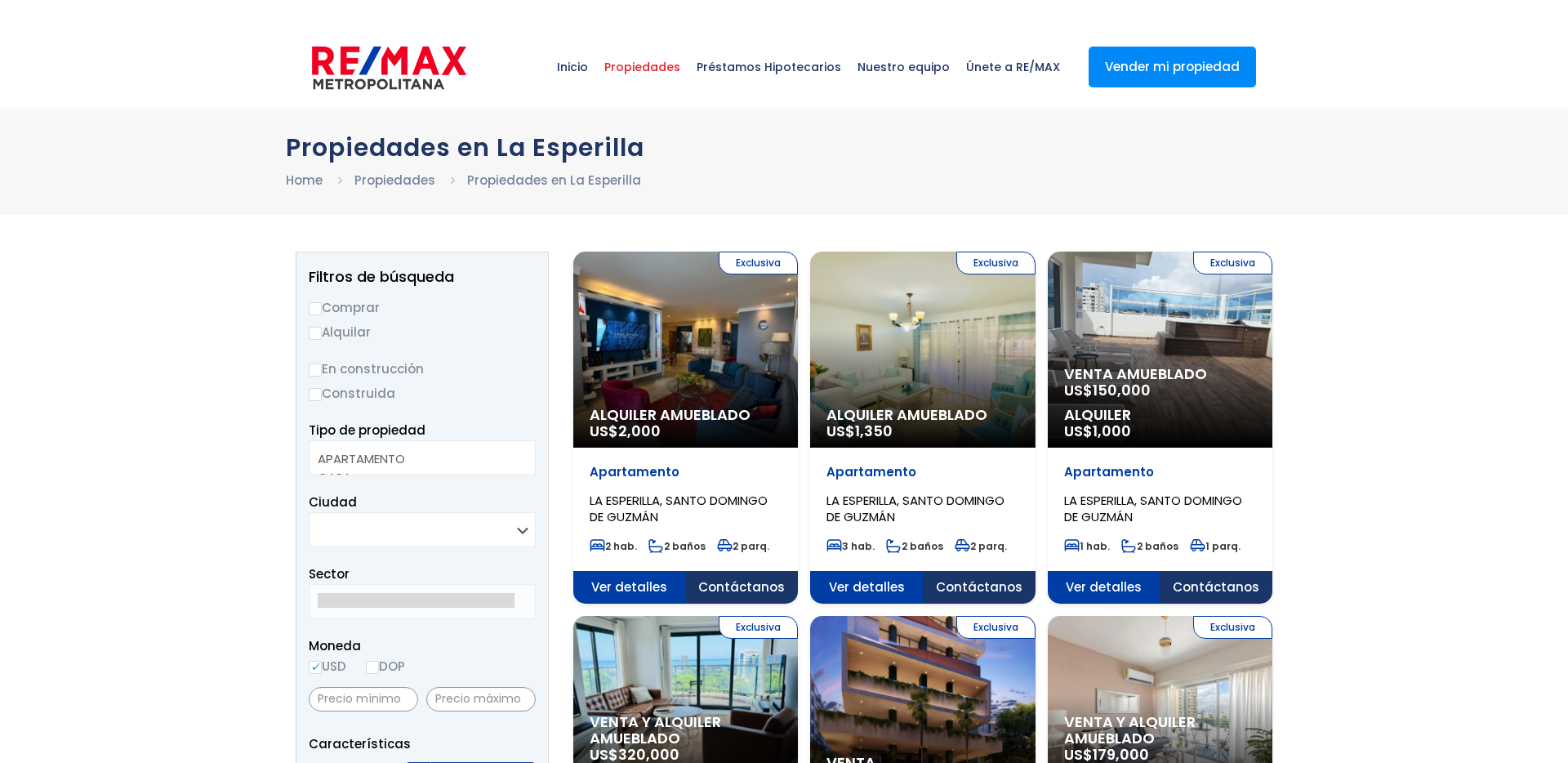 select 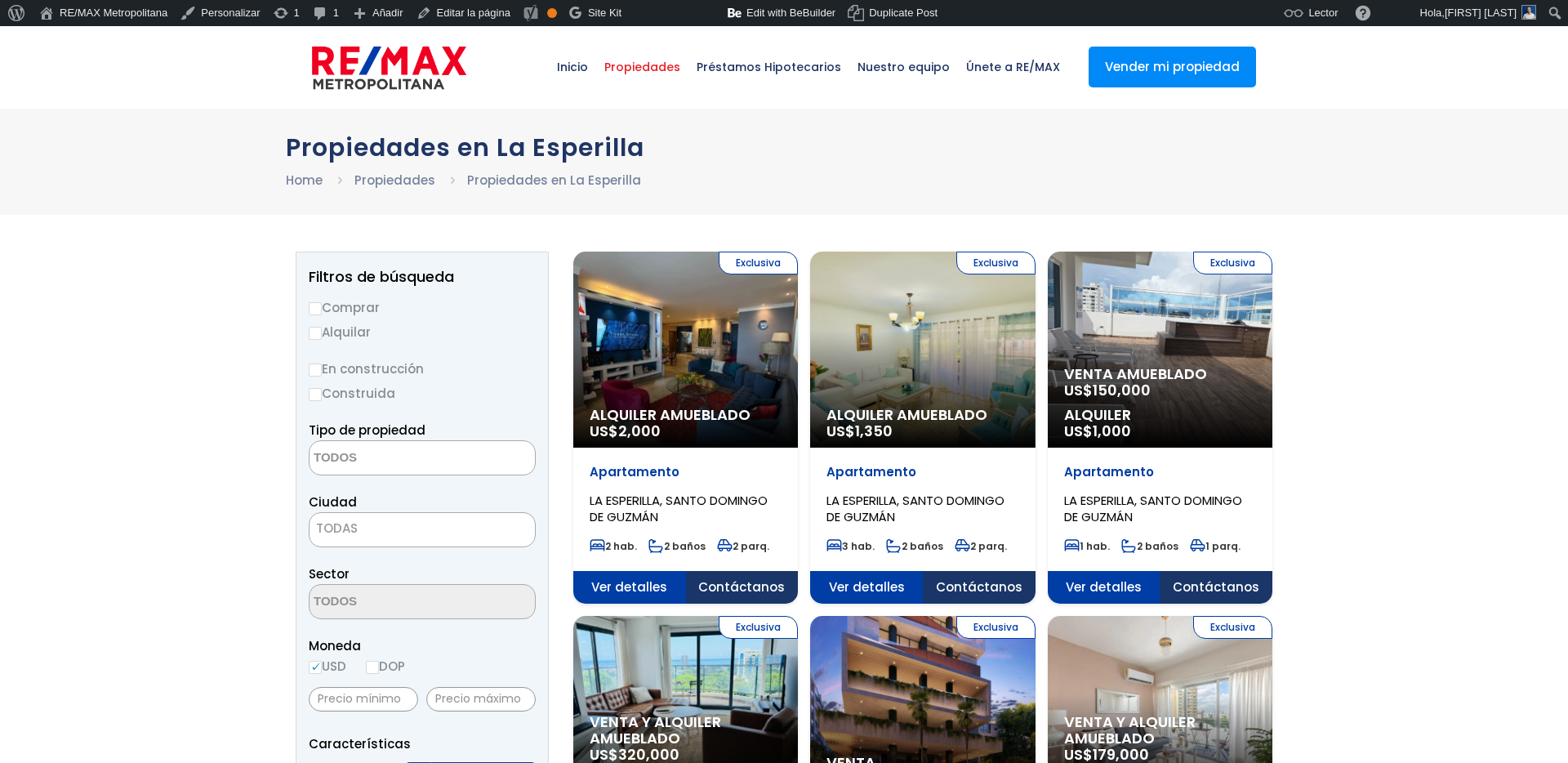 scroll, scrollTop: 0, scrollLeft: 0, axis: both 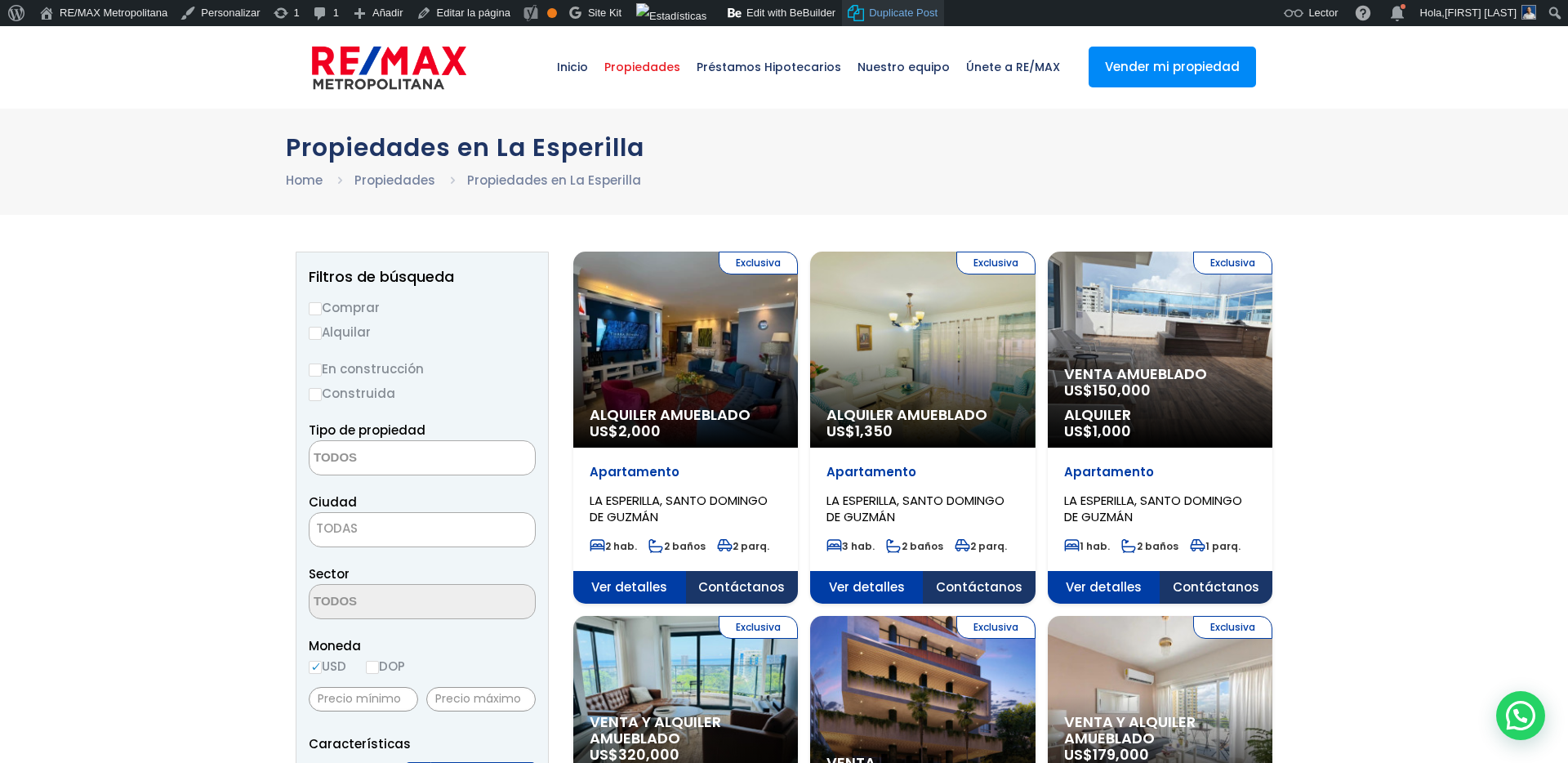 click on "Duplicate Post" at bounding box center [903, 13] 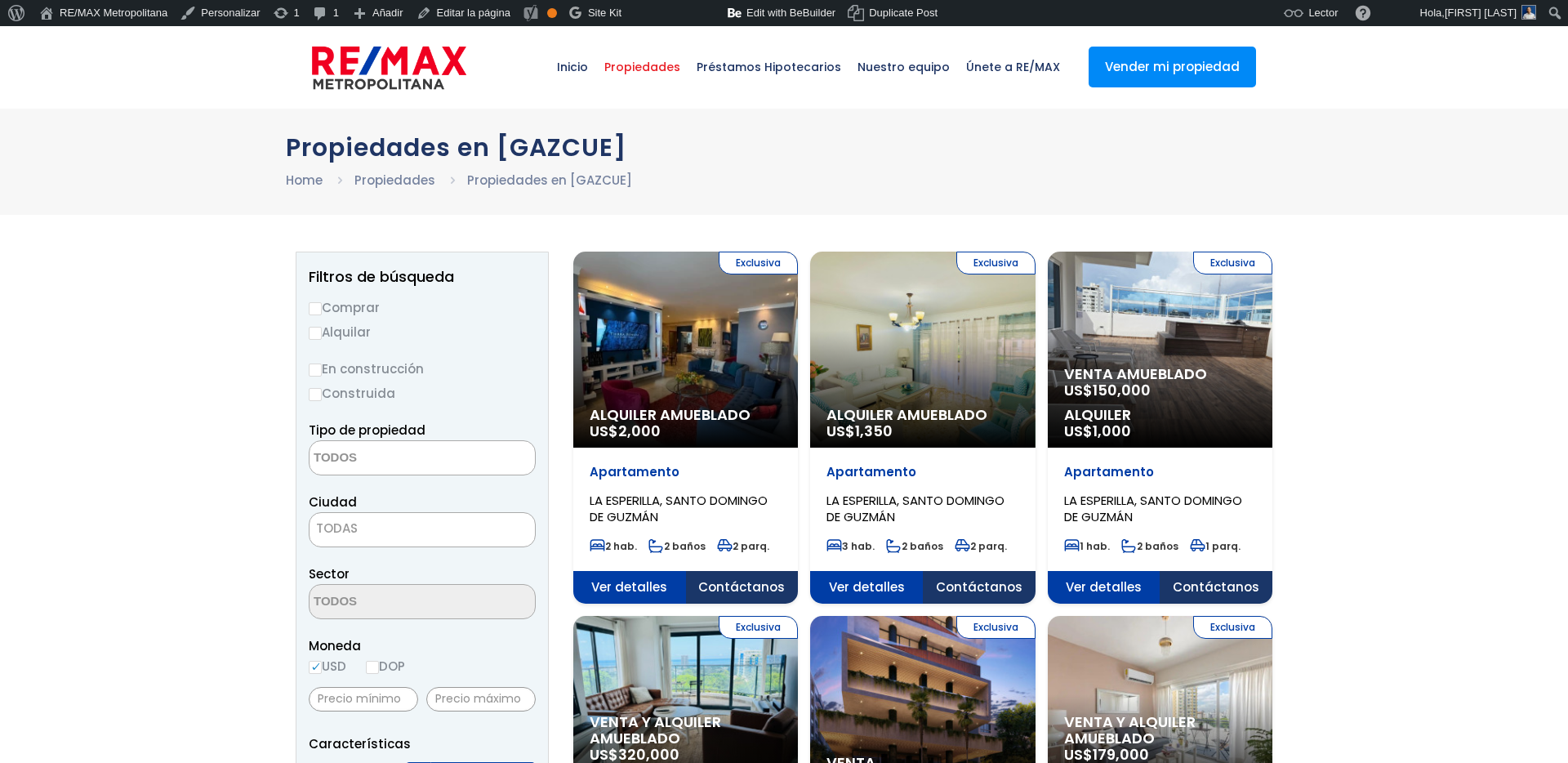 select 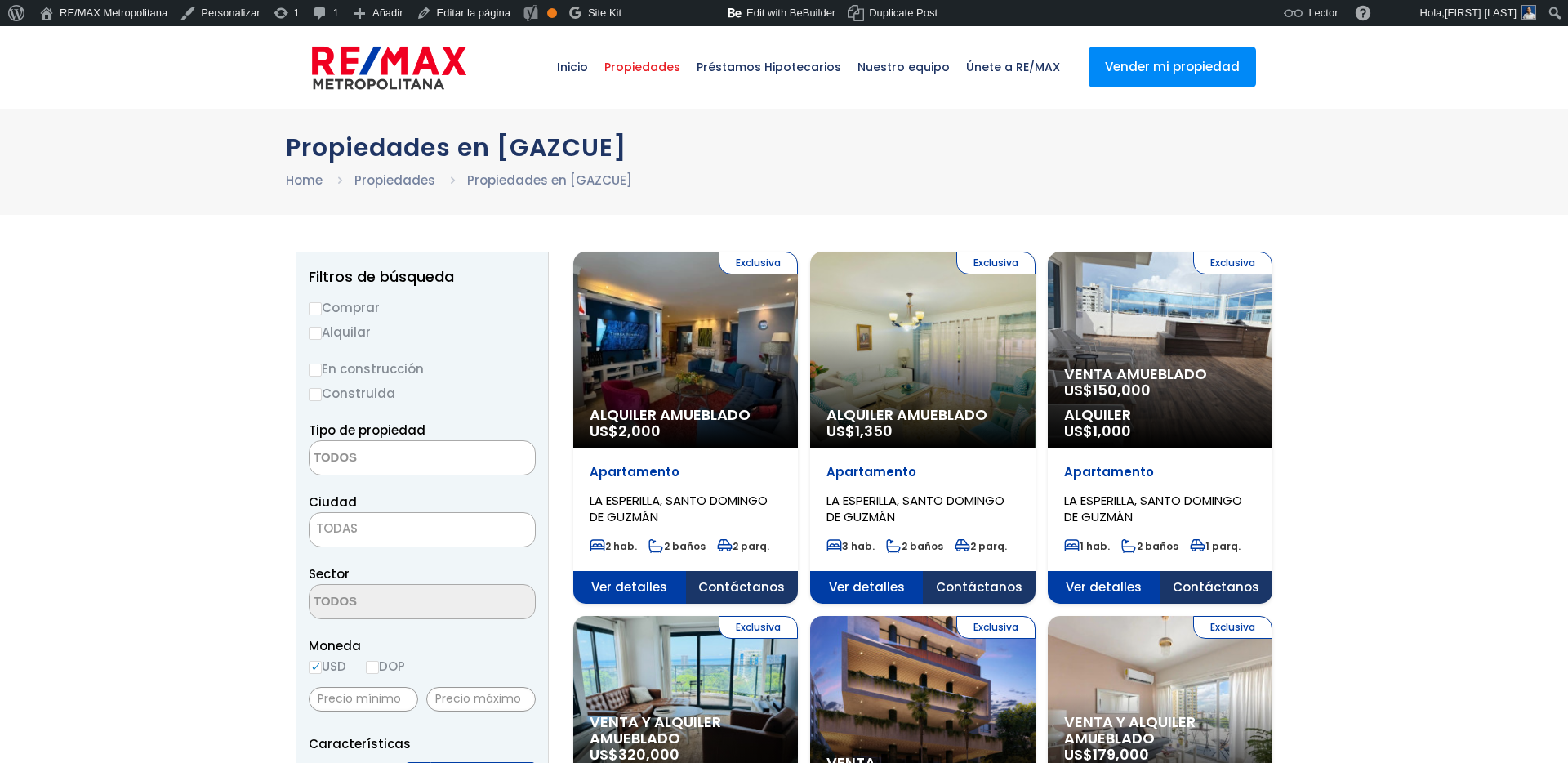 scroll, scrollTop: 0, scrollLeft: 0, axis: both 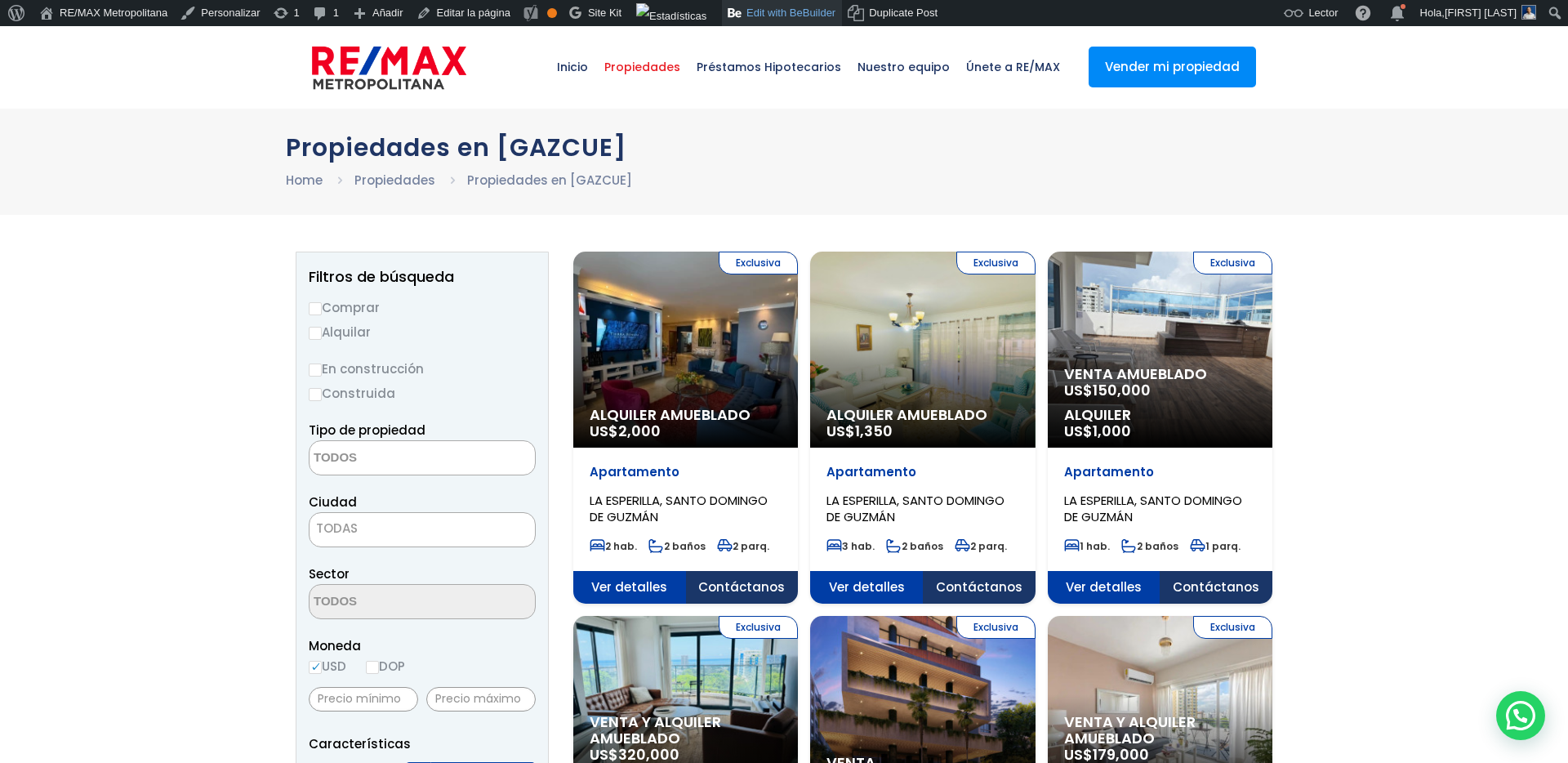 click on "Edit with BeBuilder" at bounding box center (782, 13) 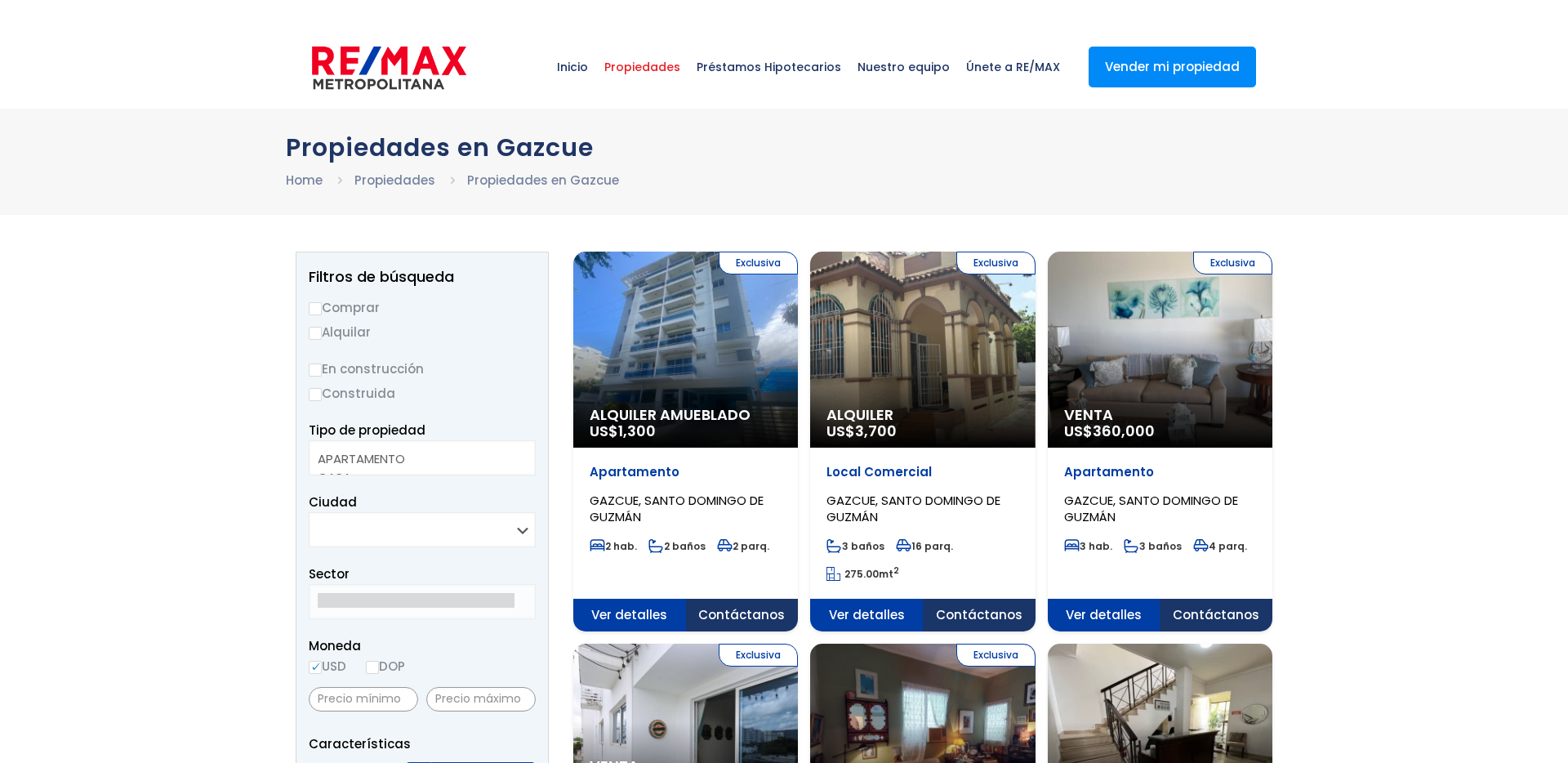 select 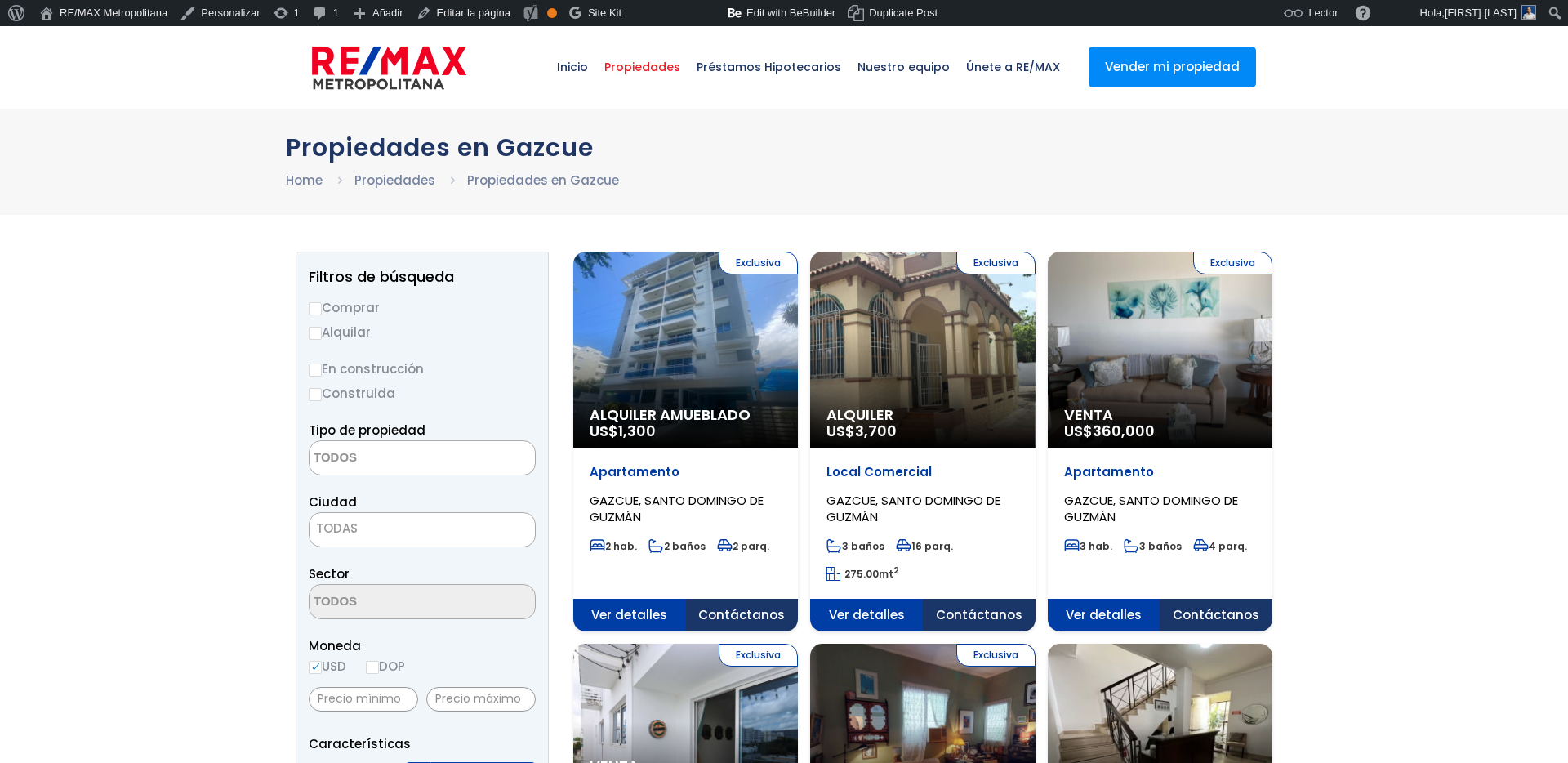 scroll, scrollTop: 0, scrollLeft: 0, axis: both 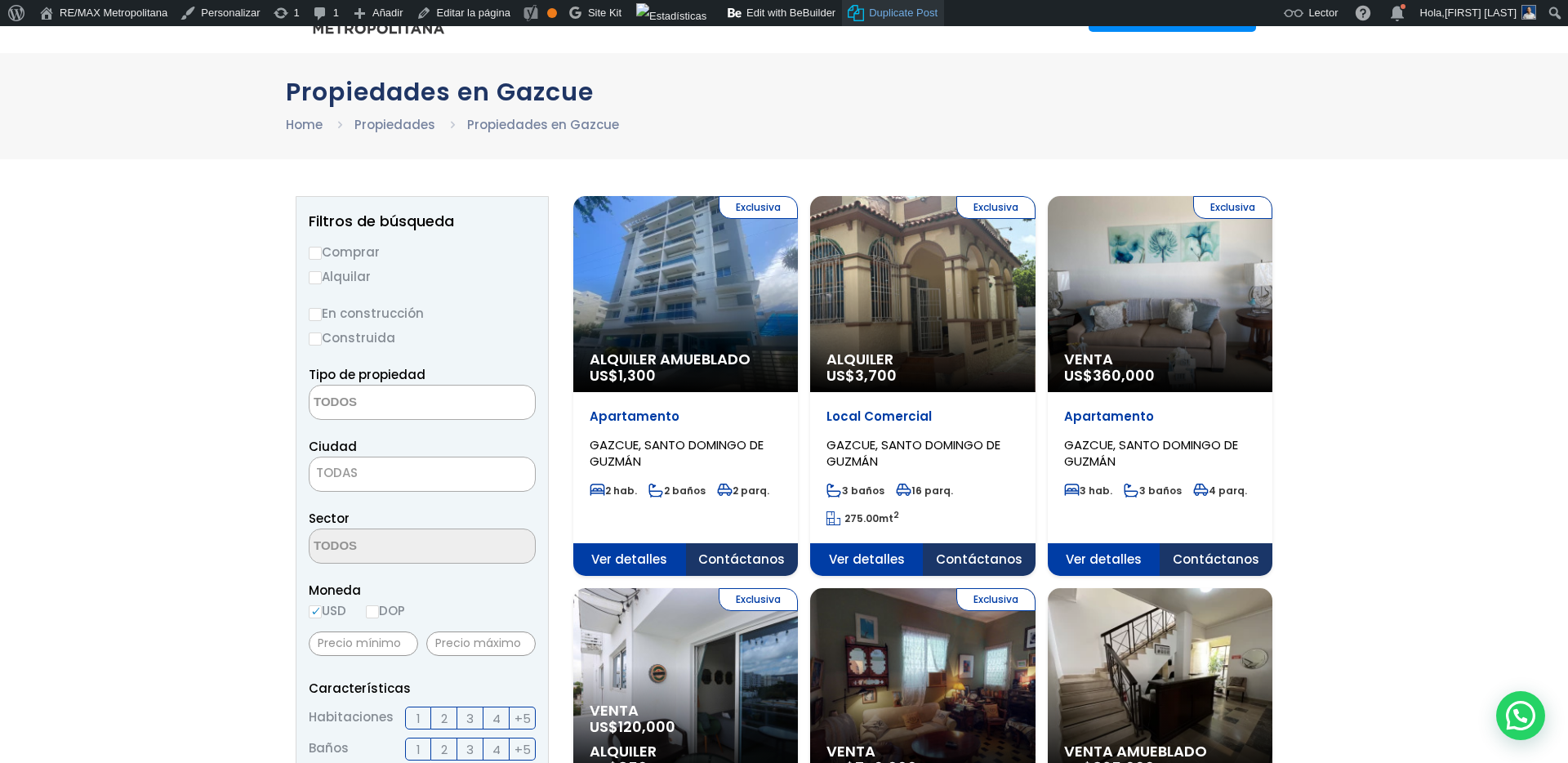 click on "Duplicate Post" at bounding box center (903, 13) 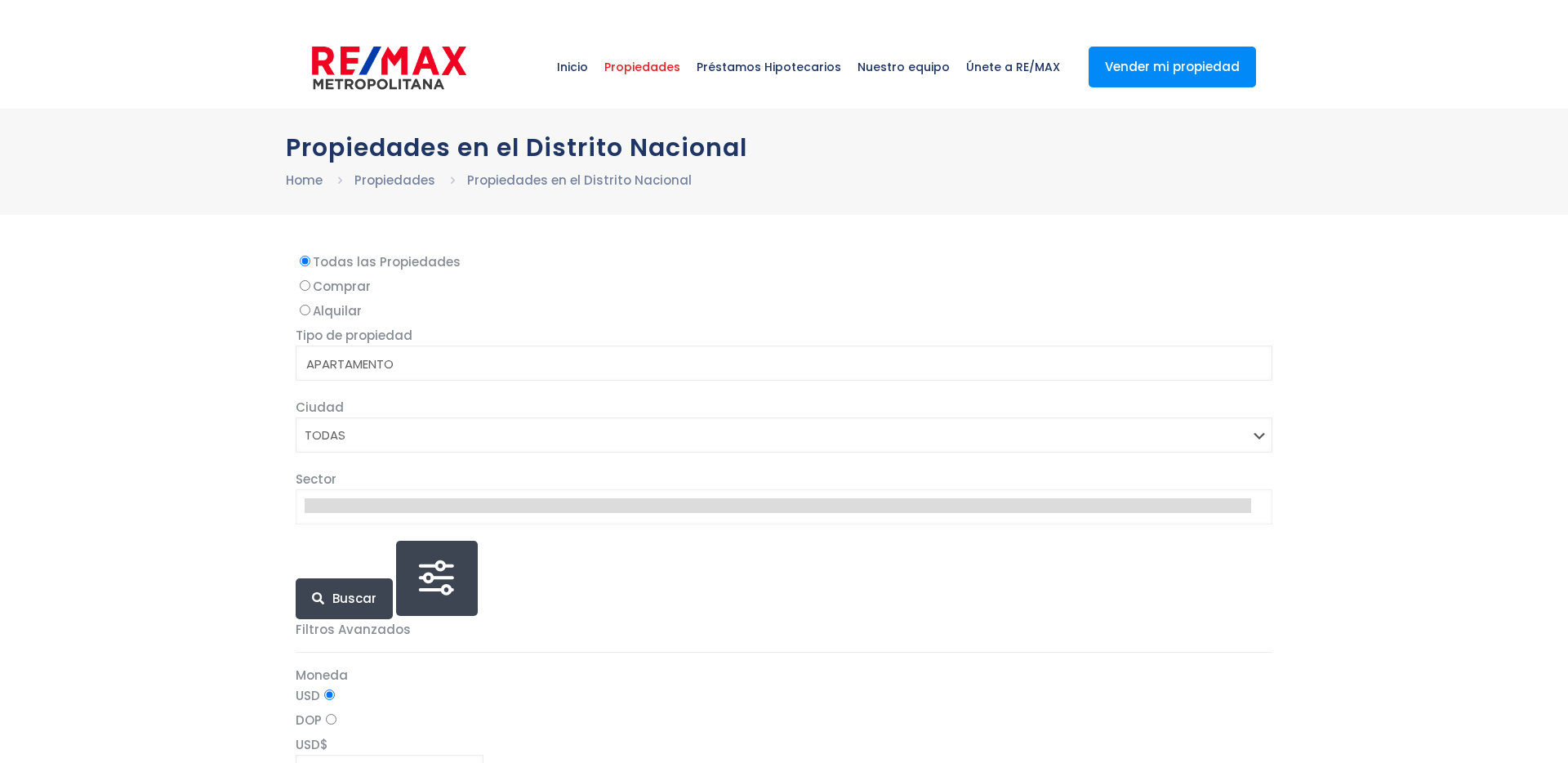 select 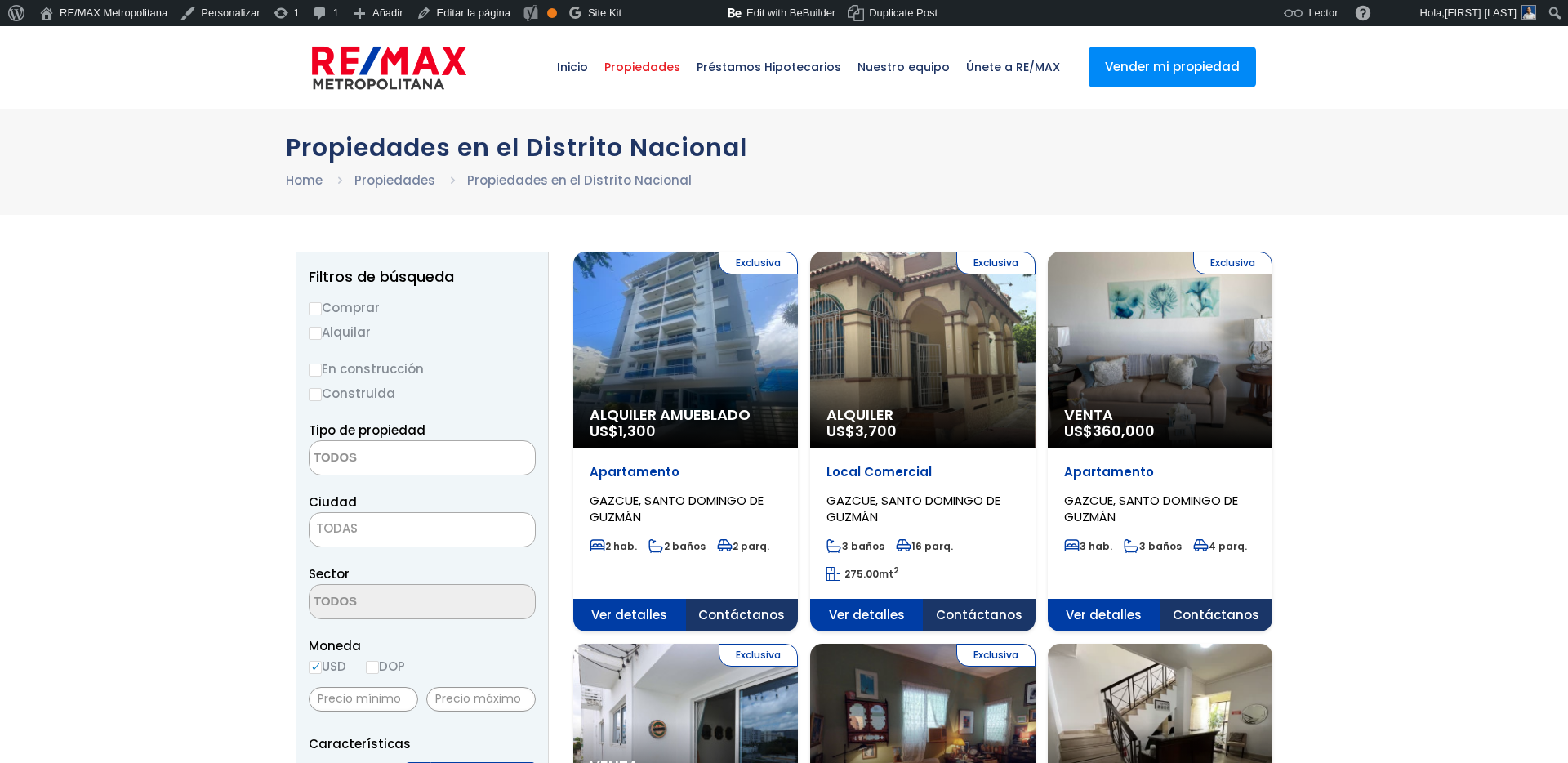 scroll, scrollTop: 0, scrollLeft: 0, axis: both 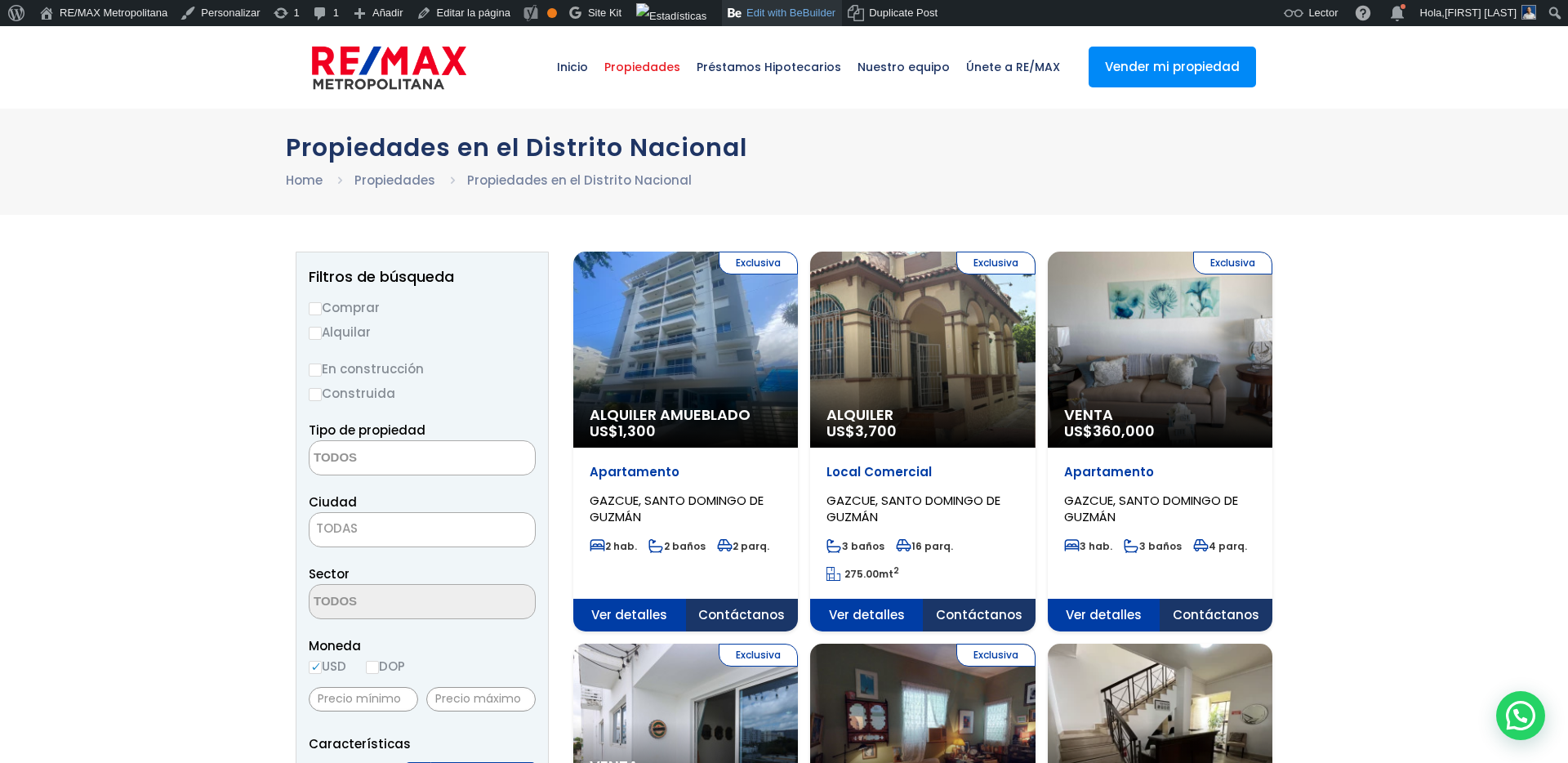 click on "Edit with BeBuilder" at bounding box center (782, 13) 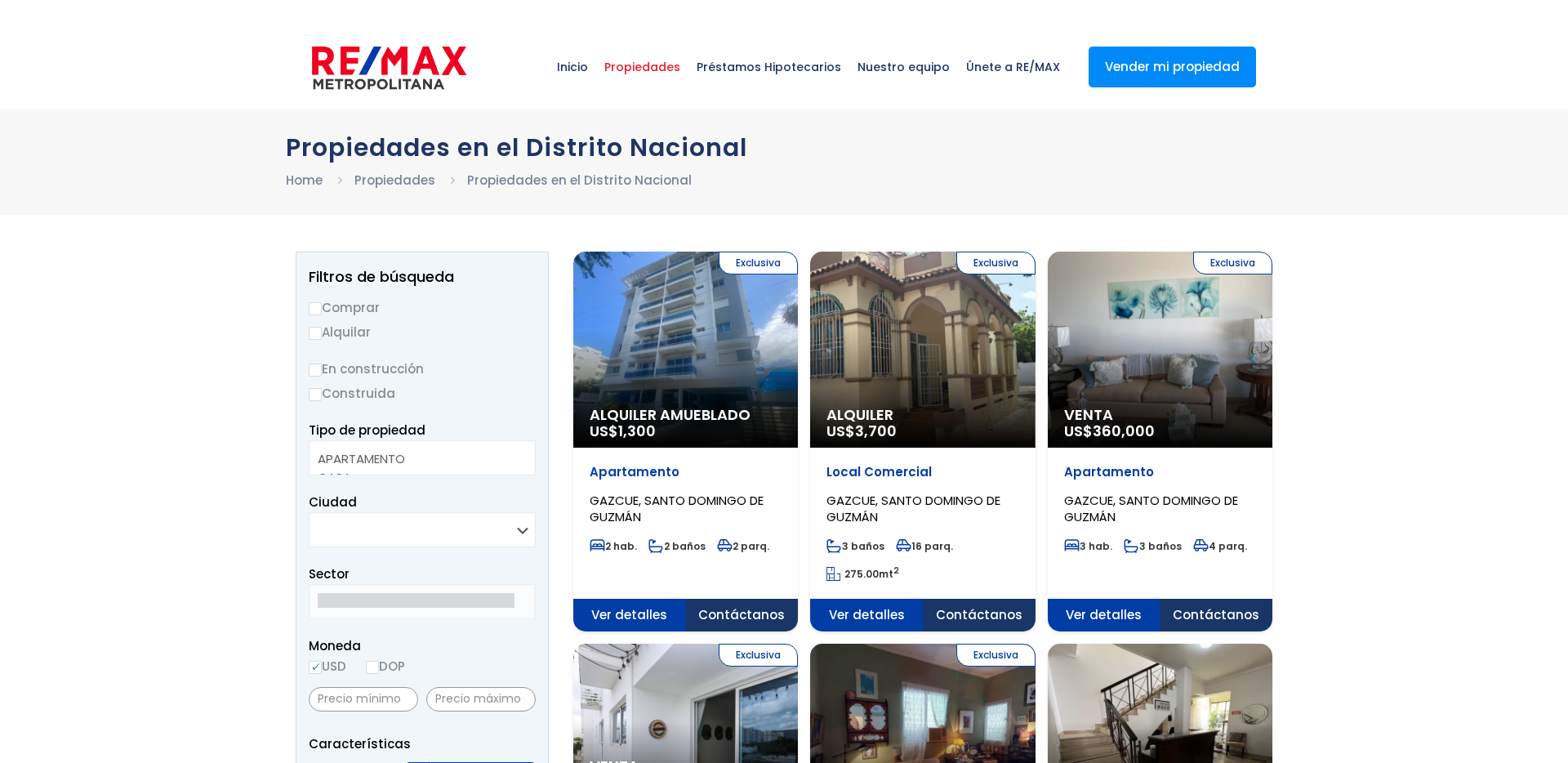 select 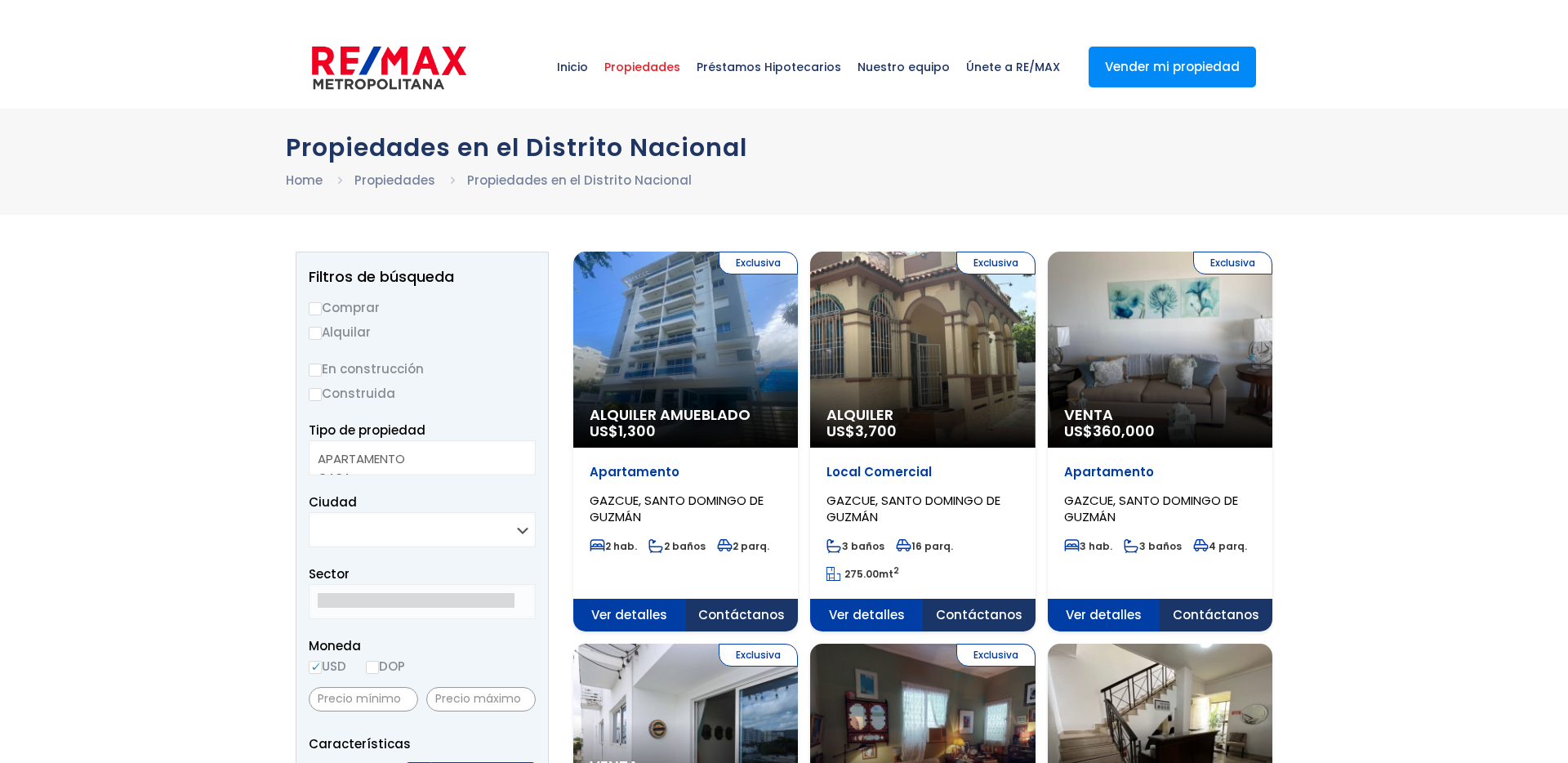 scroll, scrollTop: 0, scrollLeft: 0, axis: both 